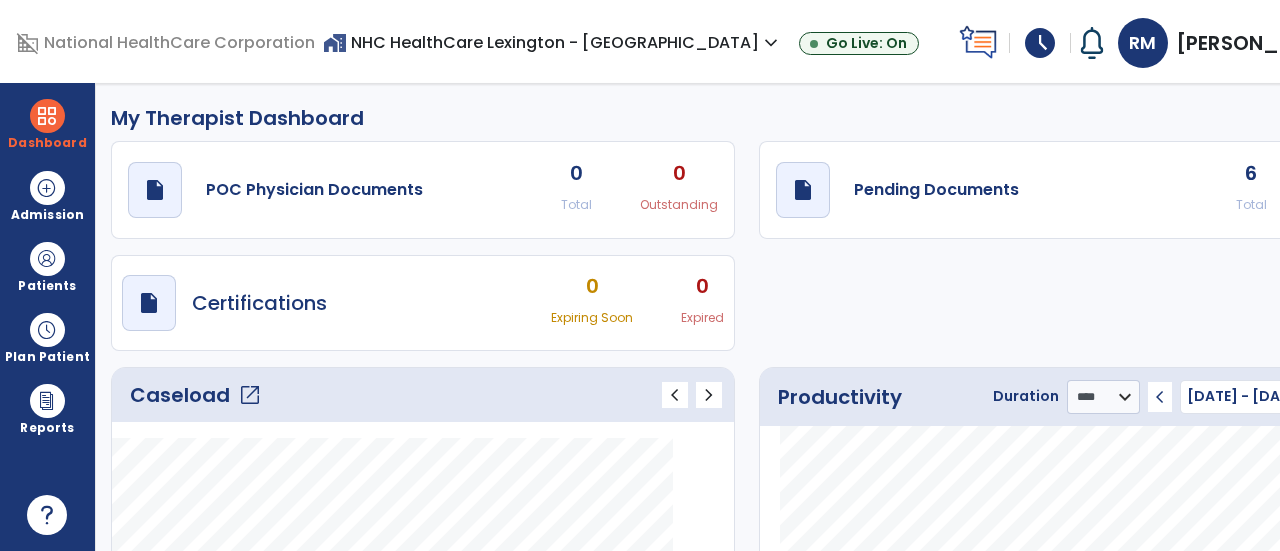 select on "****" 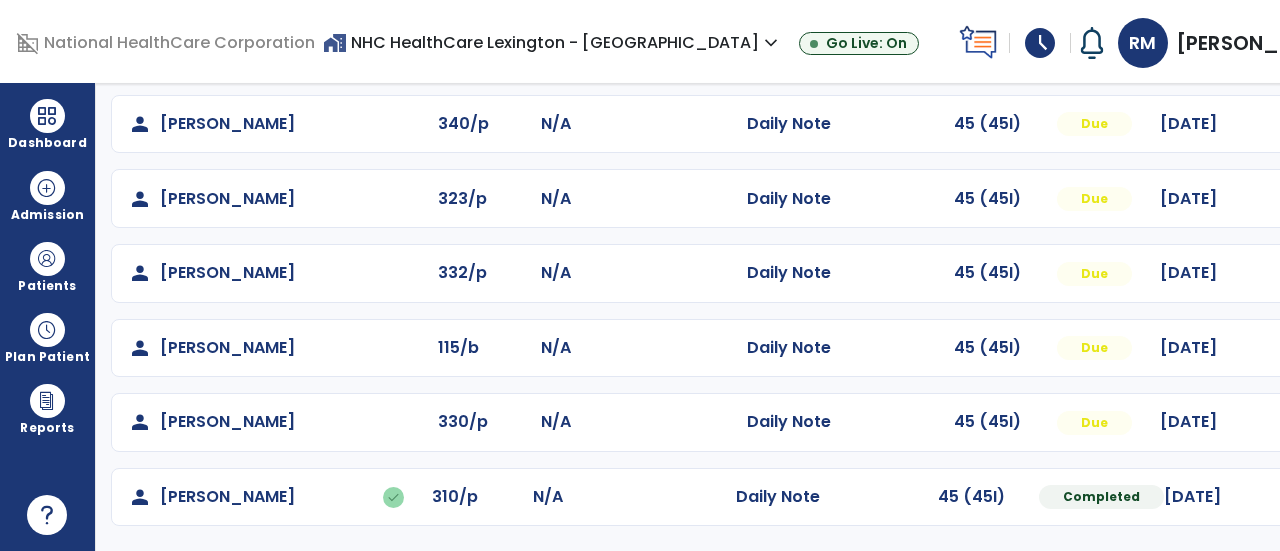 scroll, scrollTop: 333, scrollLeft: 0, axis: vertical 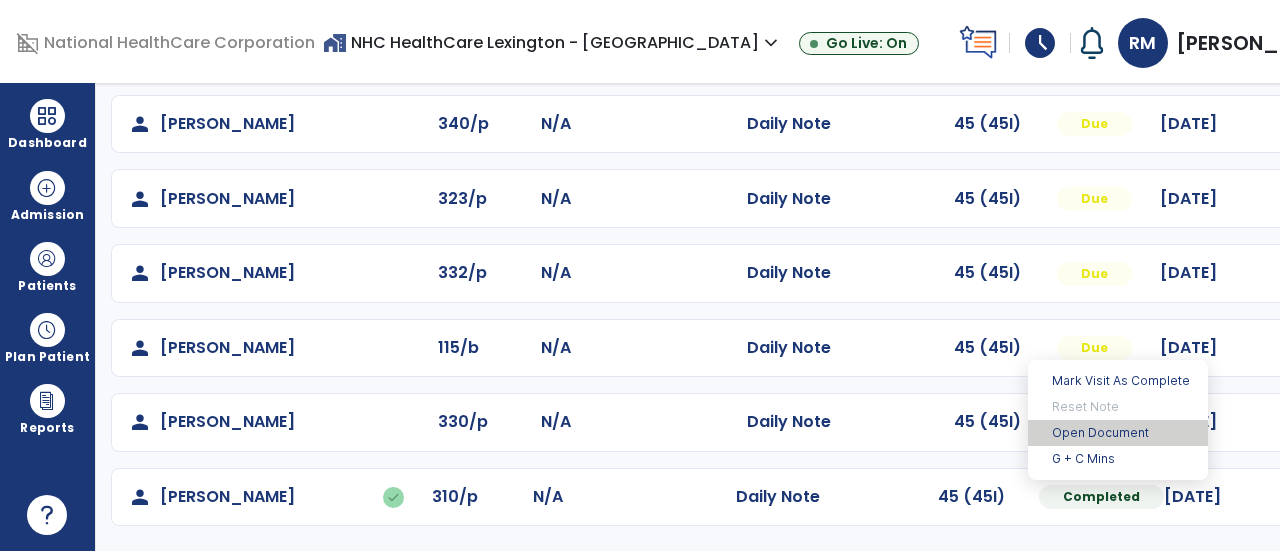 click on "Open Document" at bounding box center [1118, 433] 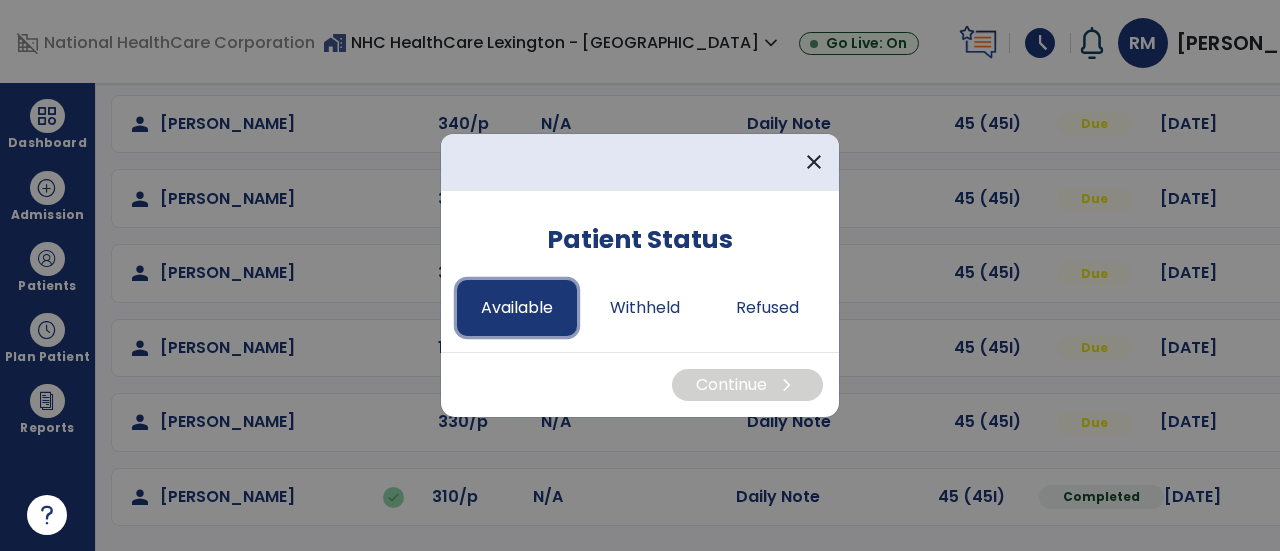 click on "Available" at bounding box center (517, 308) 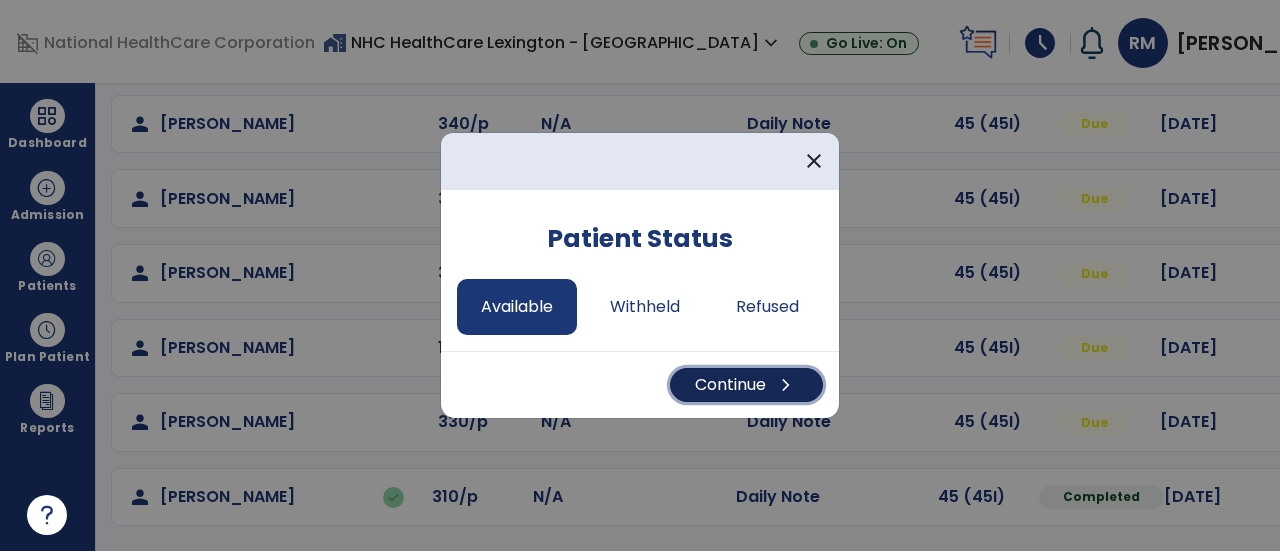 click on "Continue   chevron_right" at bounding box center (746, 385) 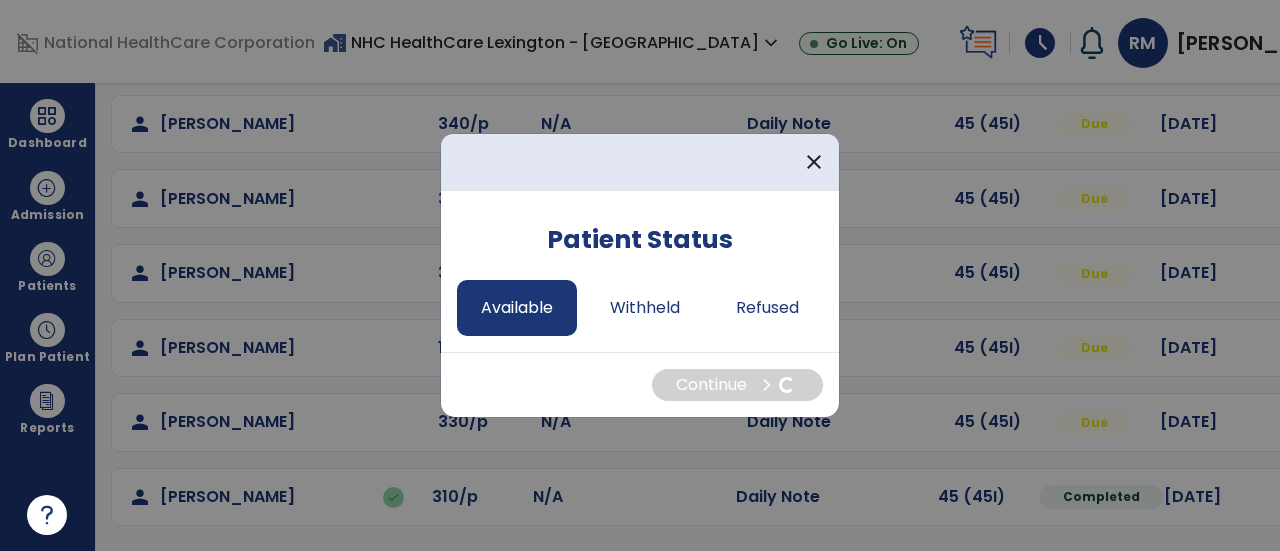 select on "*" 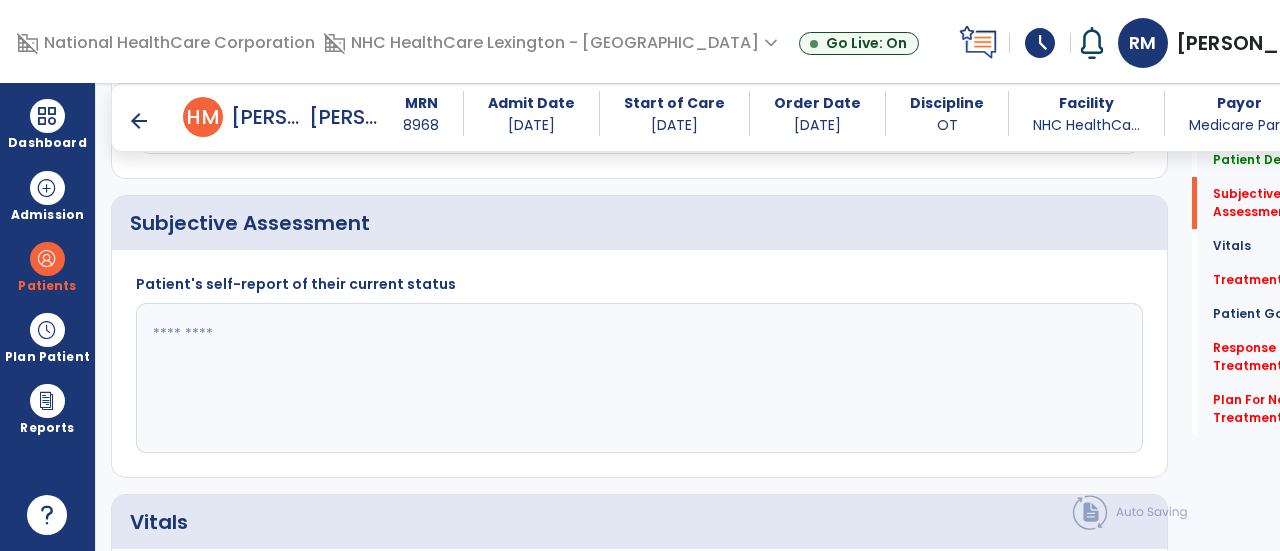 scroll, scrollTop: 469, scrollLeft: 0, axis: vertical 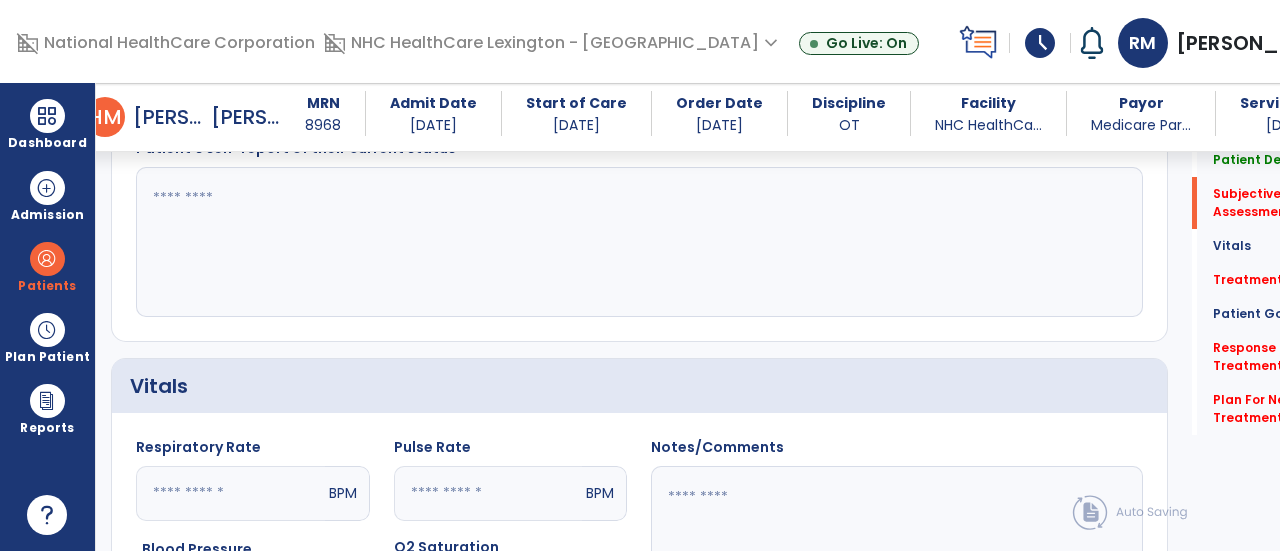 click 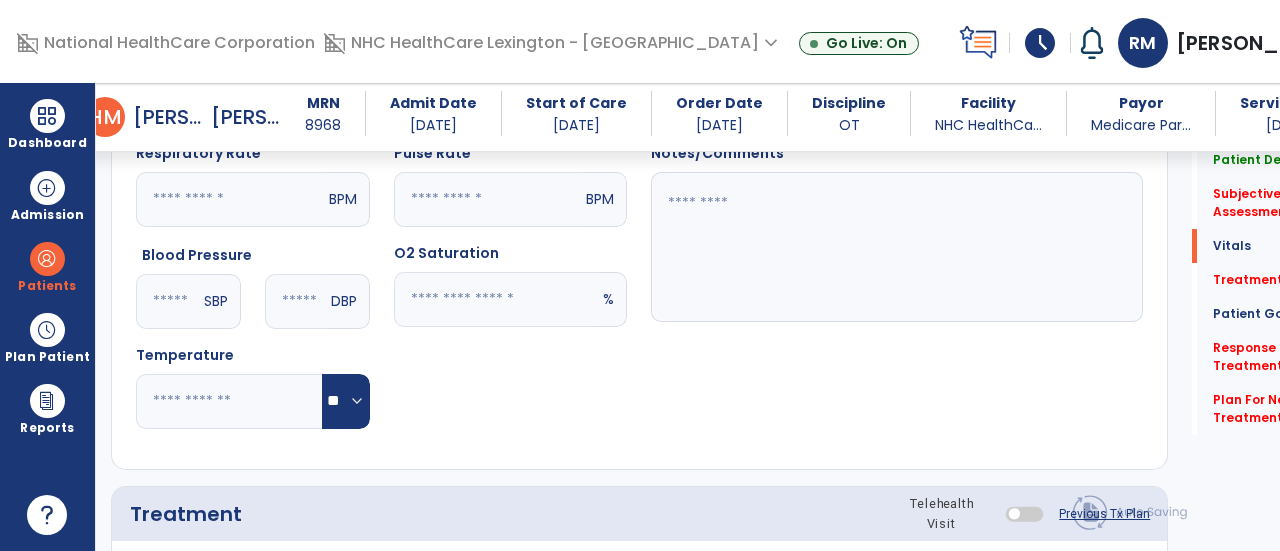 scroll, scrollTop: 797, scrollLeft: 0, axis: vertical 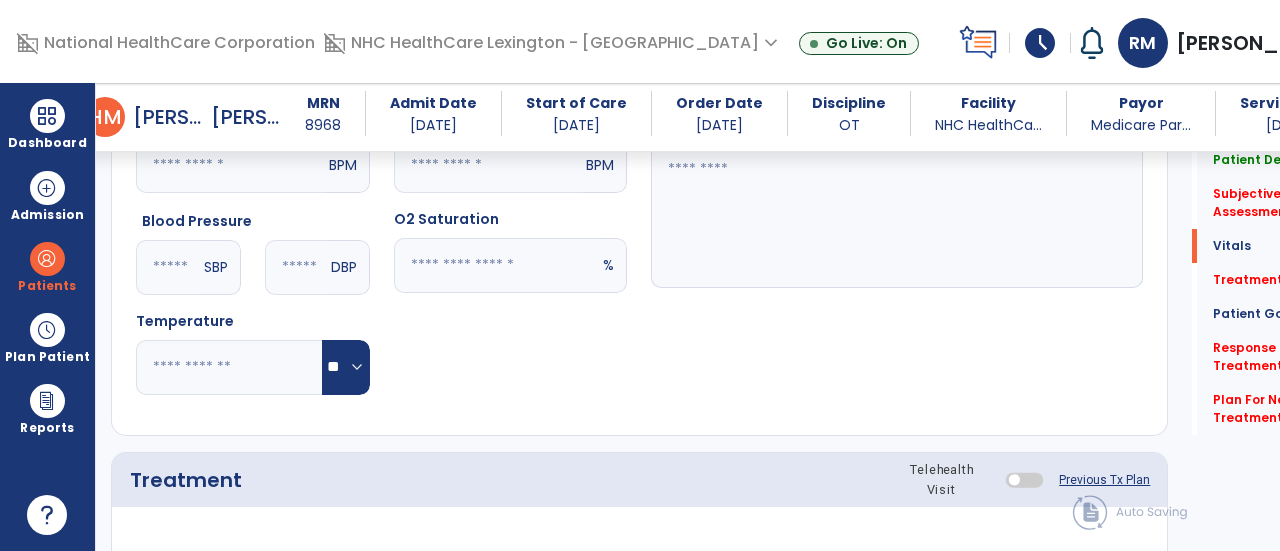 type on "**********" 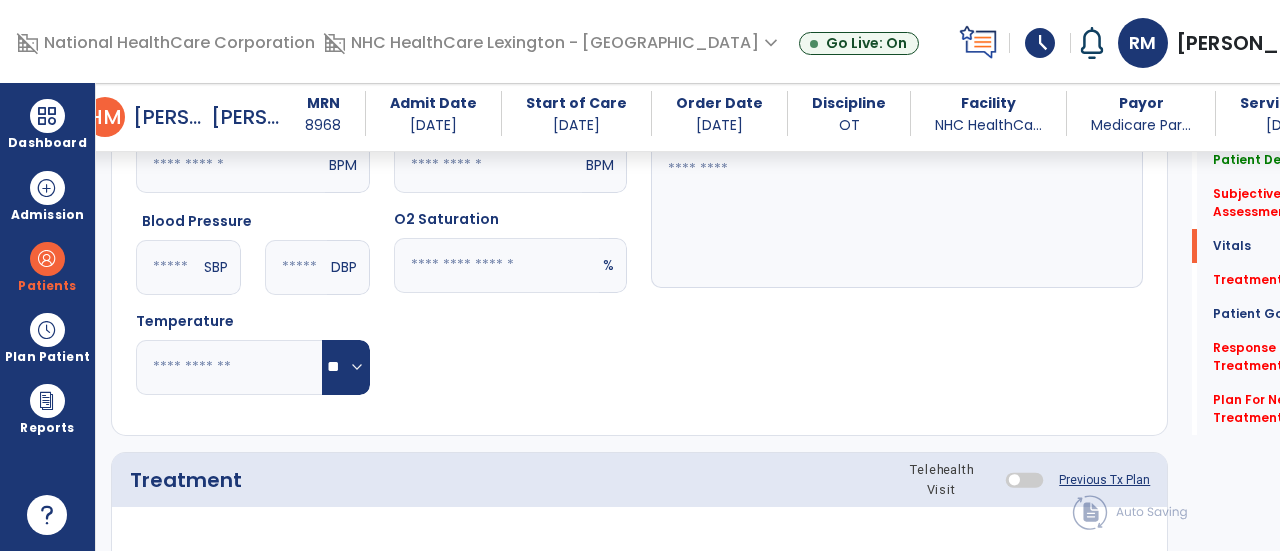 click 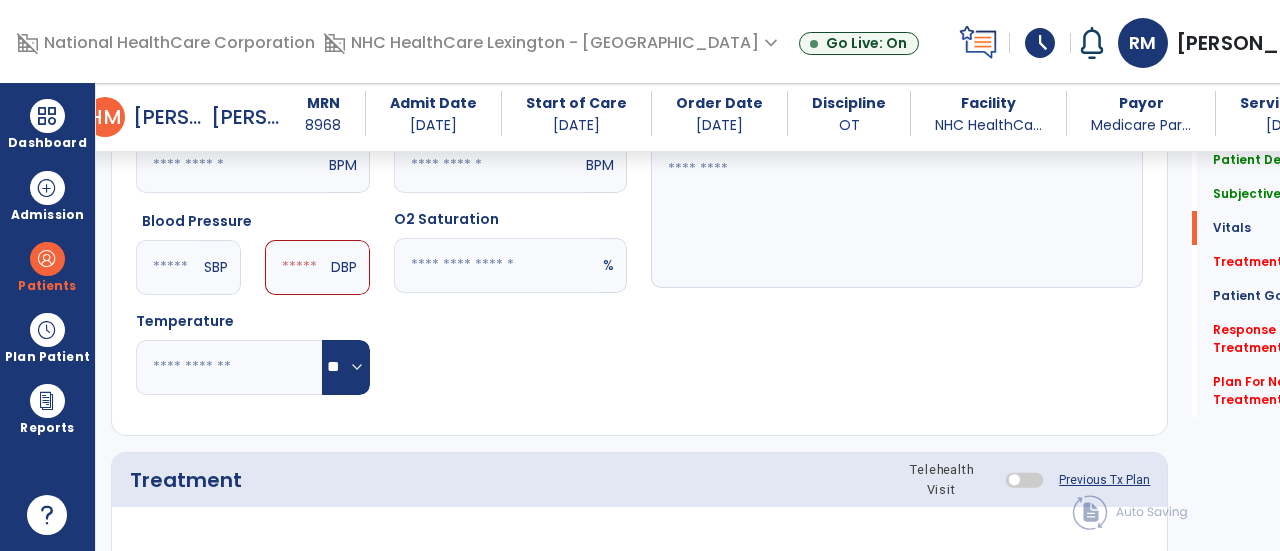 type on "***" 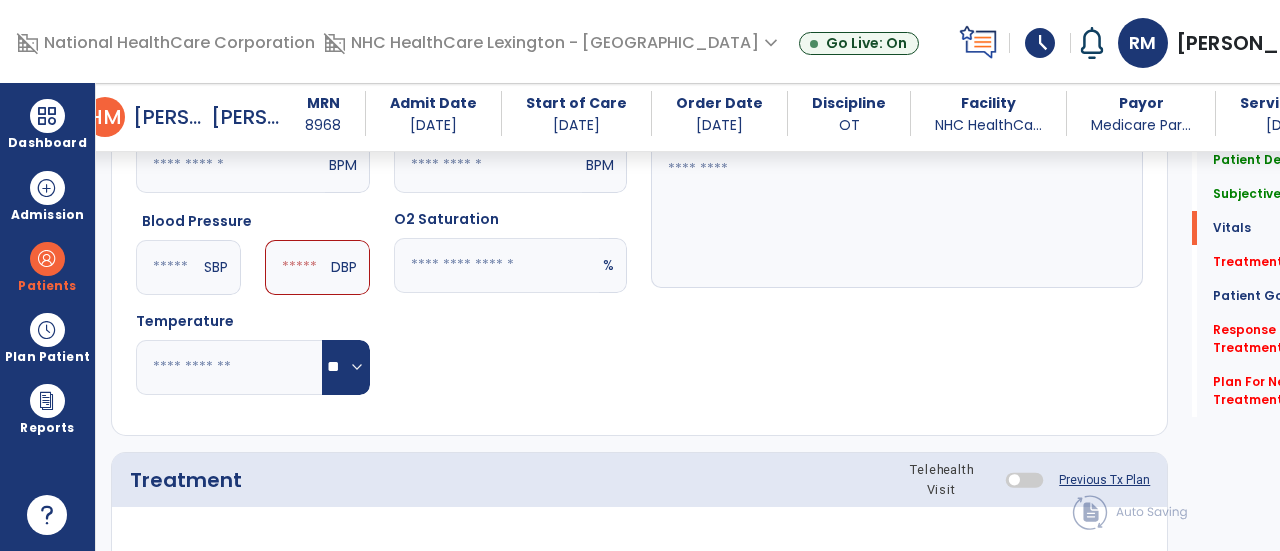 click 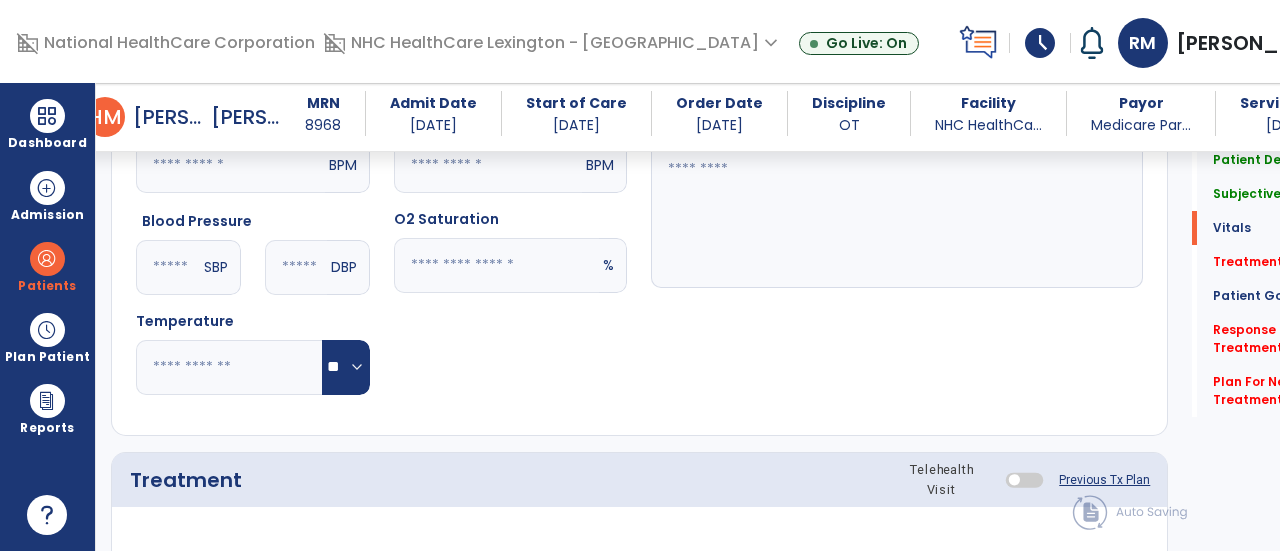 type on "**" 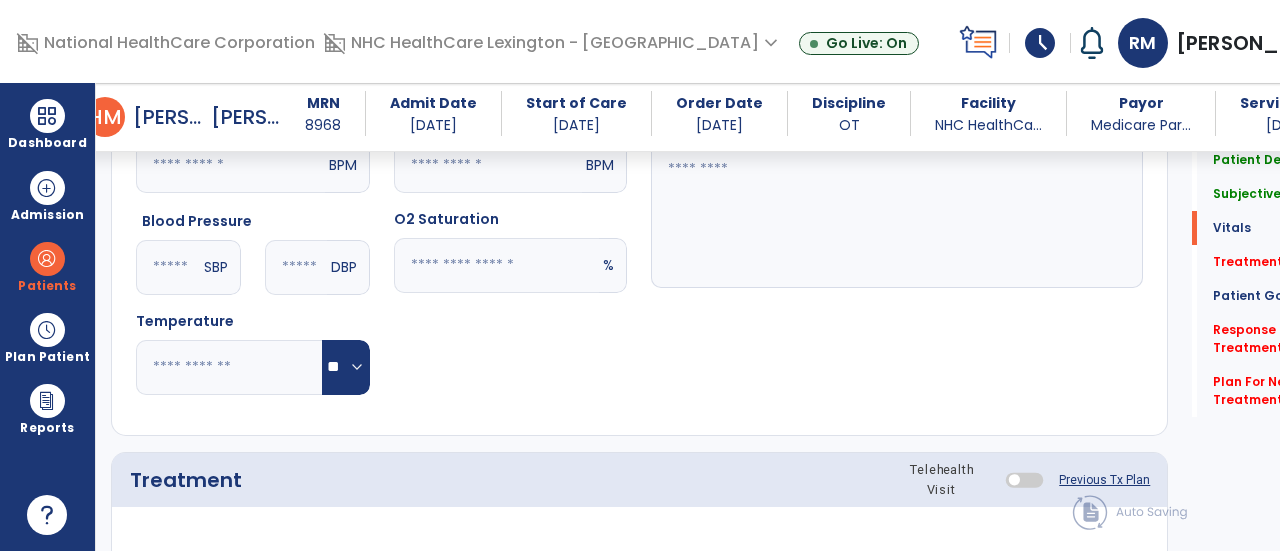 click 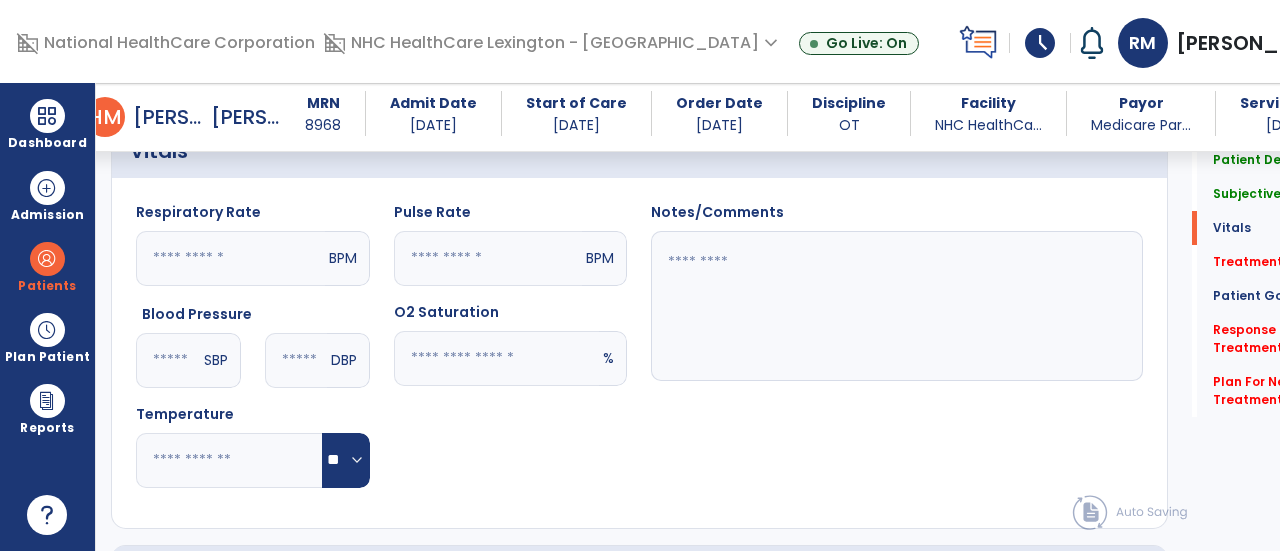 scroll, scrollTop: 704, scrollLeft: 0, axis: vertical 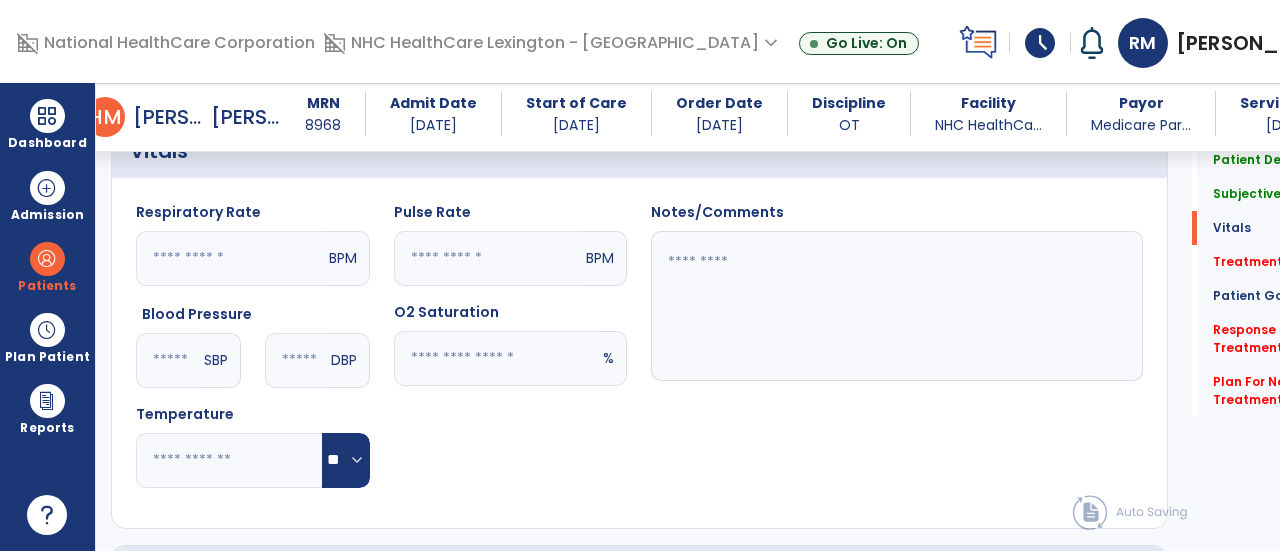 type on "**" 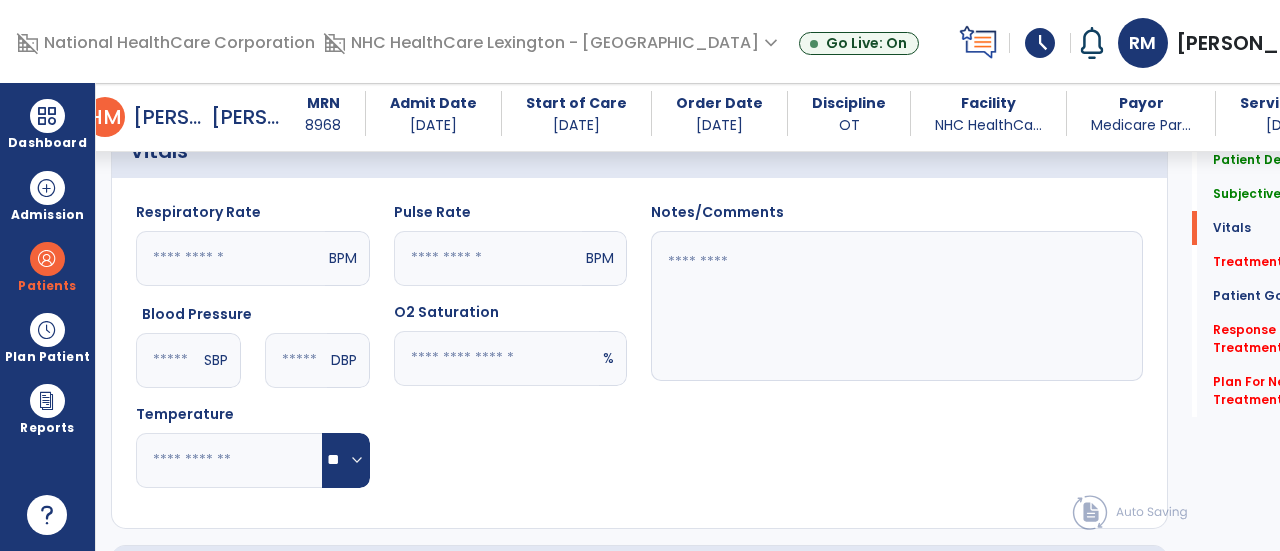 click 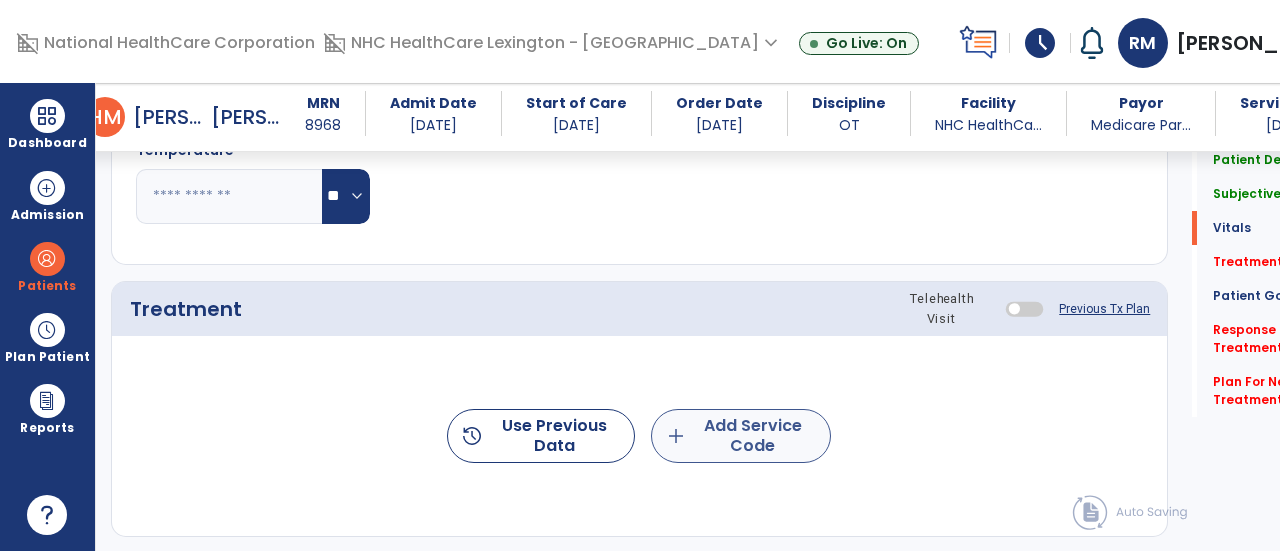 type on "**" 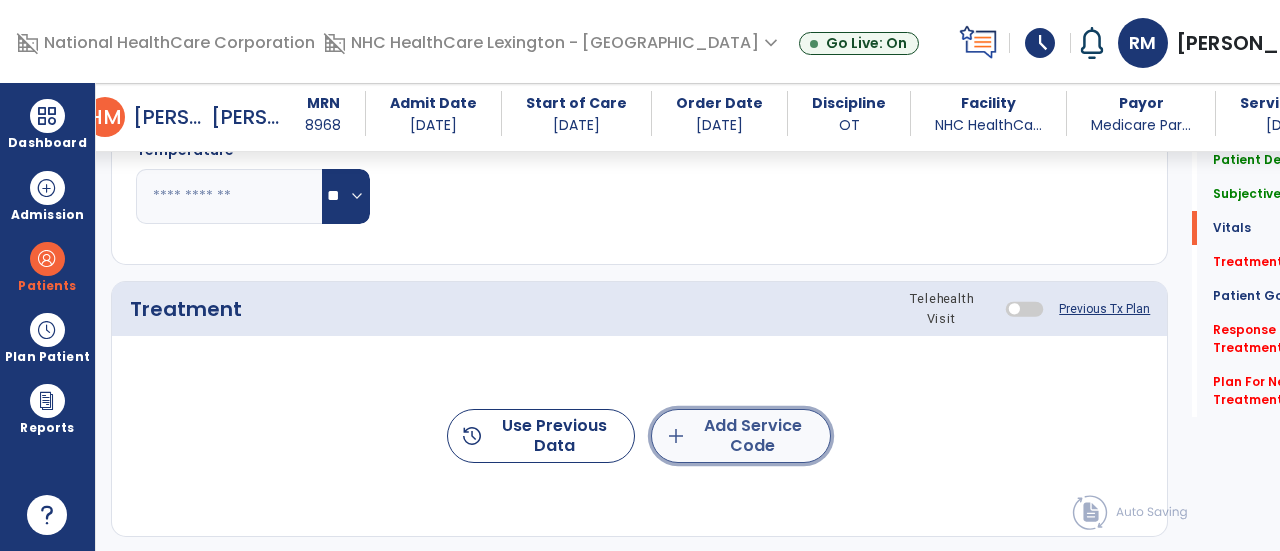 click on "add  Add Service Code" 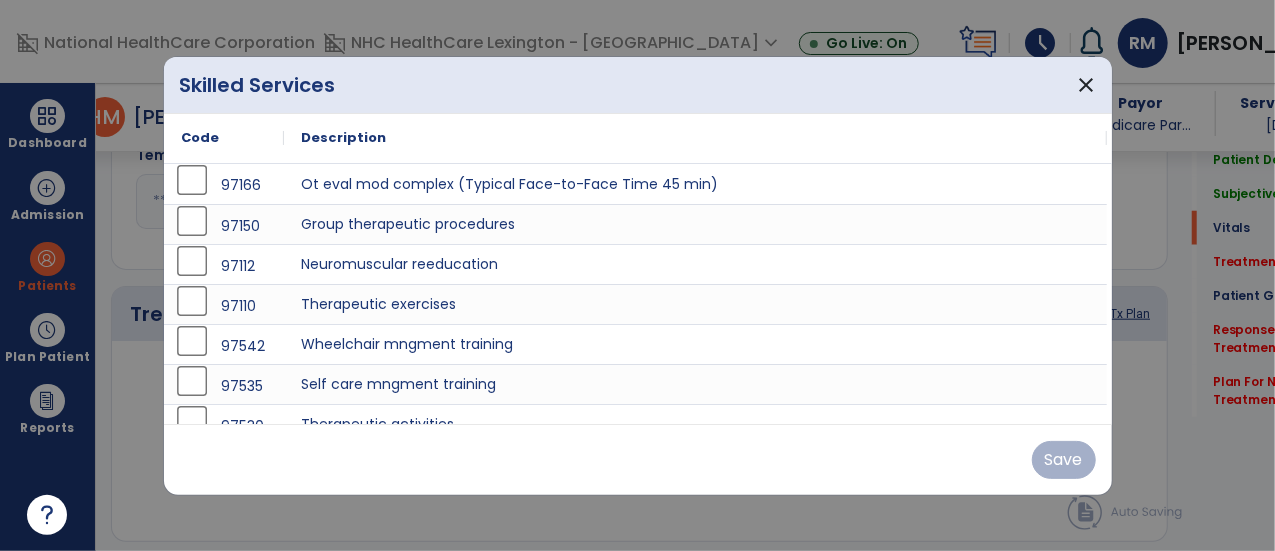 scroll, scrollTop: 968, scrollLeft: 0, axis: vertical 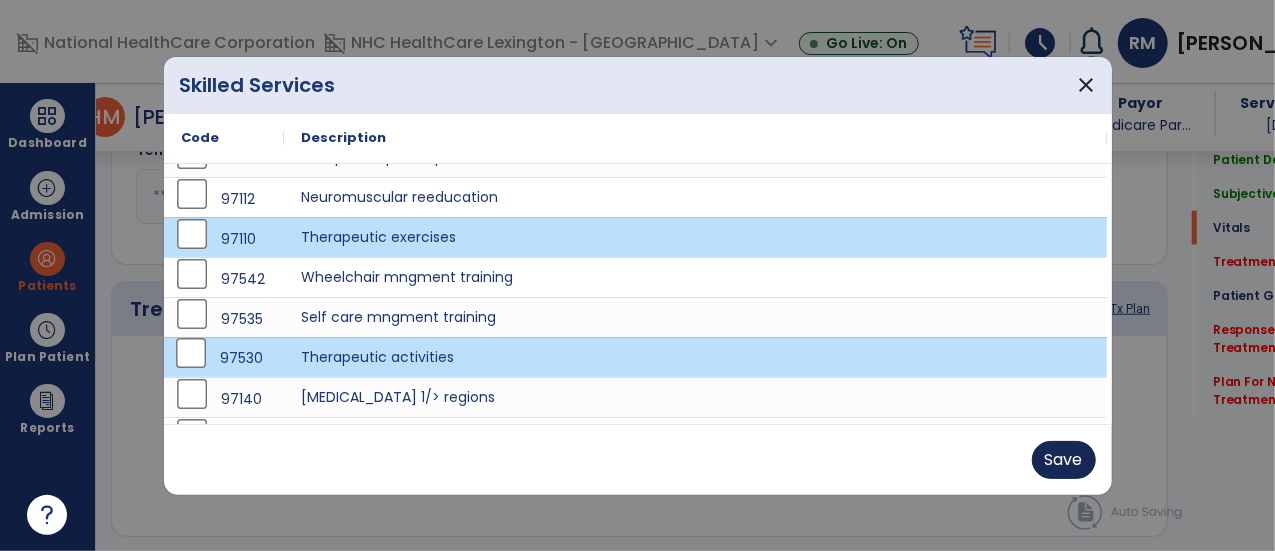 click on "Save" at bounding box center (1064, 460) 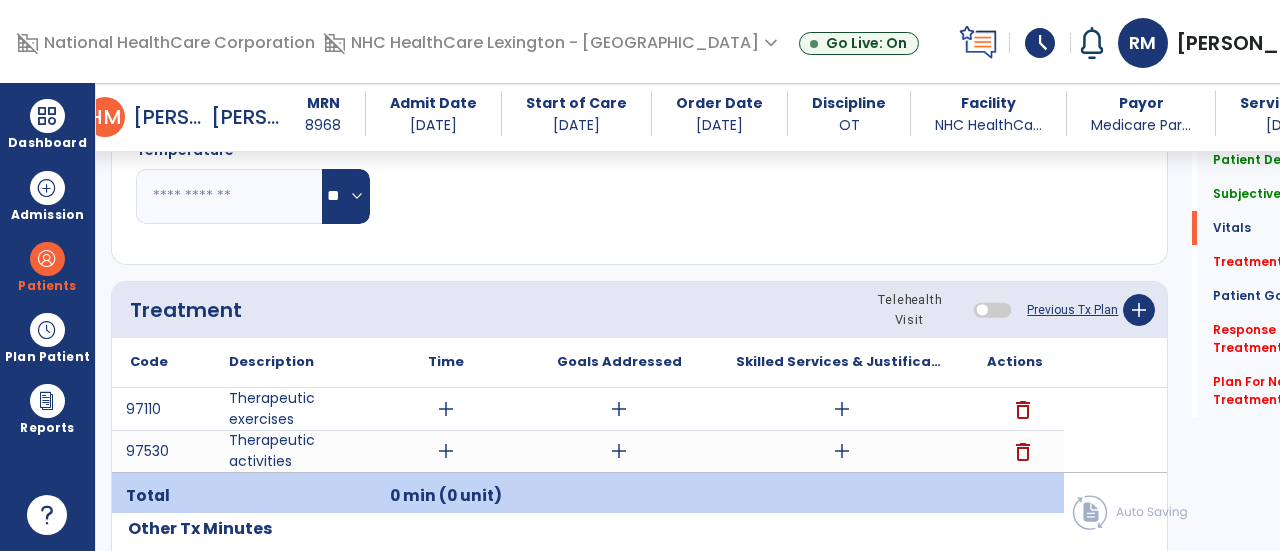 click on "add" at bounding box center (446, 409) 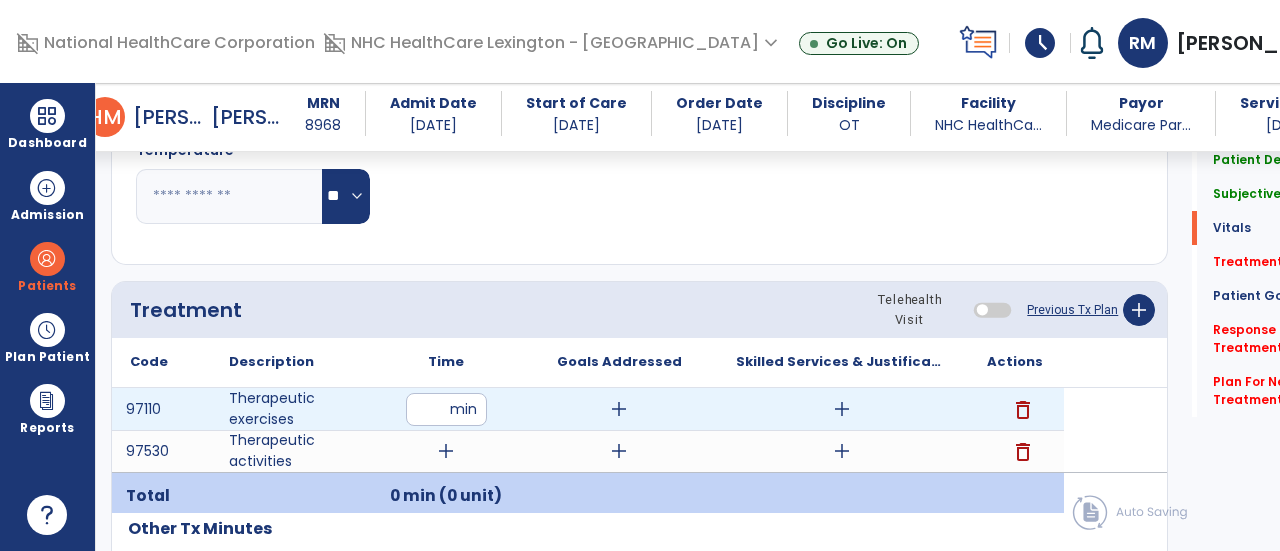 type on "**" 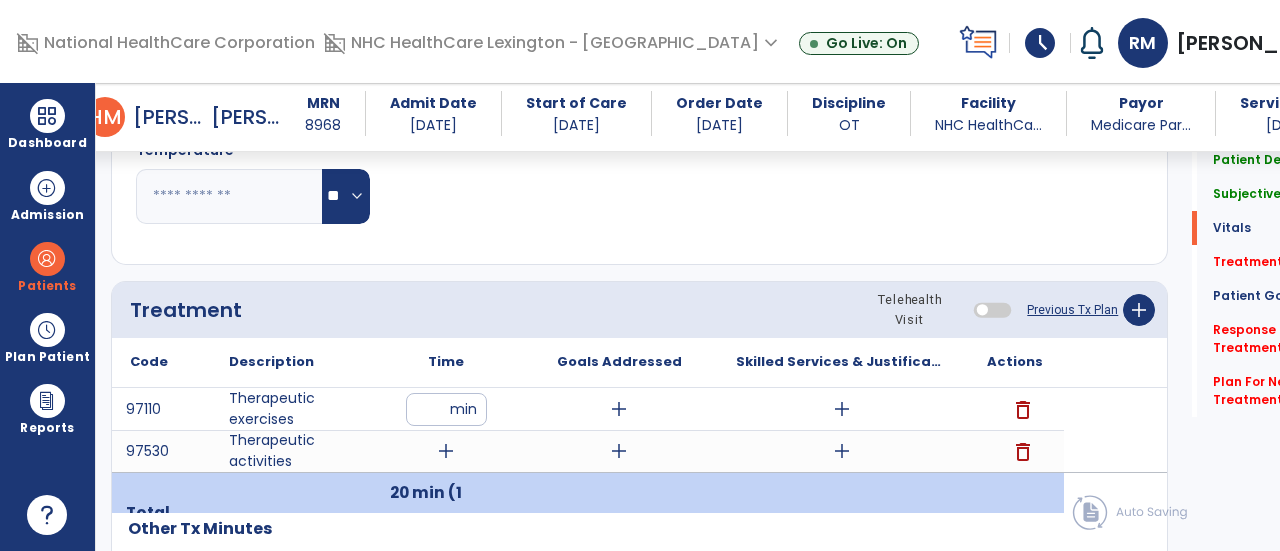 click on "add" at bounding box center (446, 451) 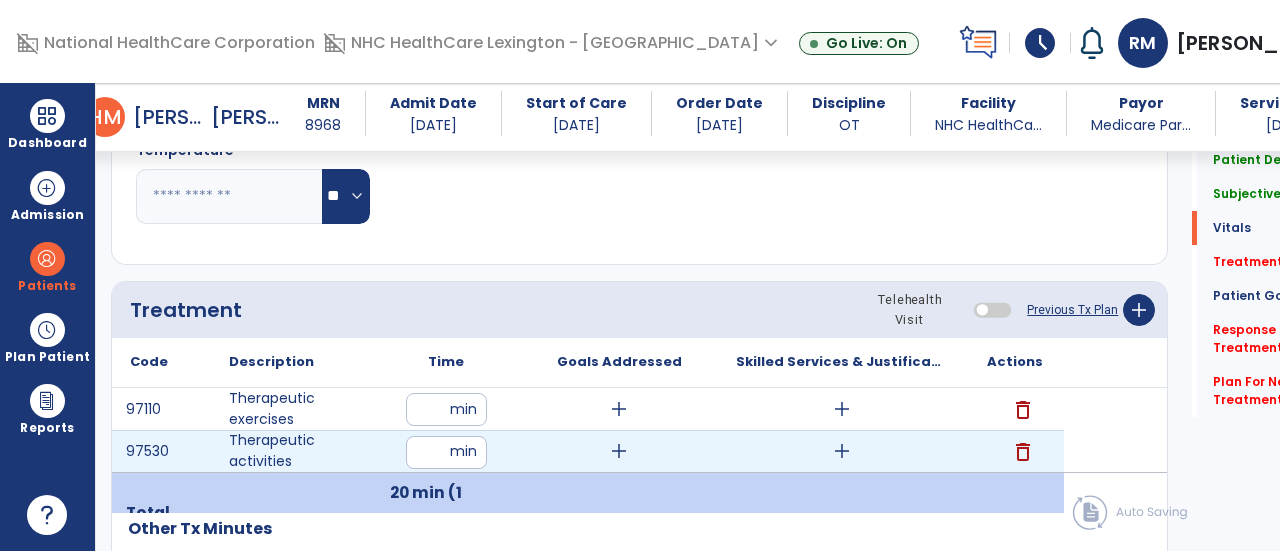 type on "**" 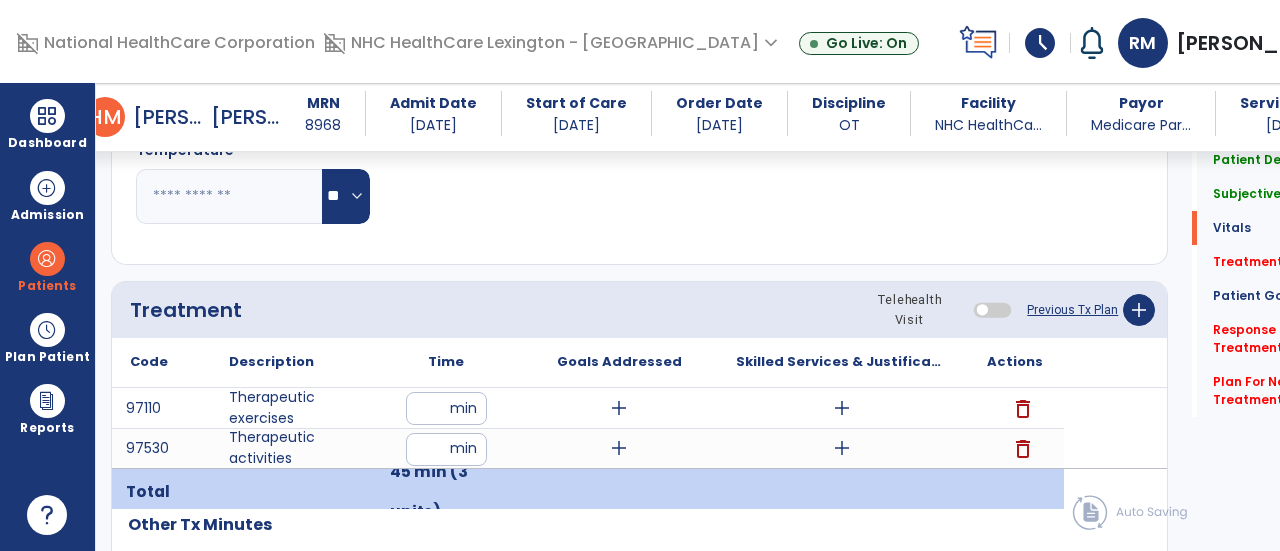 click on "add" at bounding box center [842, 408] 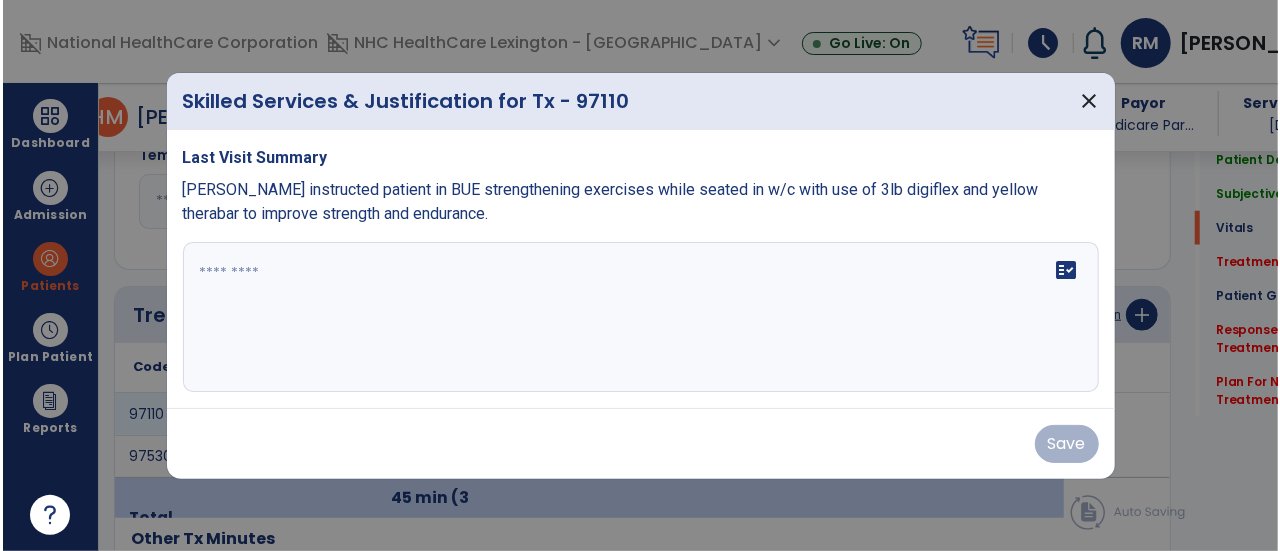 scroll, scrollTop: 968, scrollLeft: 0, axis: vertical 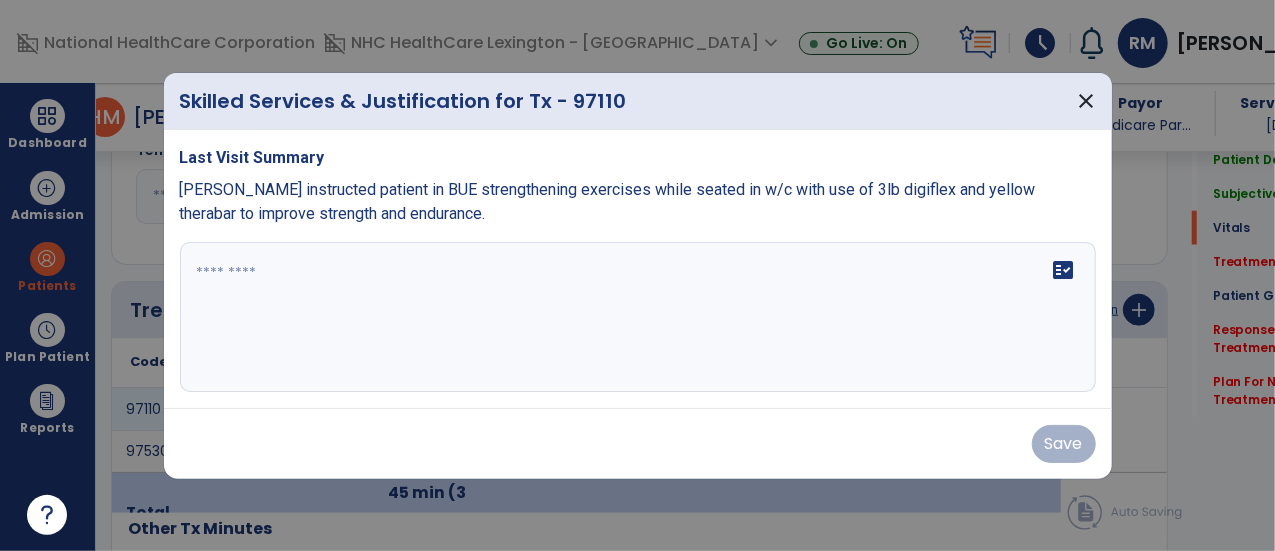 click on "fact_check" at bounding box center (638, 317) 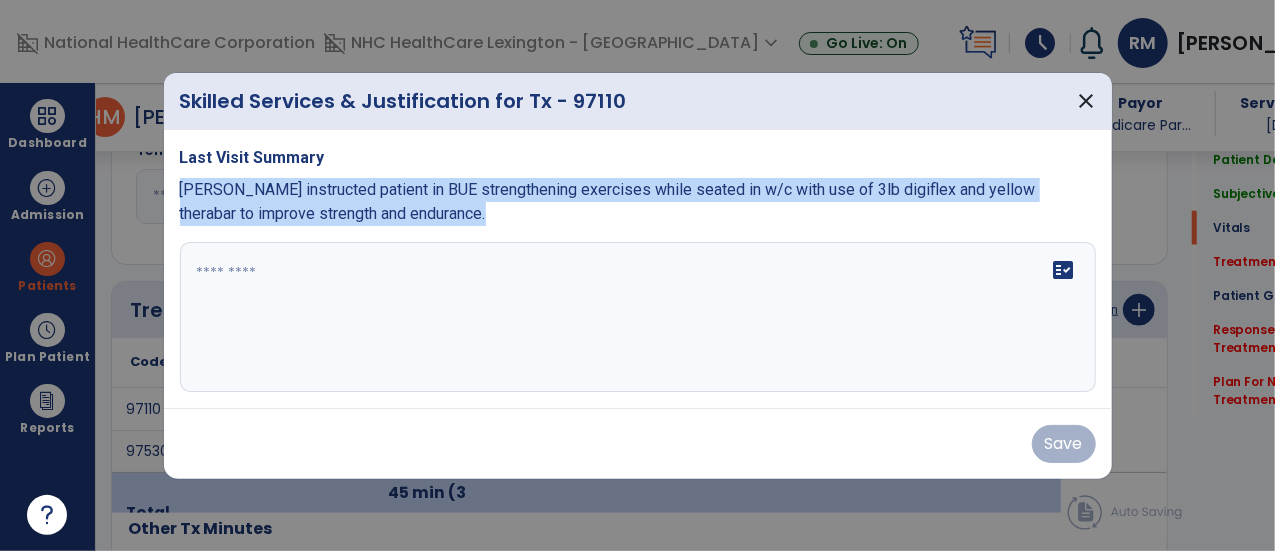 drag, startPoint x: 180, startPoint y: 189, endPoint x: 555, endPoint y: 263, distance: 382.2316 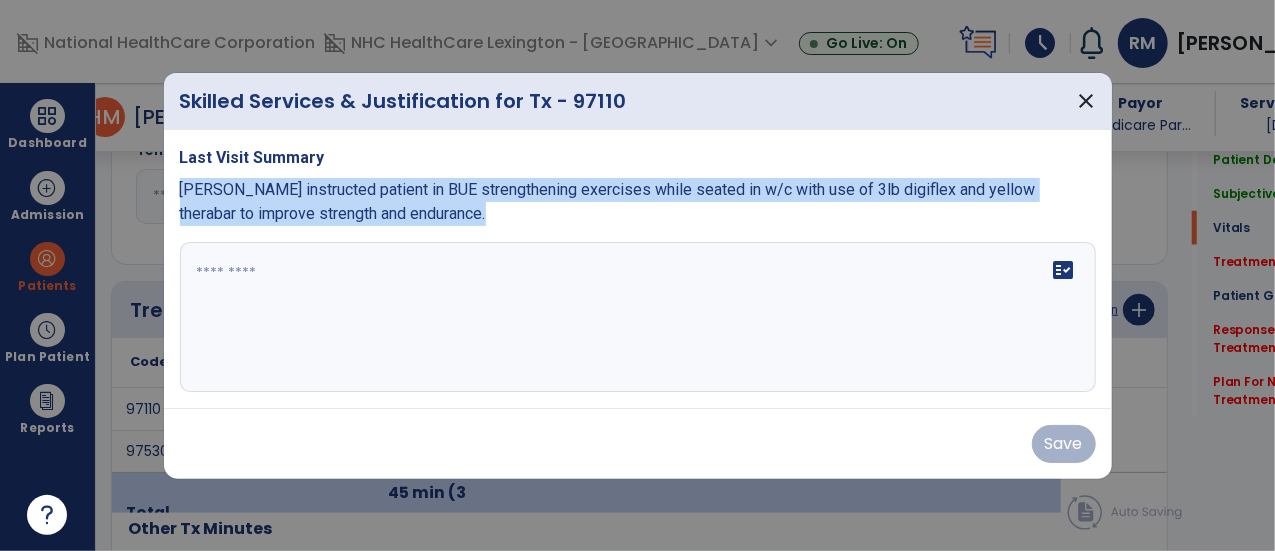 click on "Last Visit Summary [PERSON_NAME] instructed patient in BUE strengthening exercises while seated in w/c with use of 3lb digiflex and yellow therabar to improve strength and endurance.   fact_check" at bounding box center [638, 269] 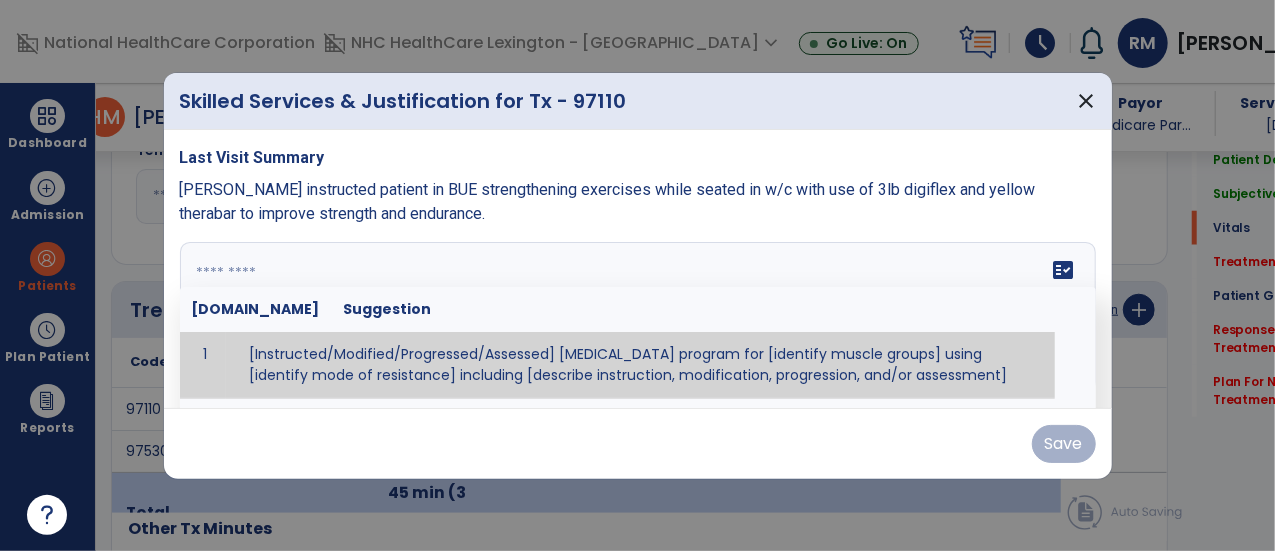 paste on "**********" 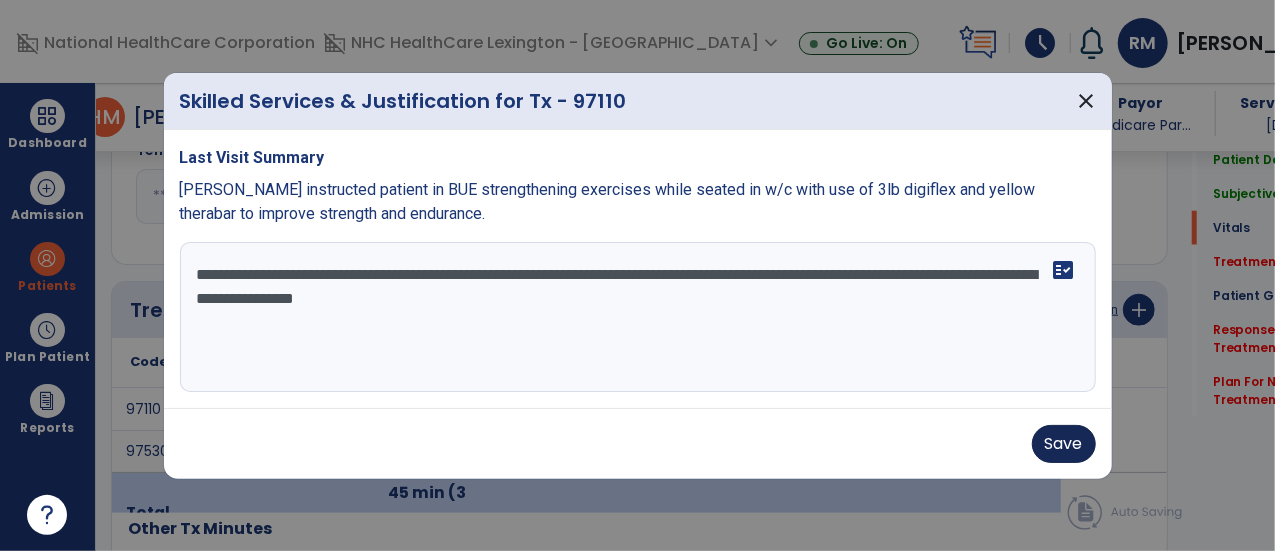 type on "**********" 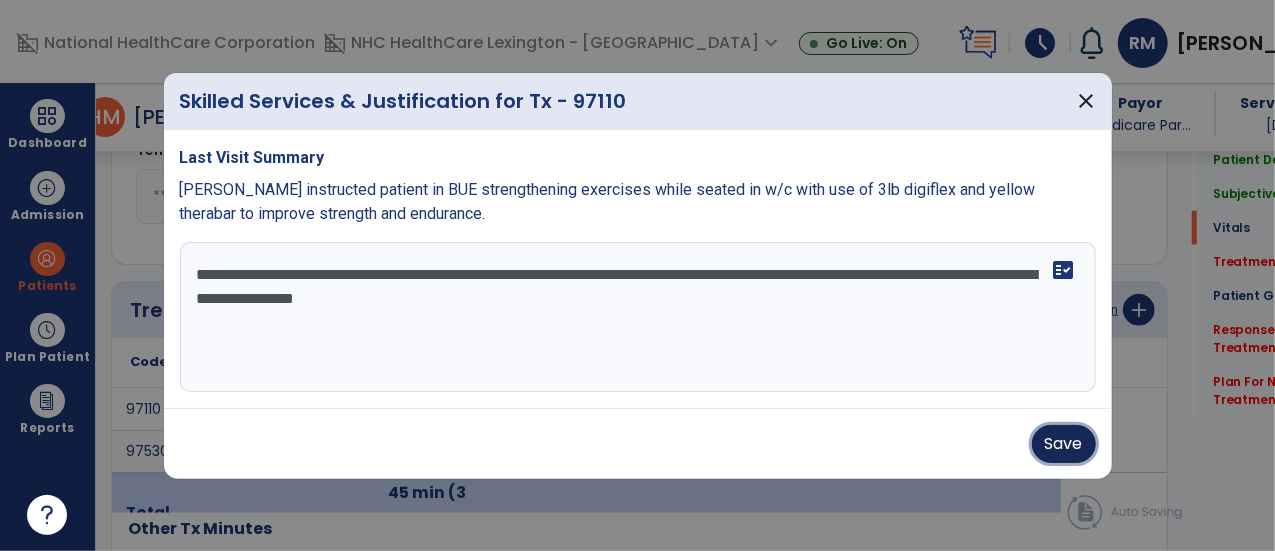 click on "Save" at bounding box center (1064, 444) 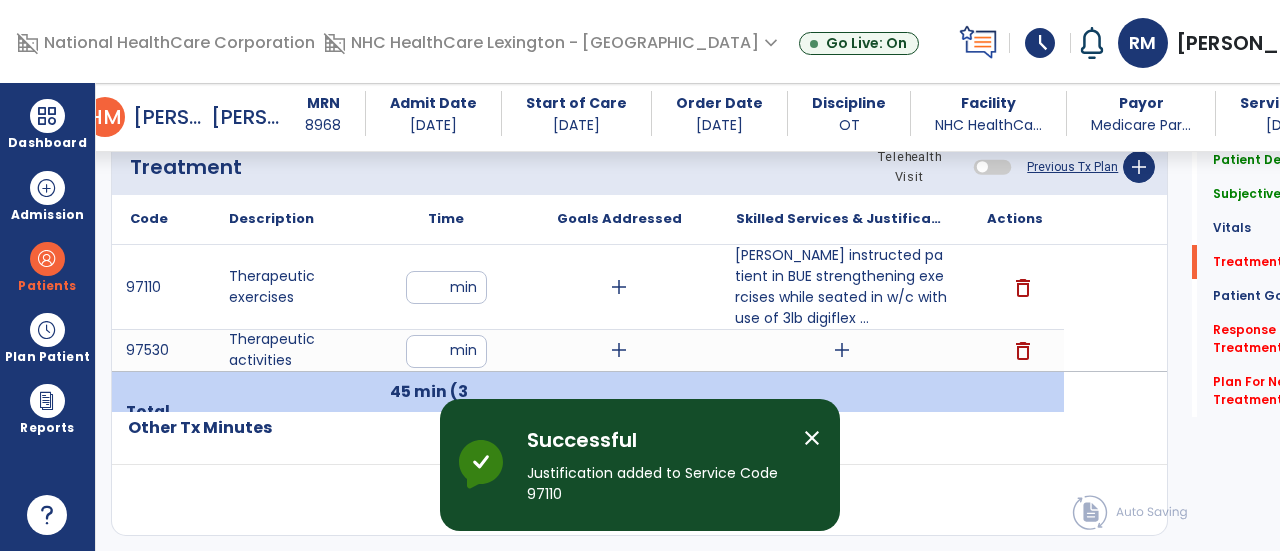 click on "add" at bounding box center (842, 350) 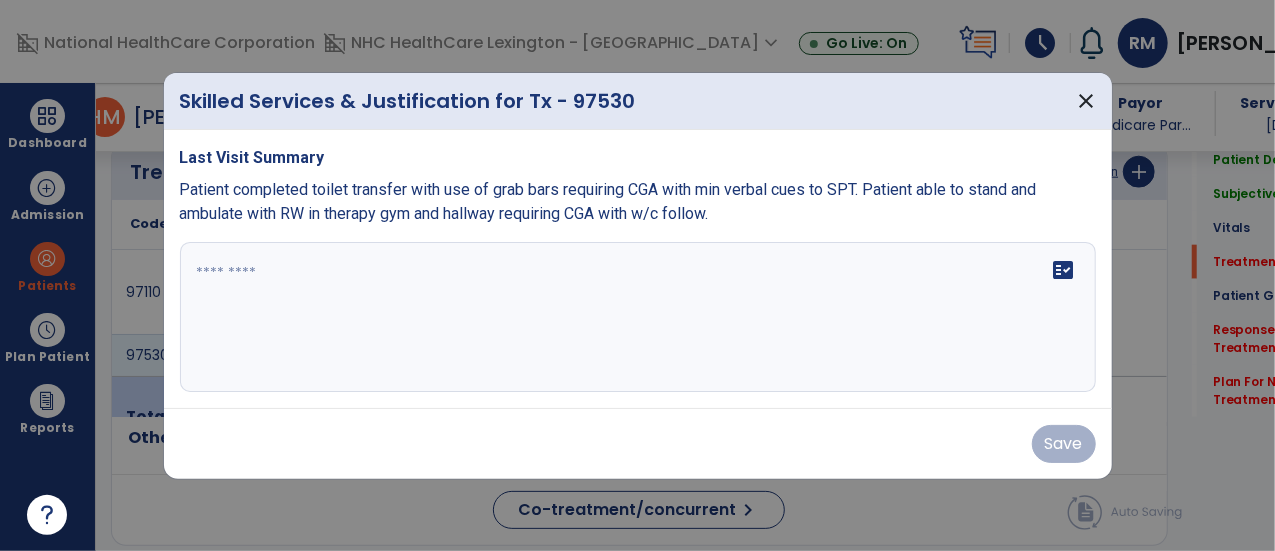 scroll, scrollTop: 1111, scrollLeft: 0, axis: vertical 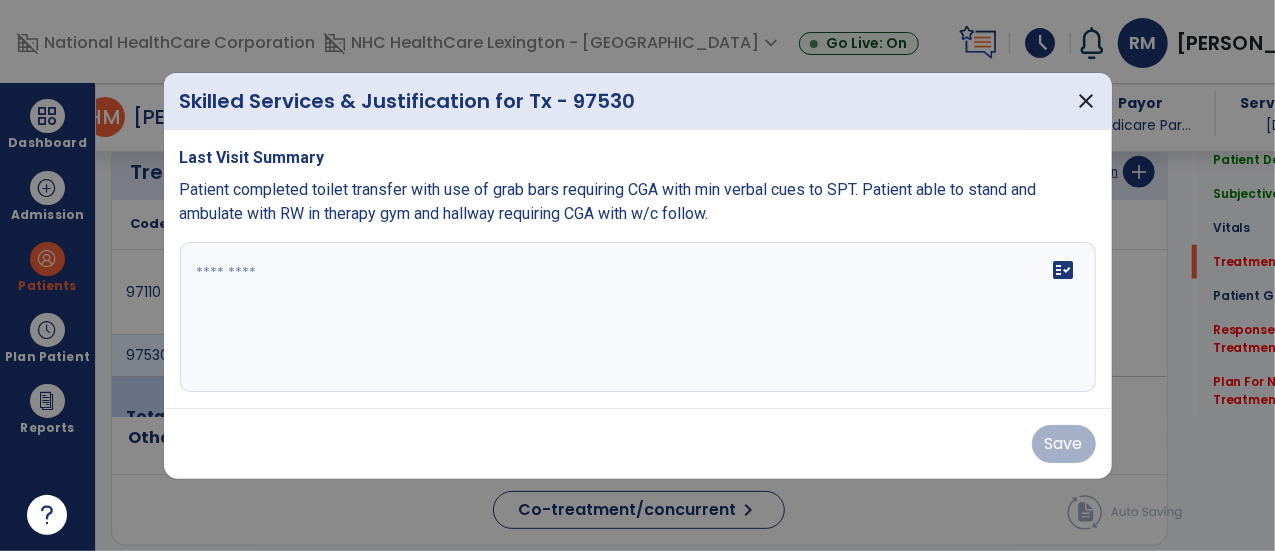 click on "fact_check" at bounding box center [638, 317] 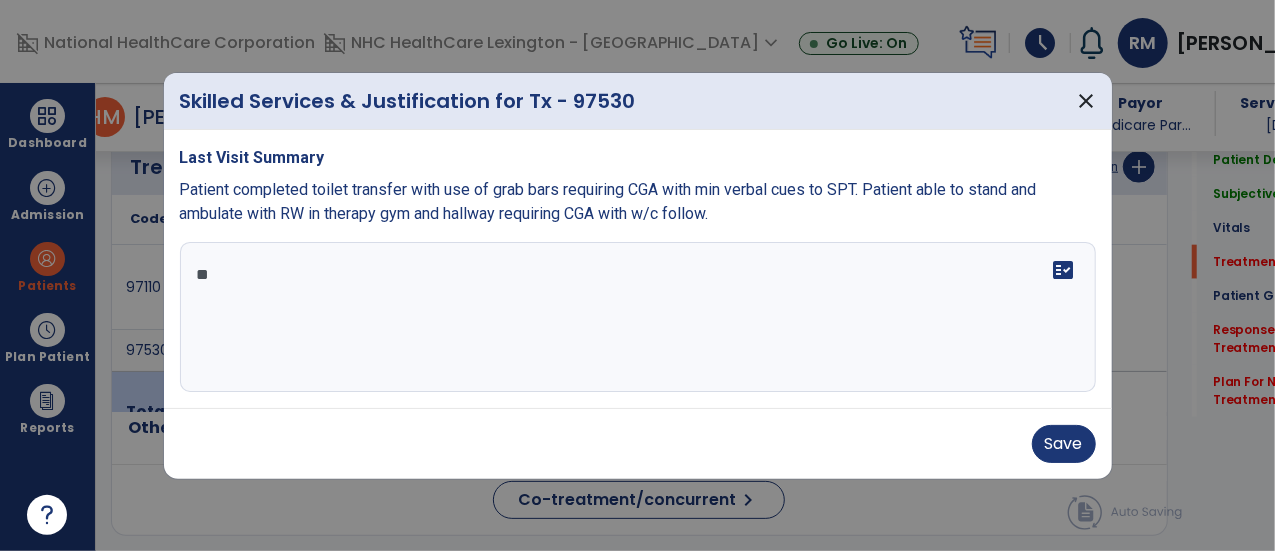 type on "*" 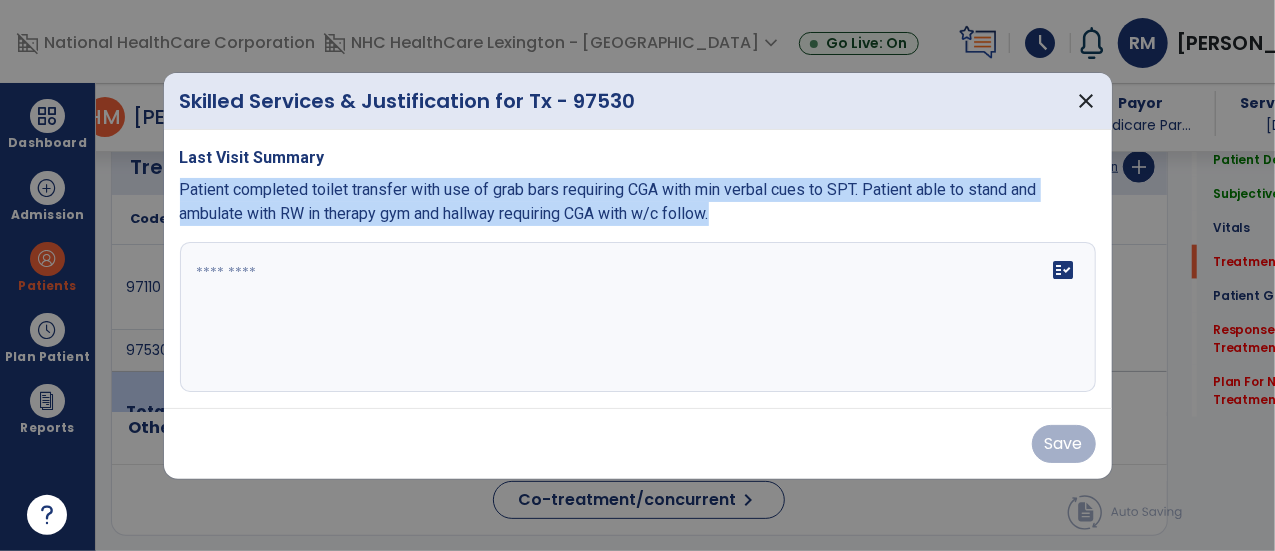 drag, startPoint x: 180, startPoint y: 187, endPoint x: 876, endPoint y: 238, distance: 697.866 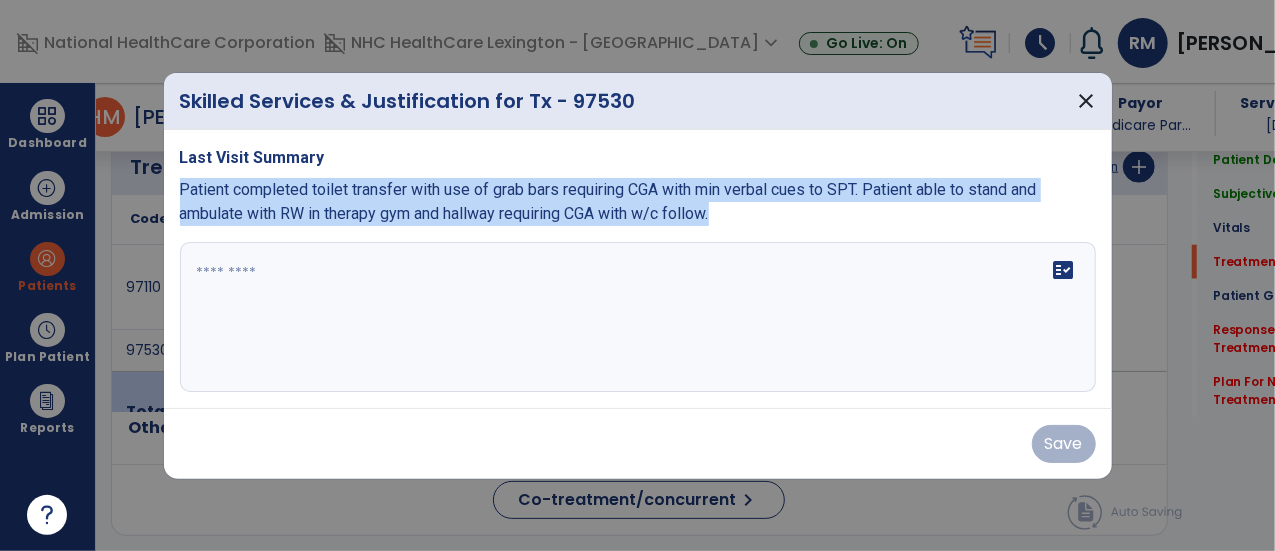 click on "Last Visit Summary Patient completed toilet transfer with use of grab bars requiring CGA with min verbal cues to SPT. Patient able to stand and ambulate with RW in therapy gym and hallway requiring CGA with w/c follow.   fact_check" at bounding box center (638, 269) 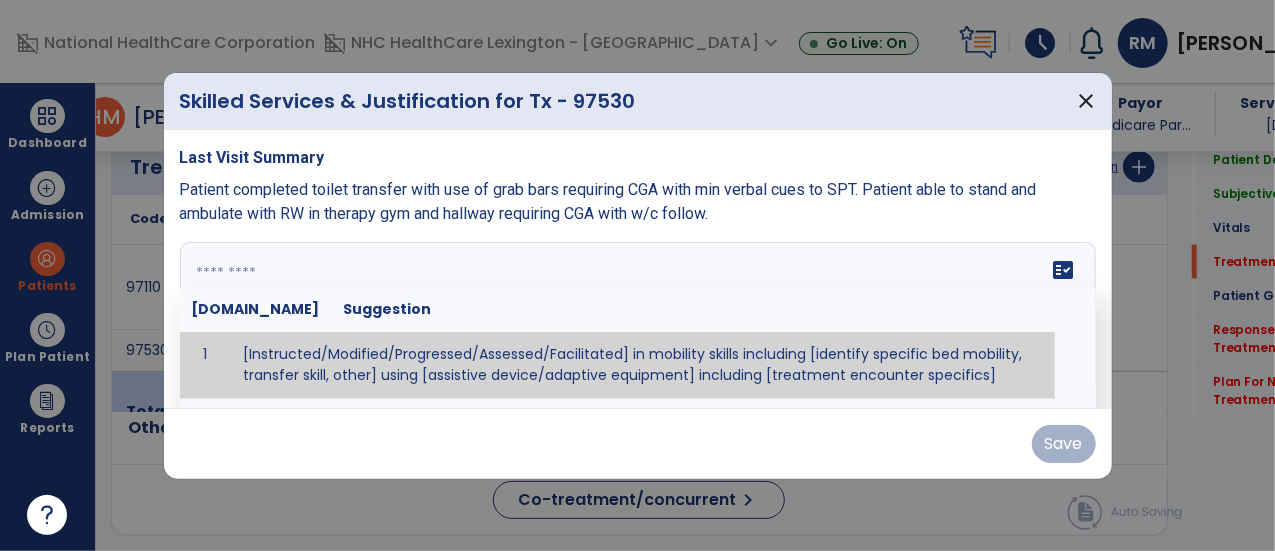 paste on "**********" 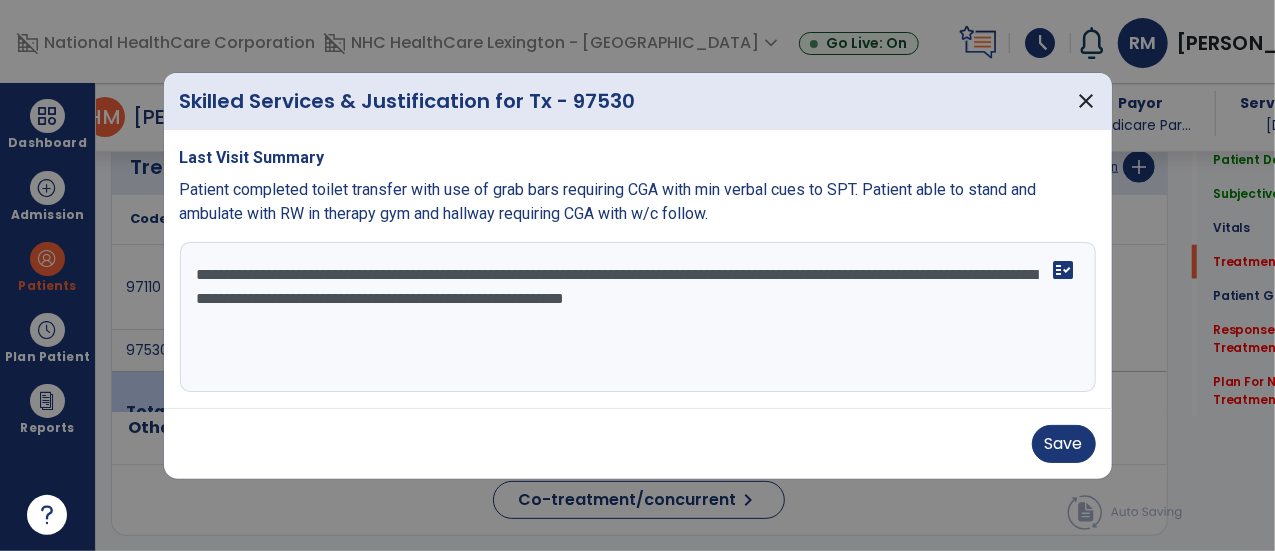 click on "**********" at bounding box center [638, 317] 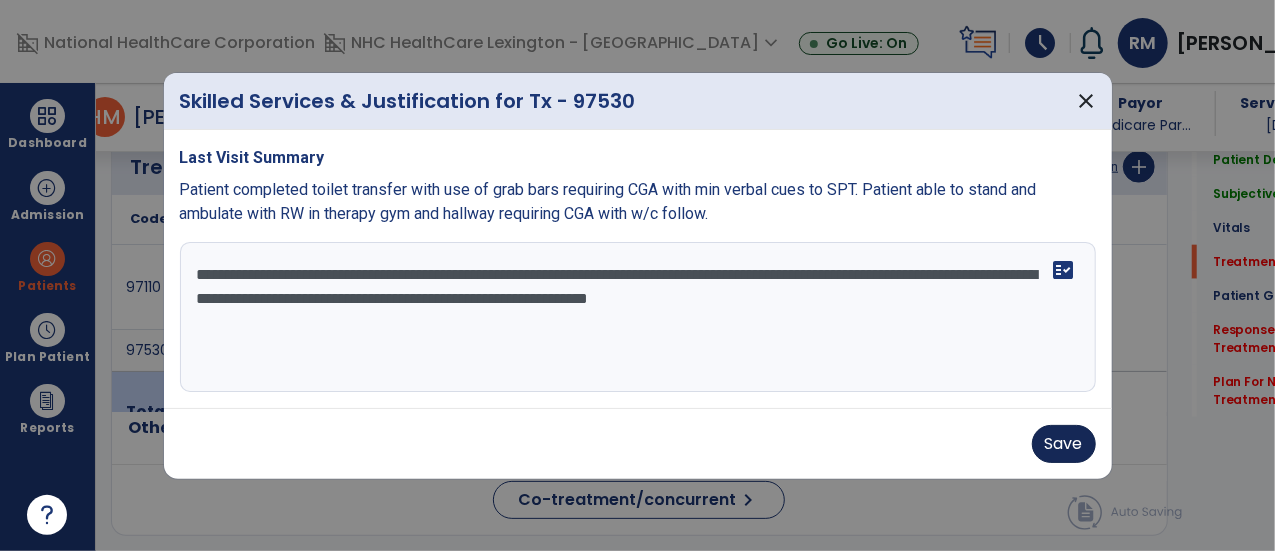 type on "**********" 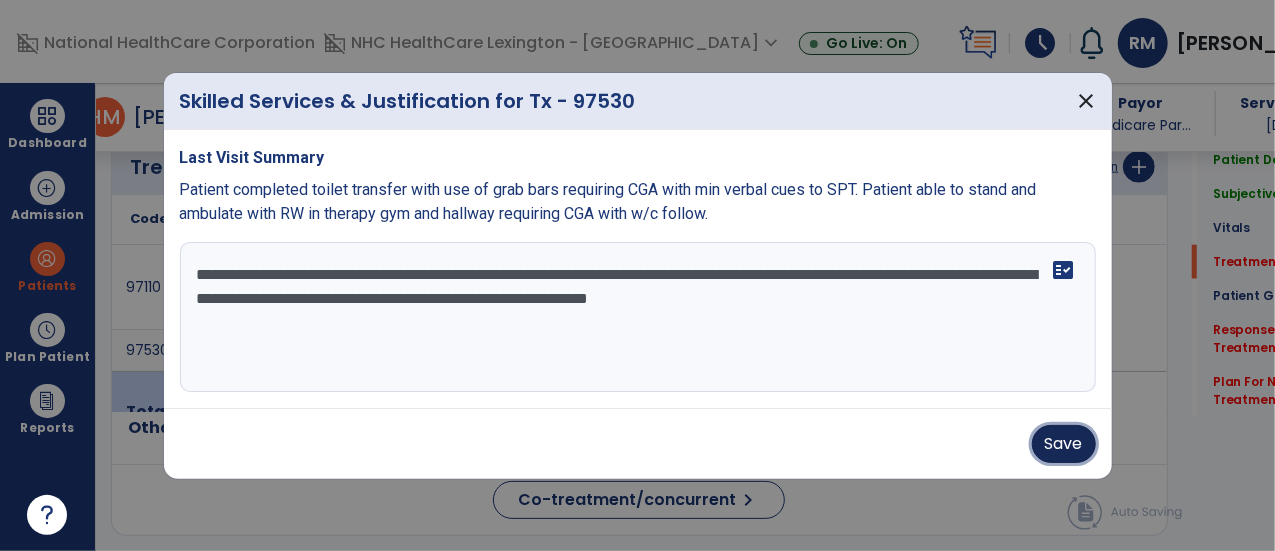 click on "Save" at bounding box center [1064, 444] 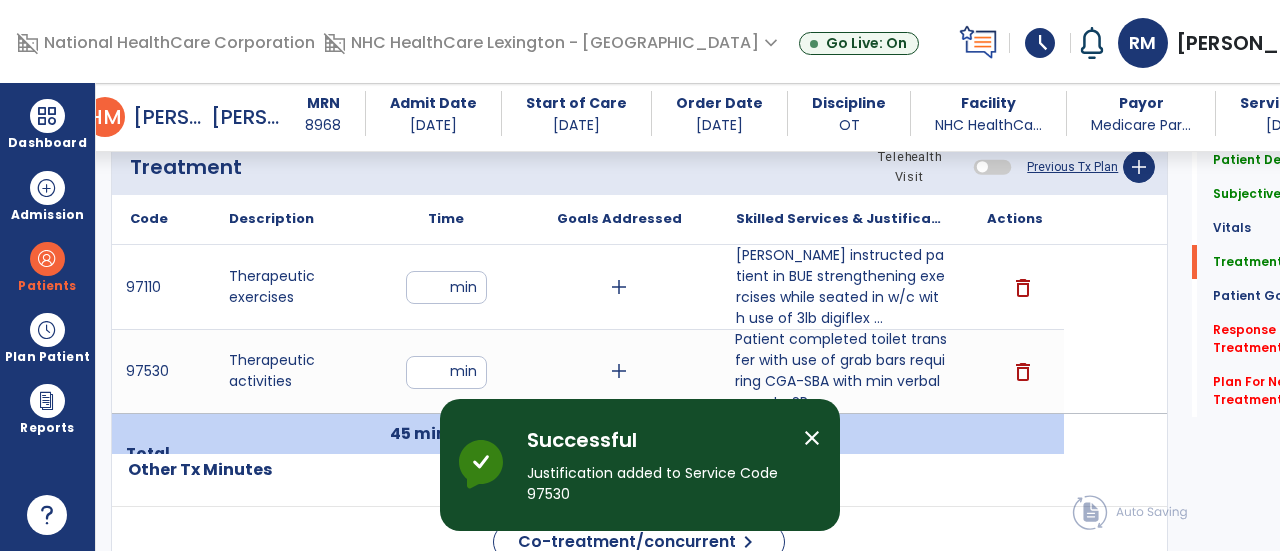click on "close" at bounding box center [812, 438] 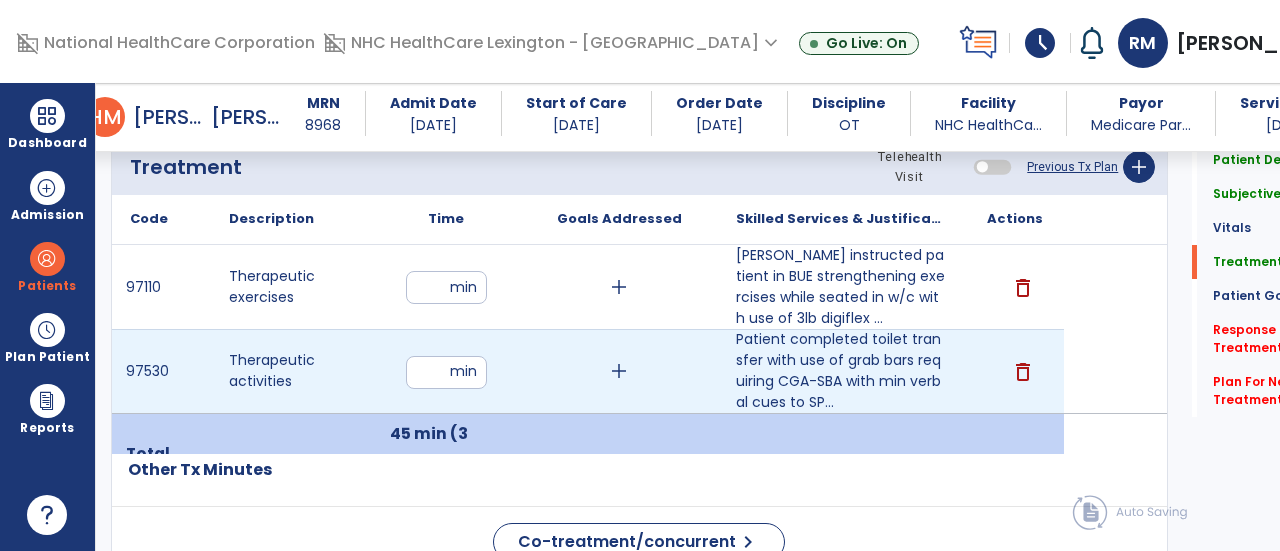 click on "add" at bounding box center (619, 371) 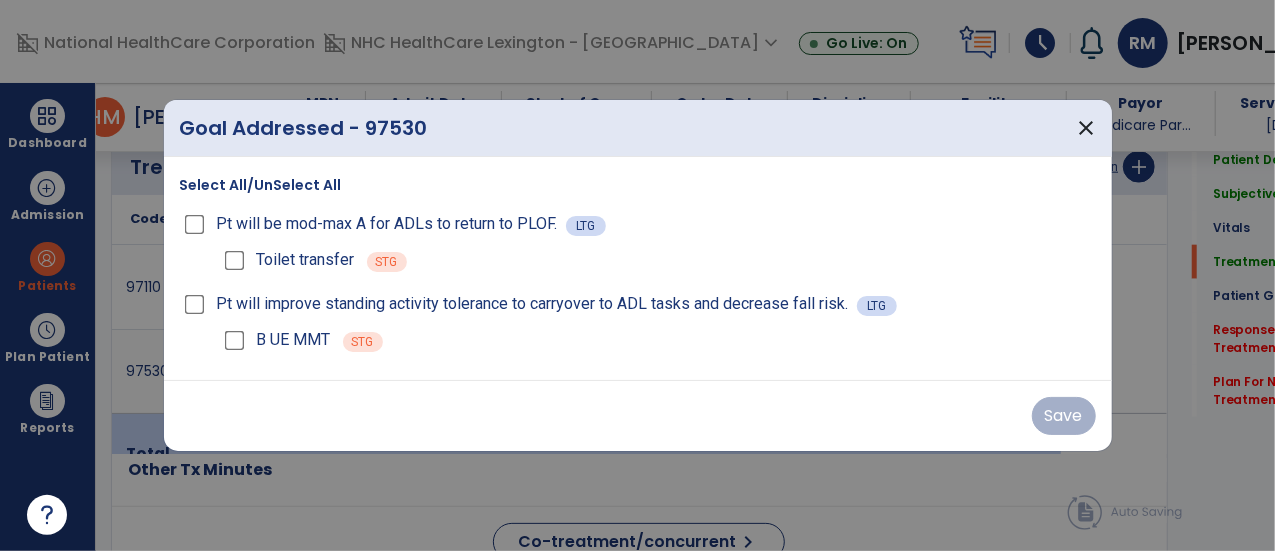 scroll, scrollTop: 1111, scrollLeft: 0, axis: vertical 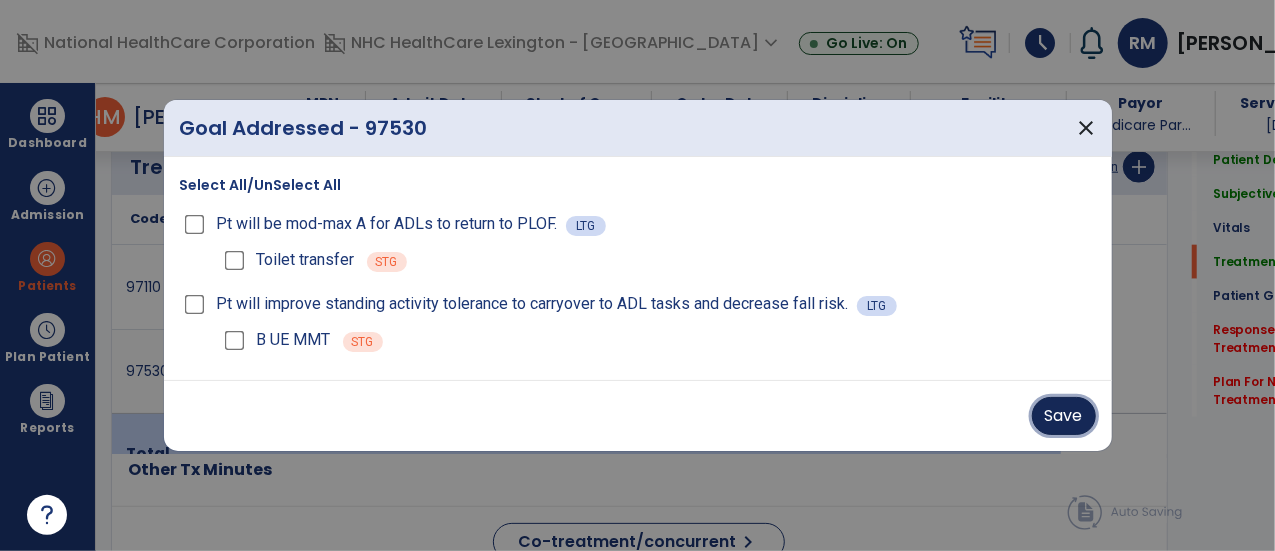 click on "Save" at bounding box center (1064, 416) 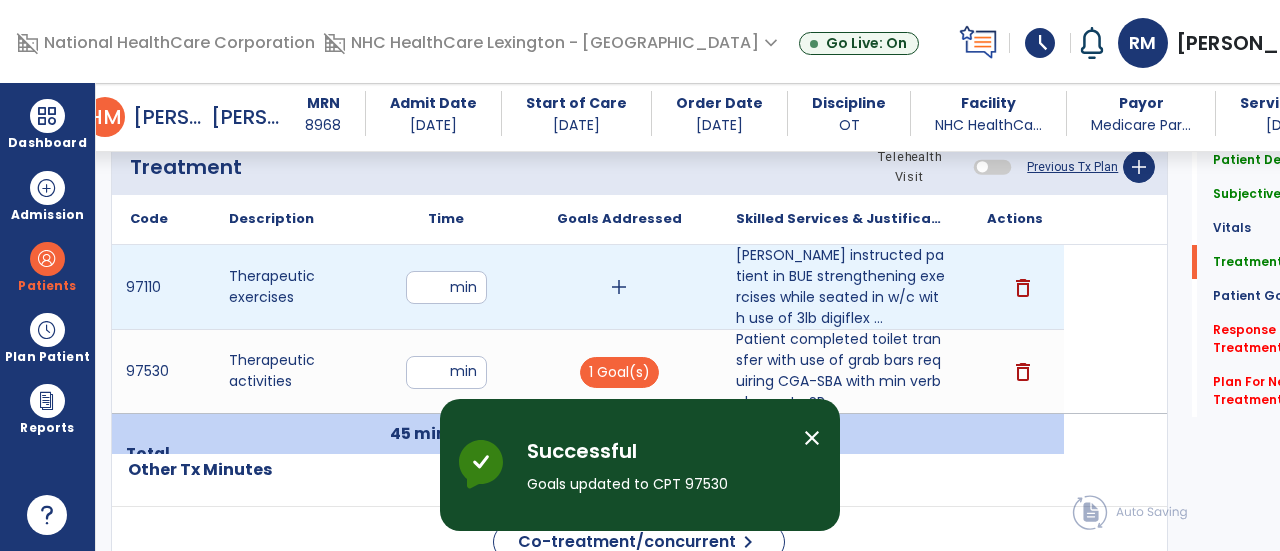 click on "add" at bounding box center (619, 287) 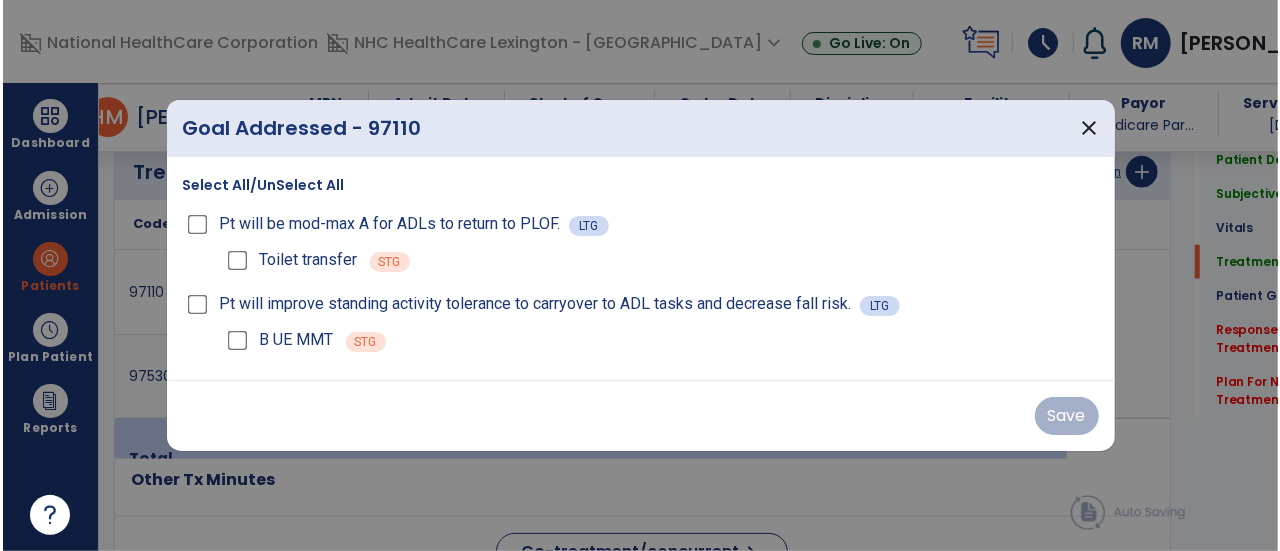 scroll, scrollTop: 1111, scrollLeft: 0, axis: vertical 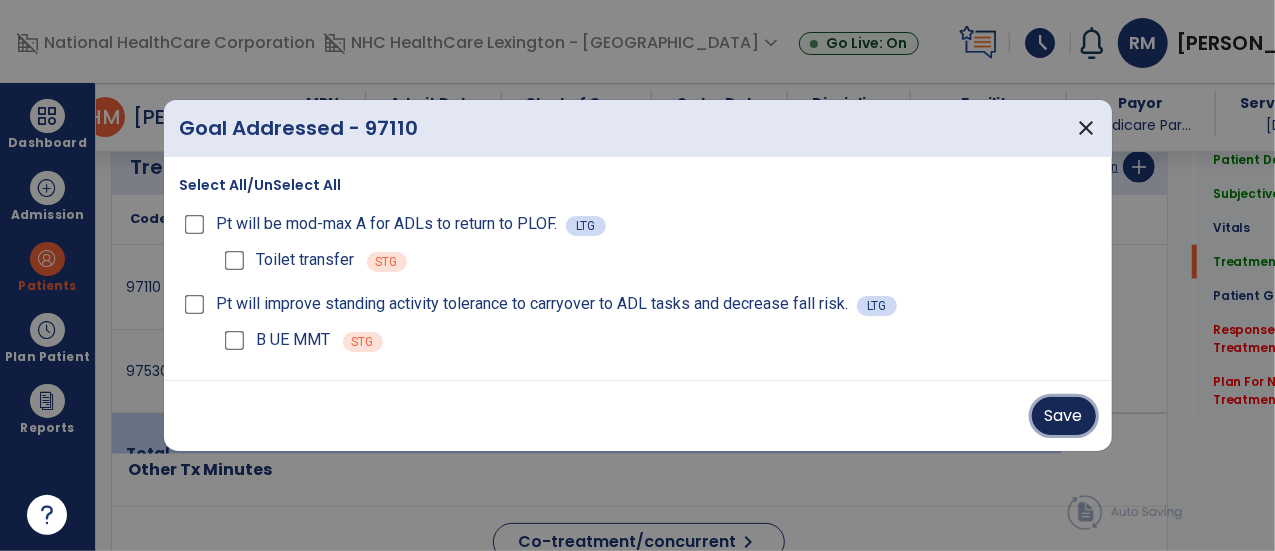 click on "Save" at bounding box center [1064, 416] 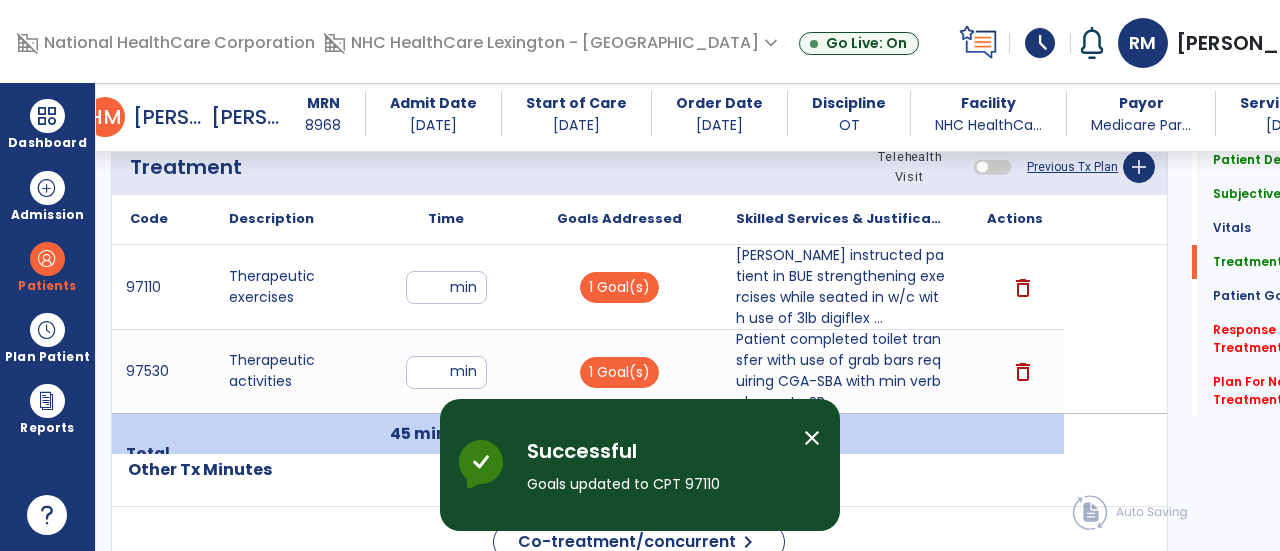 click on "Quick Links  Patient Demographics   Patient Demographics   Subjective Assessment   Subjective Assessment   Vitals   Vitals   Treatment   Treatment   Patient Goals   Patient Goals   Response To Treatment   *  Response To Treatment   *  Plan For Next Treatment   *  Plan For Next Treatment   *" 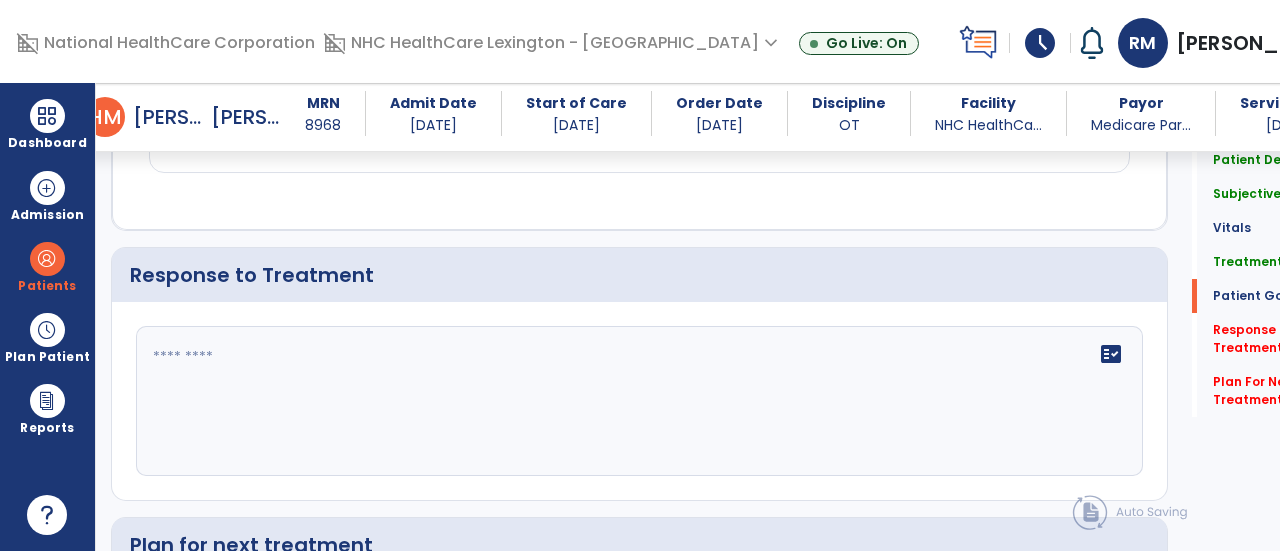 scroll, scrollTop: 2191, scrollLeft: 0, axis: vertical 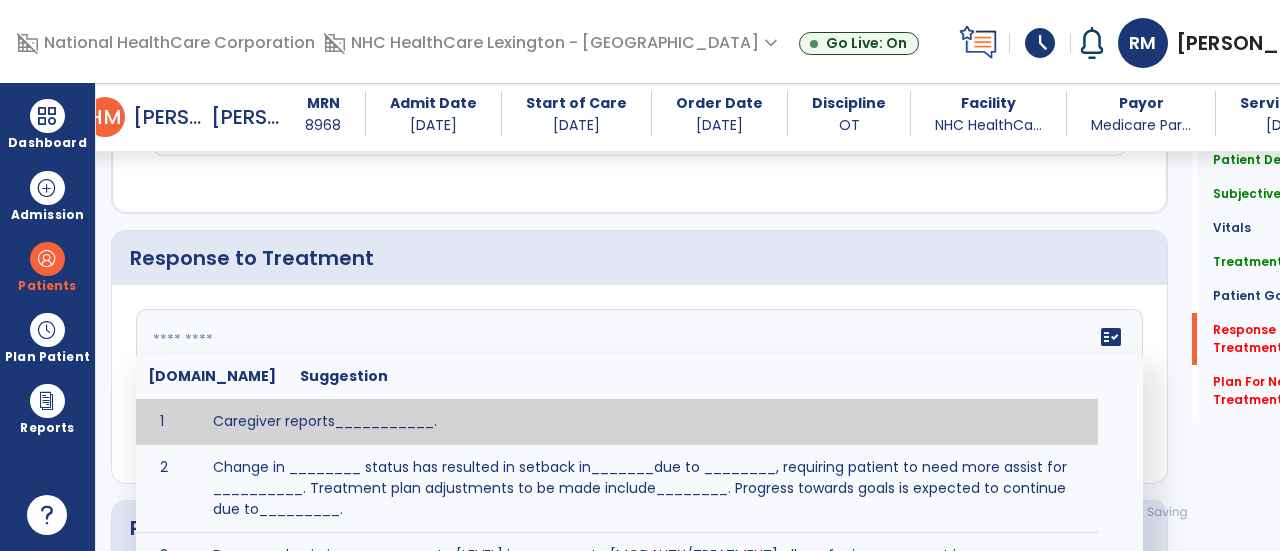 click on "fact_check  [DOMAIN_NAME] Suggestion 1 Caregiver reports___________. 2 Change in ________ status has resulted in setback in_______due to ________, requiring patient to need more assist for __________.   Treatment plan adjustments to be made include________.  Progress towards goals is expected to continue due to_________. 3 Decreased pain in __________ to [LEVEL] in response to [MODALITY/TREATMENT] allows for improvement in _________. 4 Functional gains in _______ have impacted the patient's ability to perform_________ with a reduction in assist levels to_________. 5 Functional progress this week has been significant due to__________. 6 Gains in ________ have improved the patient's ability to perform ______with decreased levels of assist to___________. 7 Improvement in ________allows patient to tolerate higher levels of challenges in_________. 8 Pain in [AREA] has decreased to [LEVEL] in response to [TREATMENT/MODALITY], allowing fore ease in completing__________. 9 10 11 12 13 14 15 16 17 18 19 20 21" 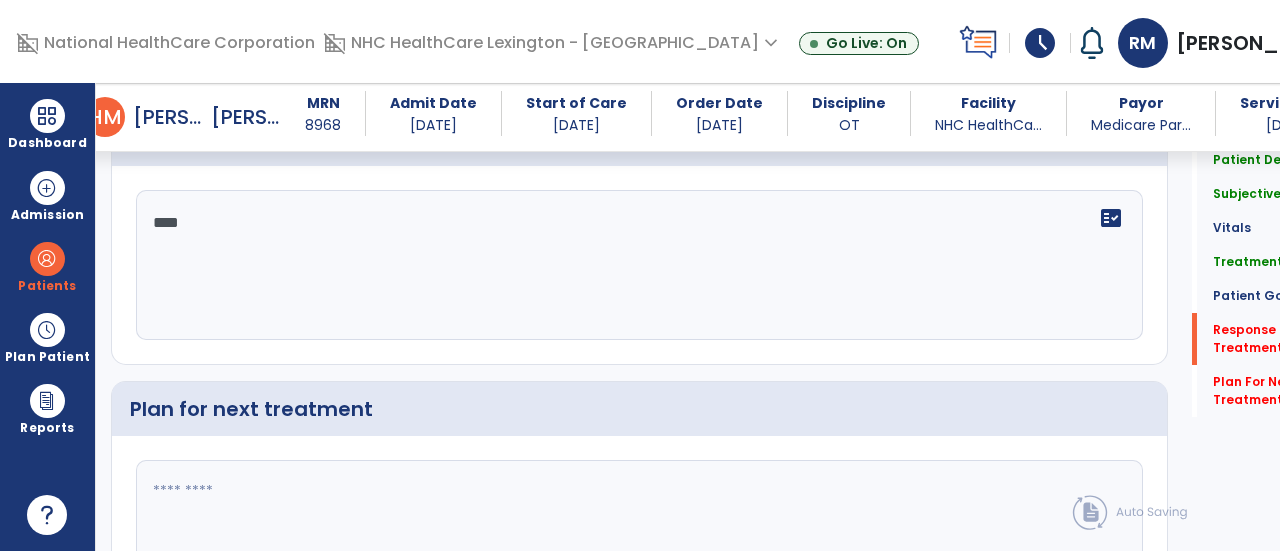 scroll, scrollTop: 2430, scrollLeft: 0, axis: vertical 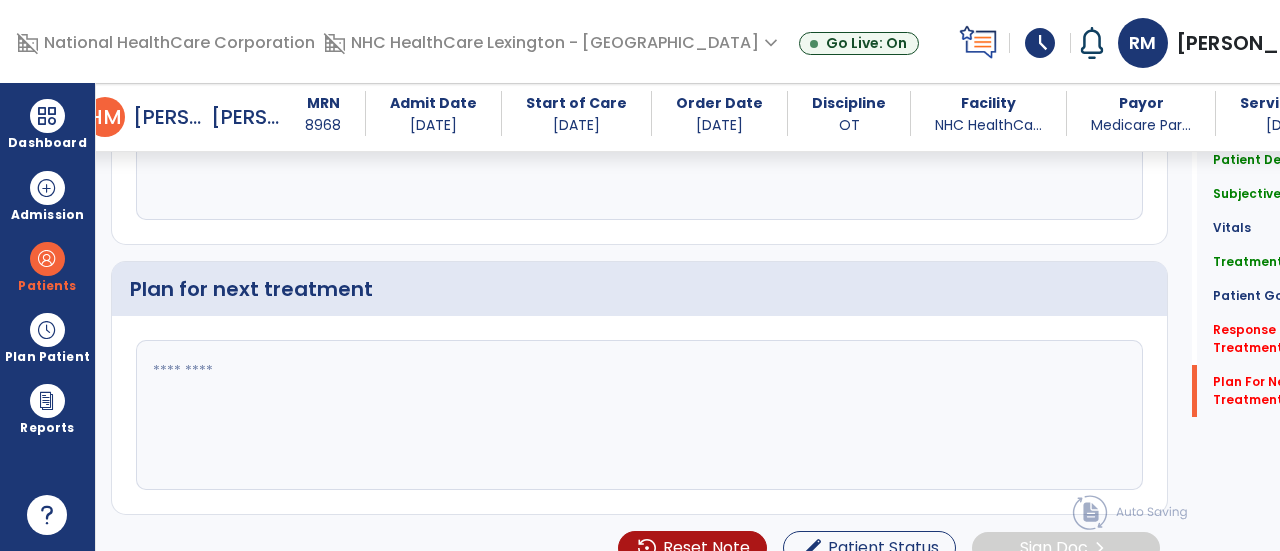 type on "****" 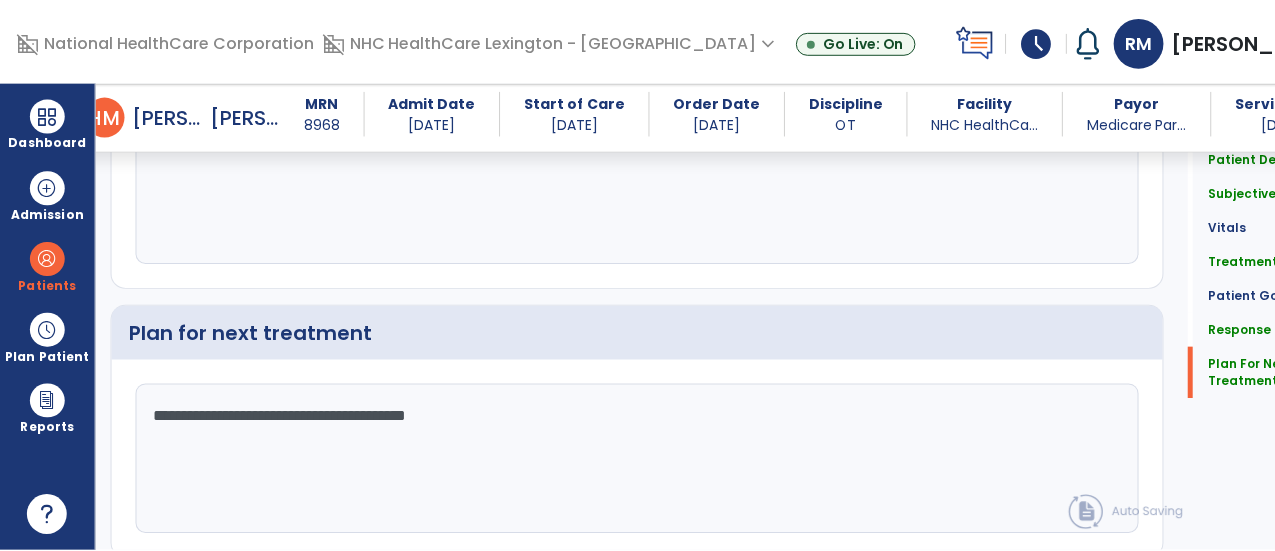 scroll, scrollTop: 2430, scrollLeft: 0, axis: vertical 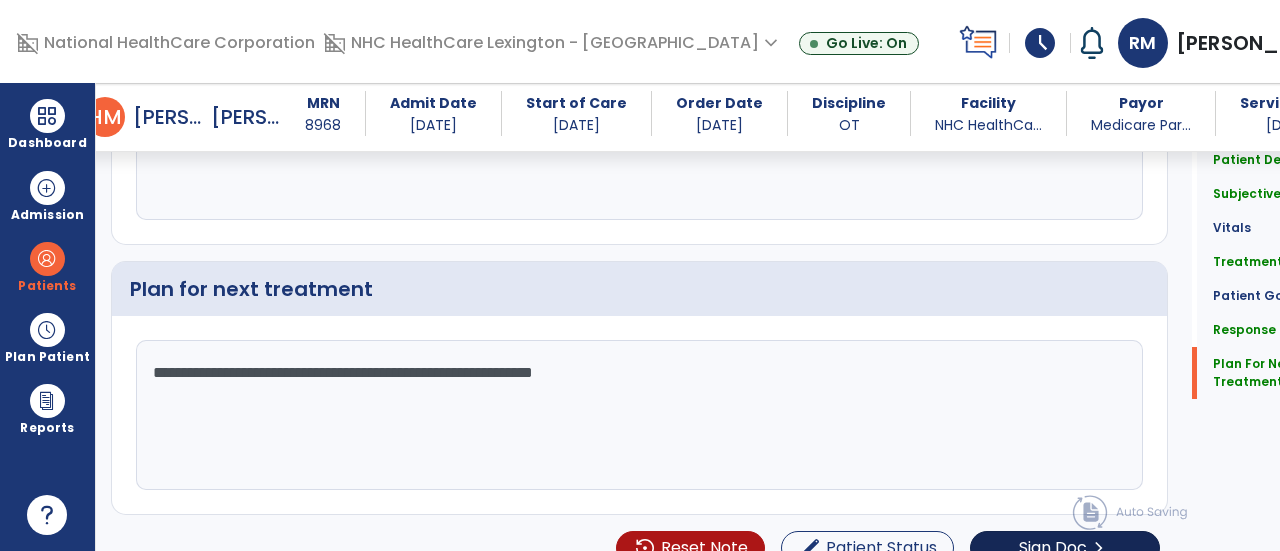 type on "**********" 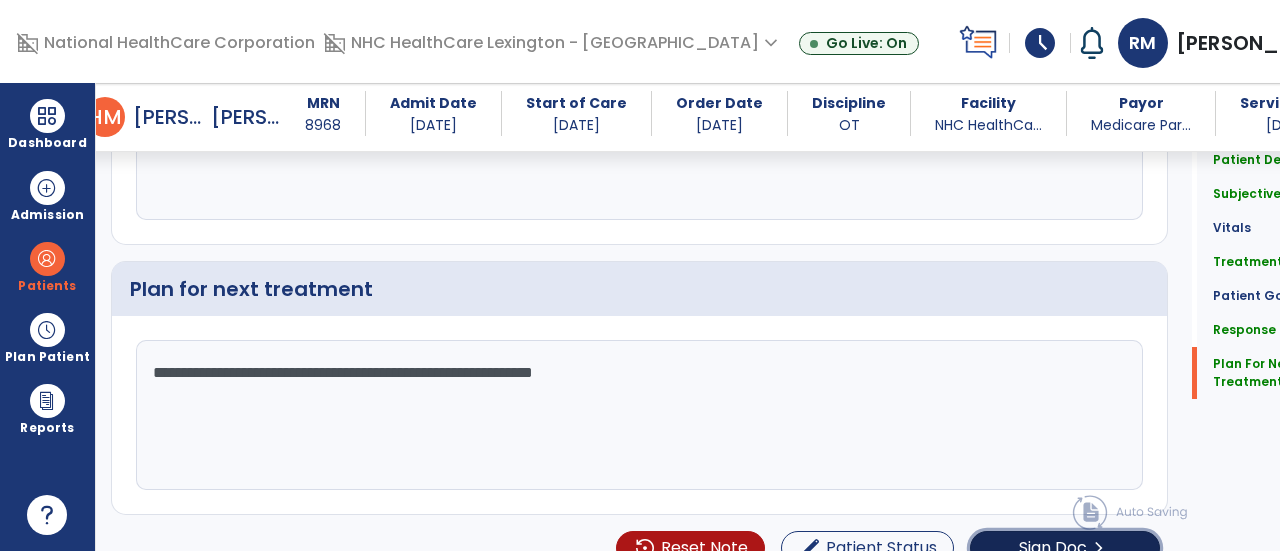 click on "Sign Doc" 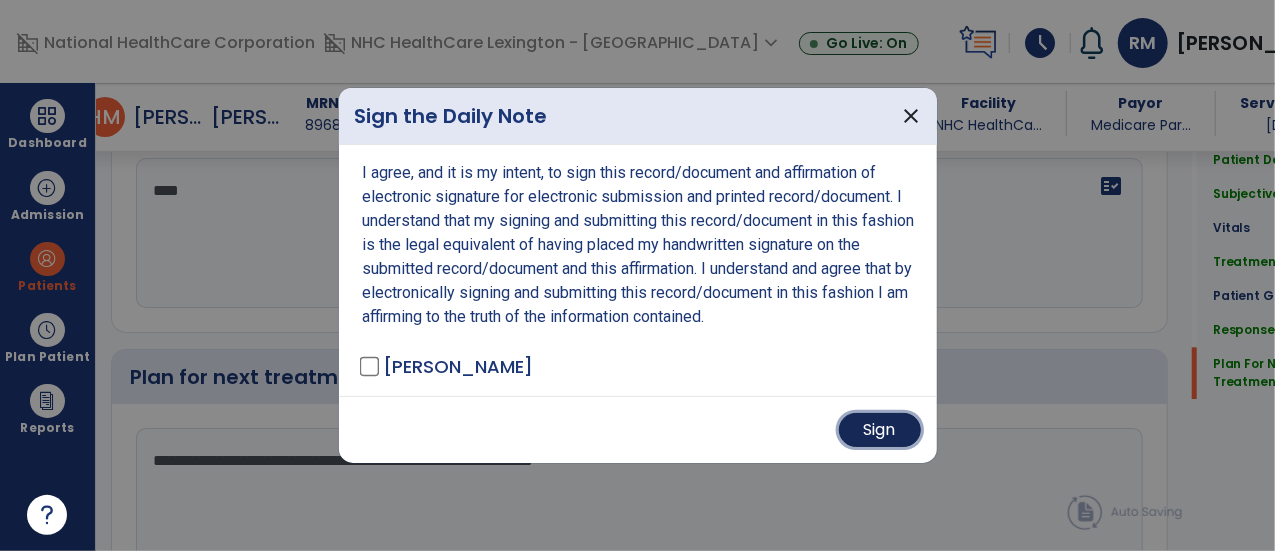 click on "Sign" at bounding box center (880, 430) 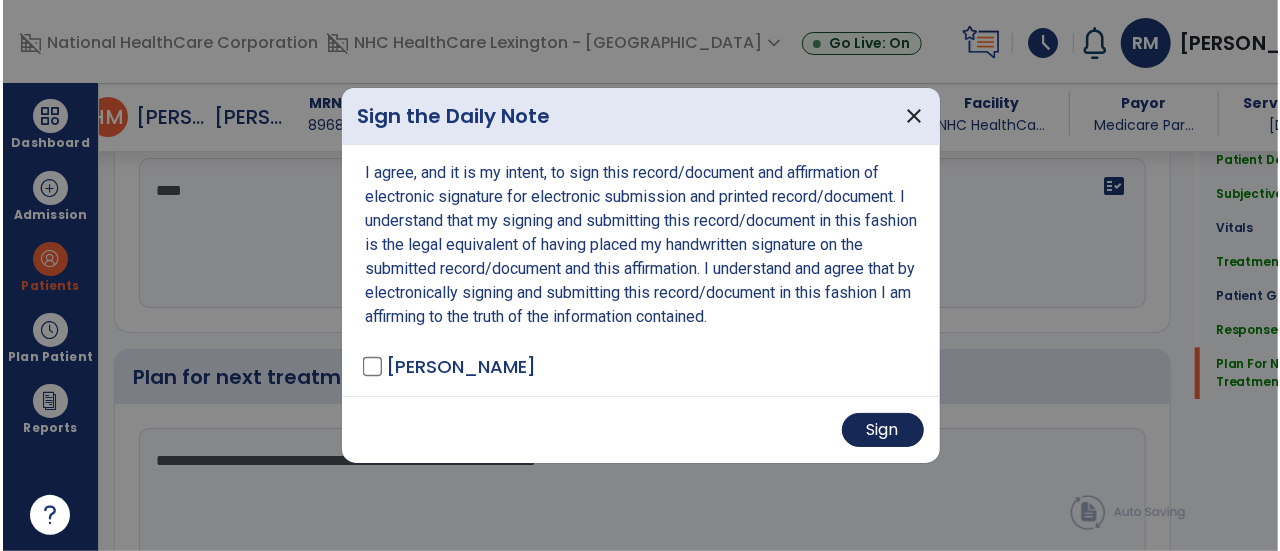 scroll, scrollTop: 2430, scrollLeft: 0, axis: vertical 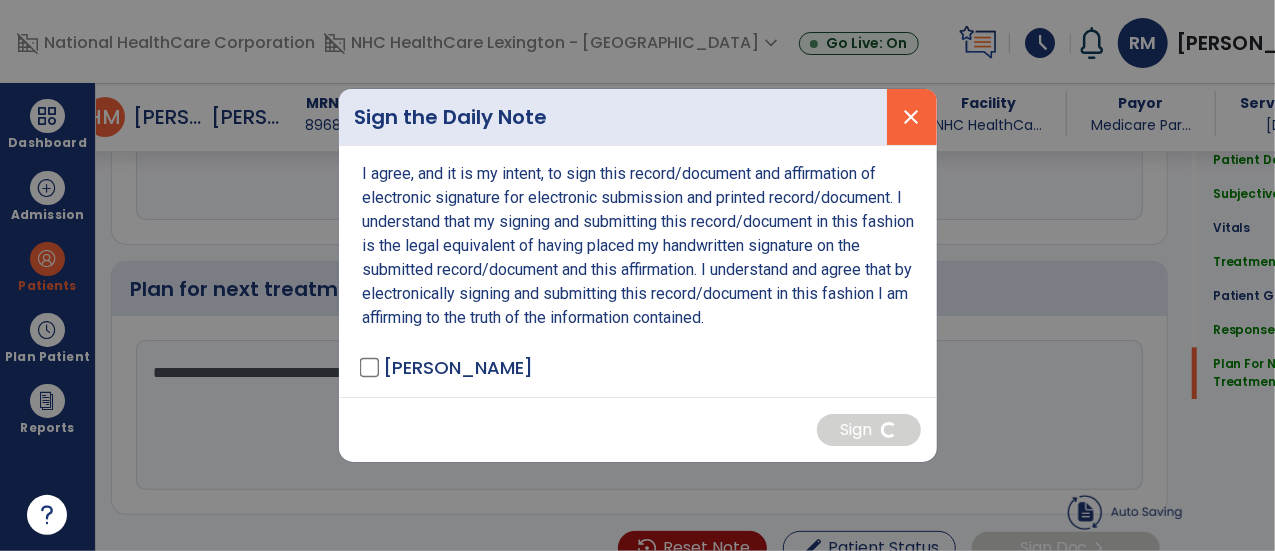click on "close" at bounding box center [912, 117] 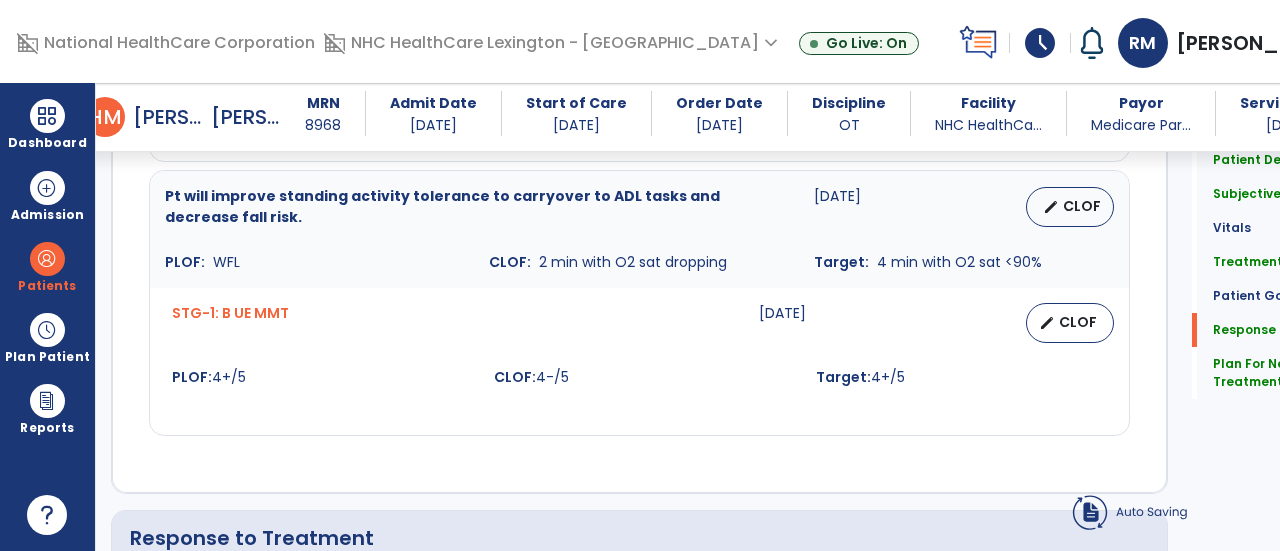 scroll, scrollTop: 2450, scrollLeft: 0, axis: vertical 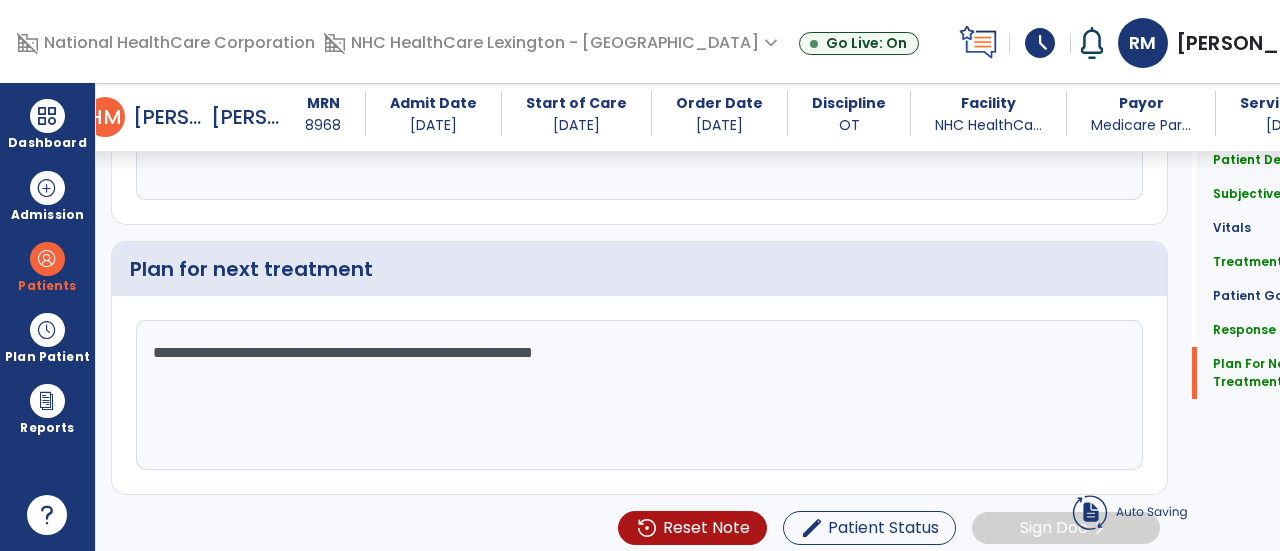 click on "**********" 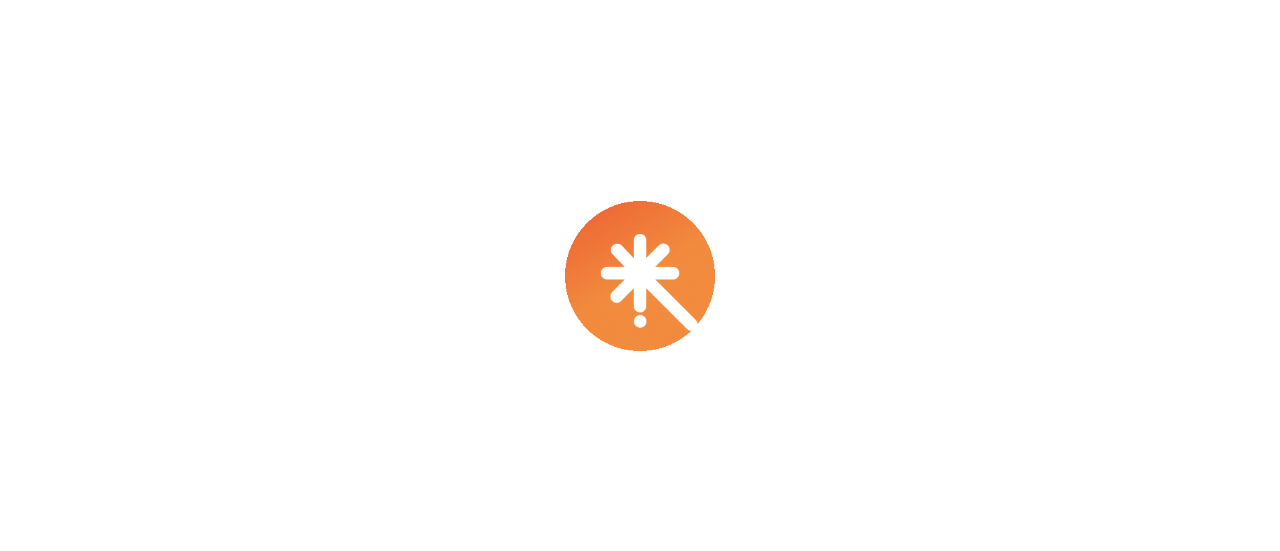 scroll, scrollTop: 0, scrollLeft: 0, axis: both 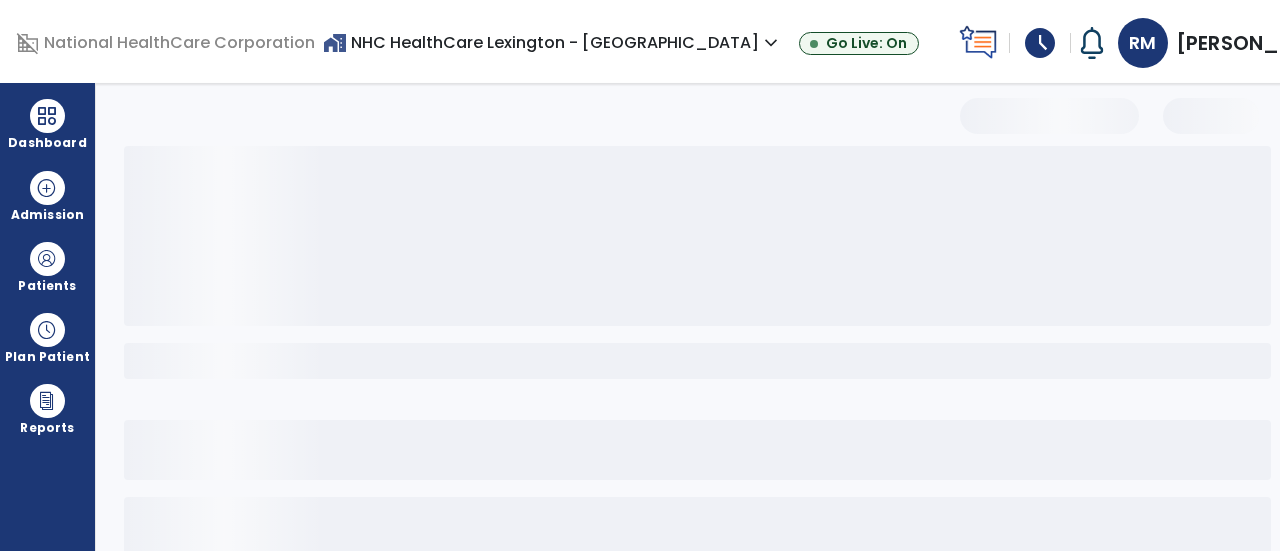 select on "*" 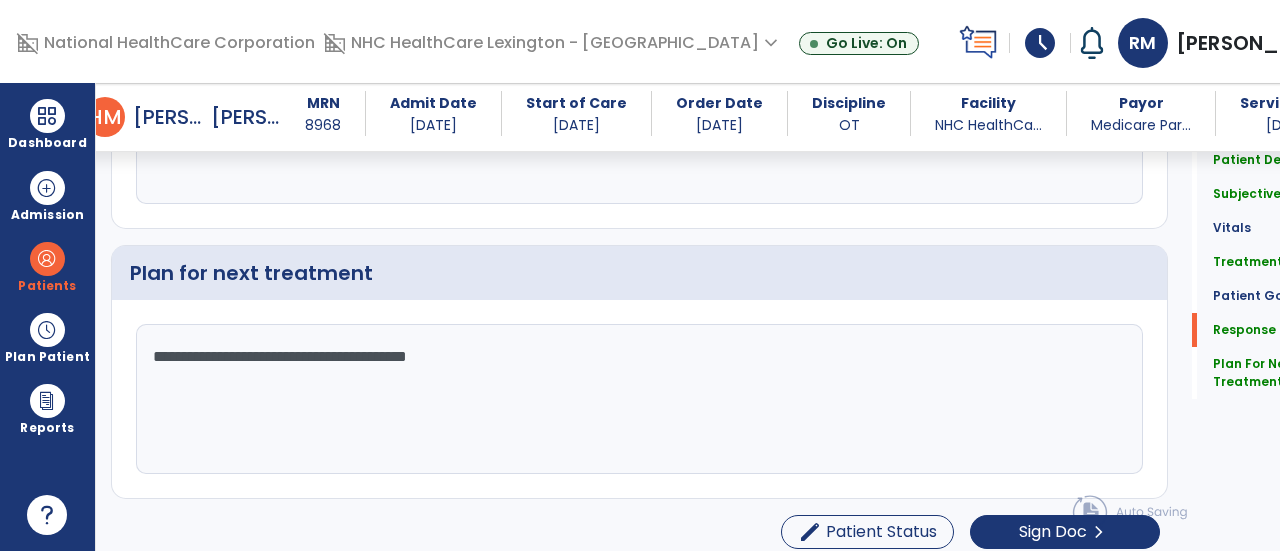 scroll, scrollTop: 2560, scrollLeft: 0, axis: vertical 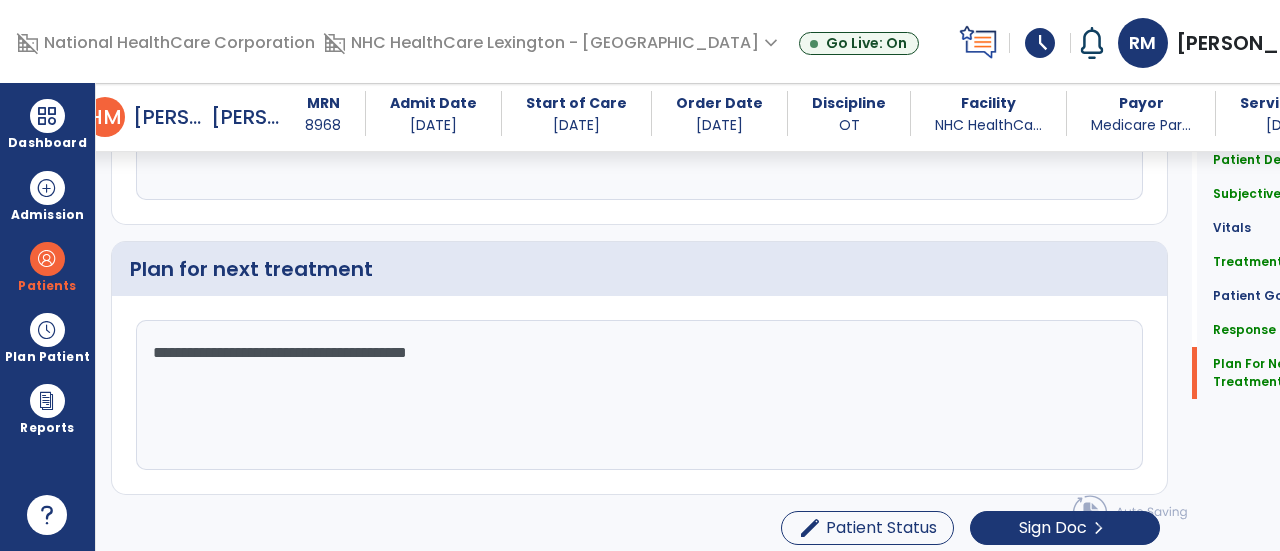 click on "**********" 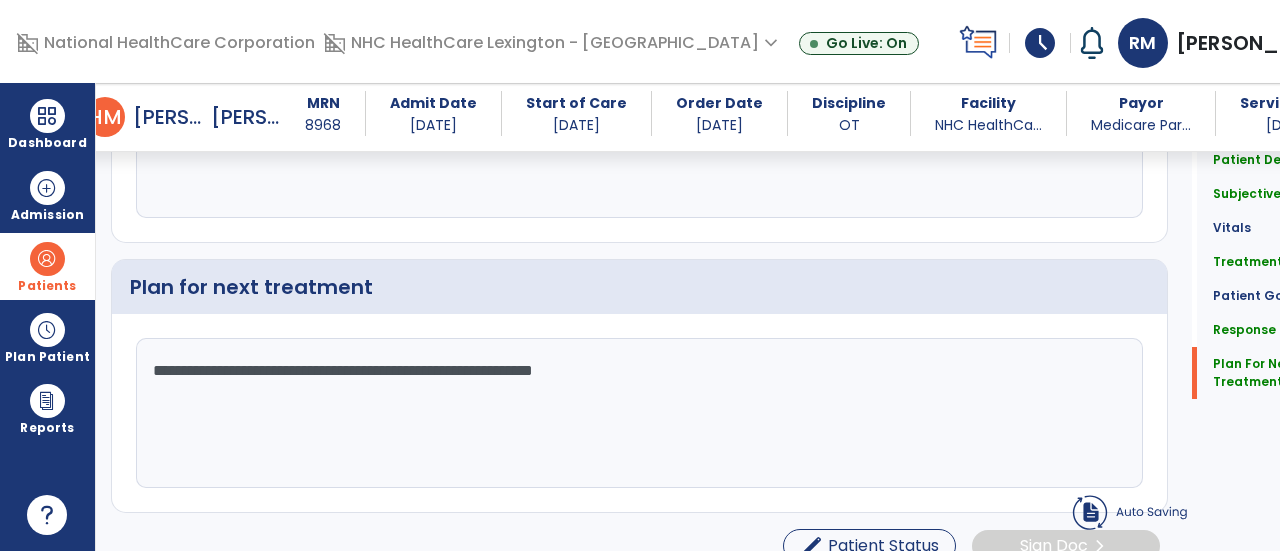 scroll, scrollTop: 2560, scrollLeft: 0, axis: vertical 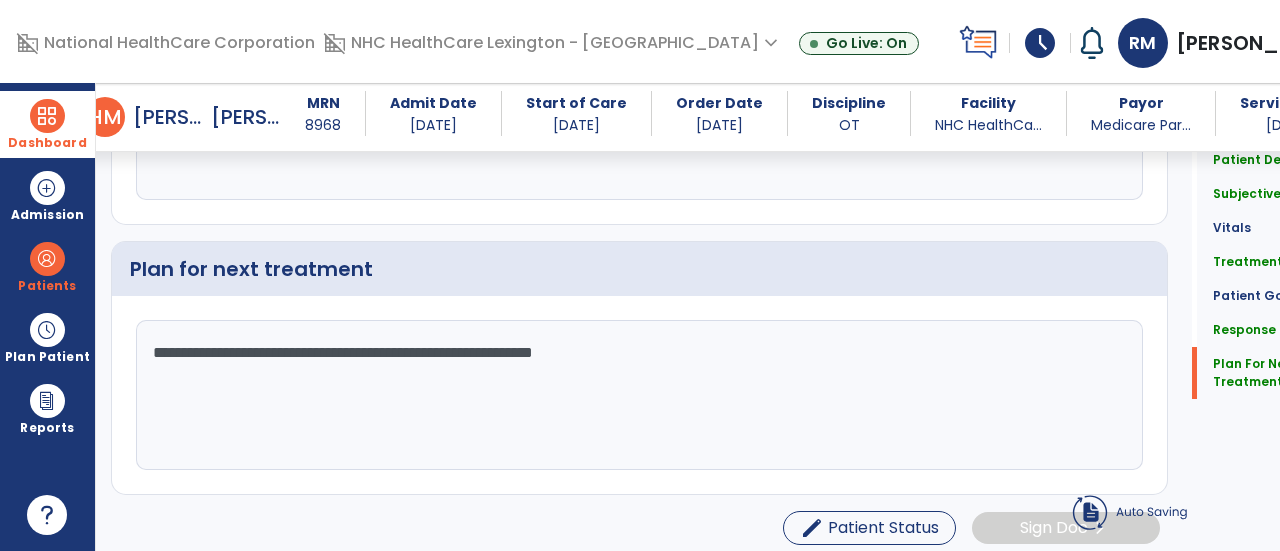 type on "**********" 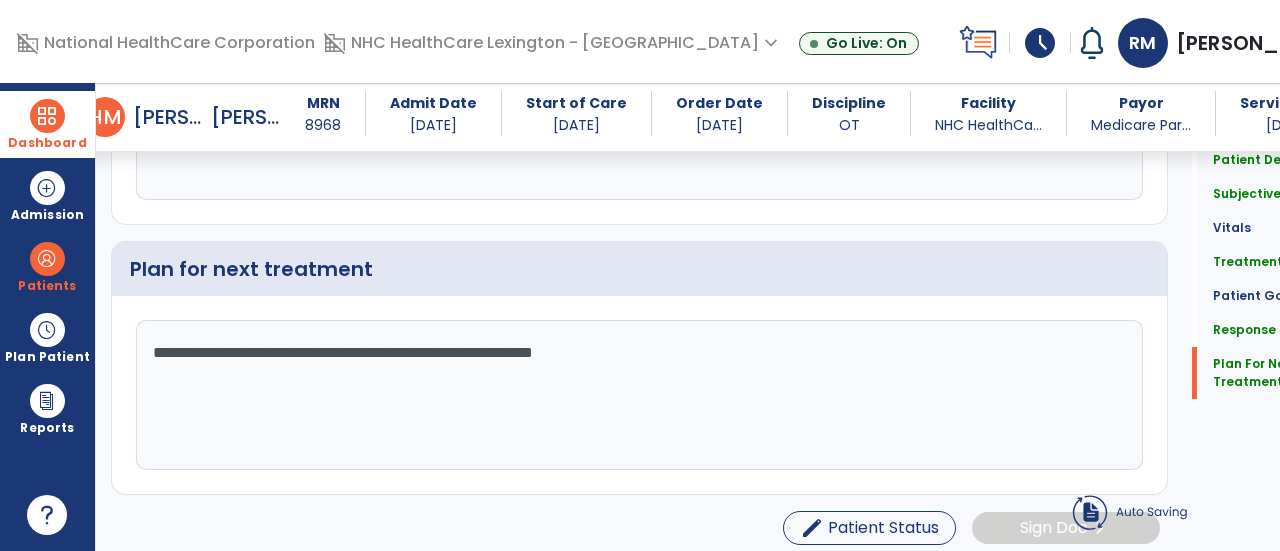 click at bounding box center [47, 116] 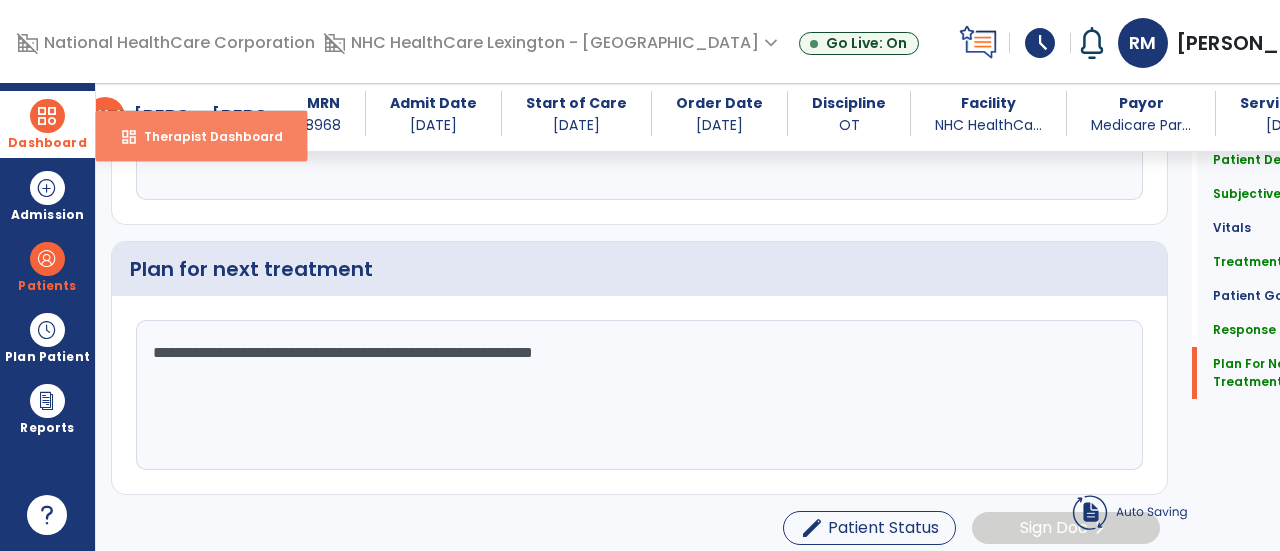 click on "dashboard  Therapist Dashboard" at bounding box center [201, 136] 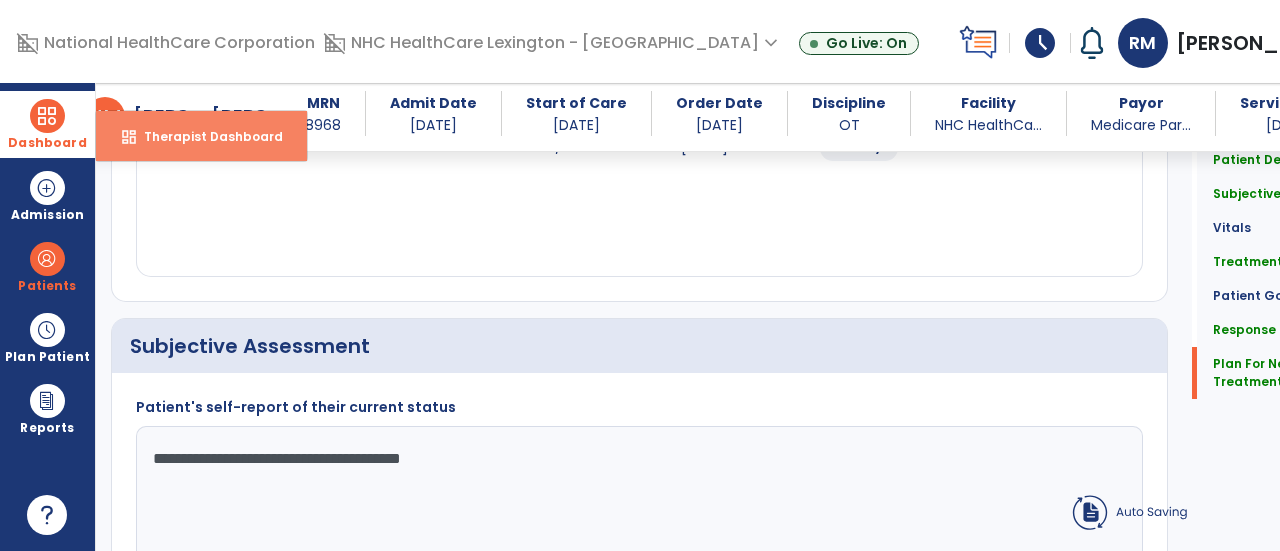 select on "****" 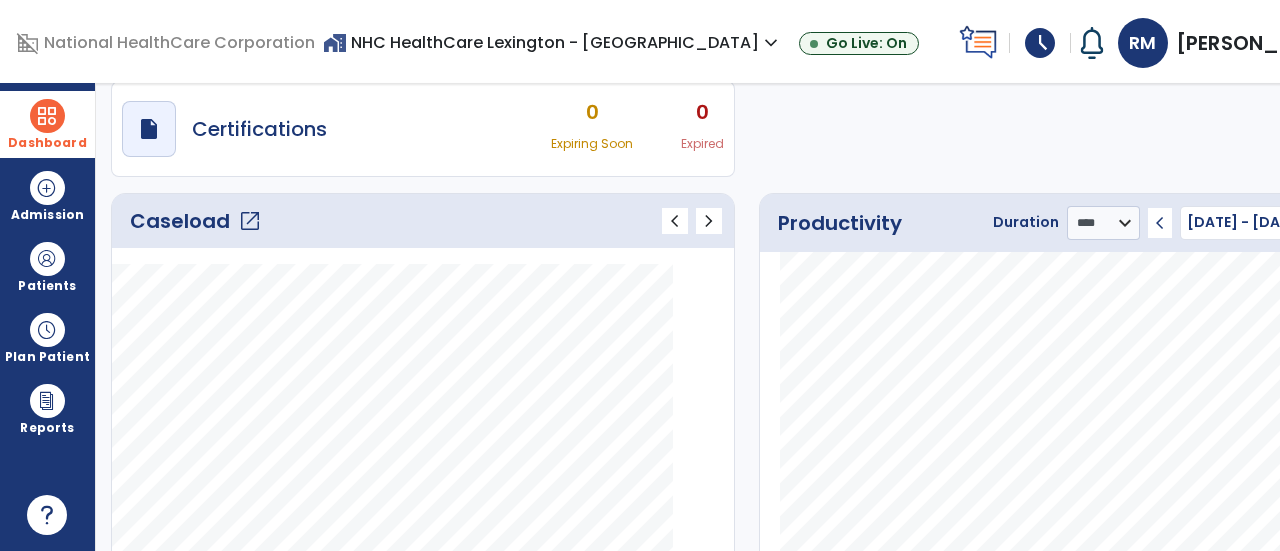 click on "open_in_new" 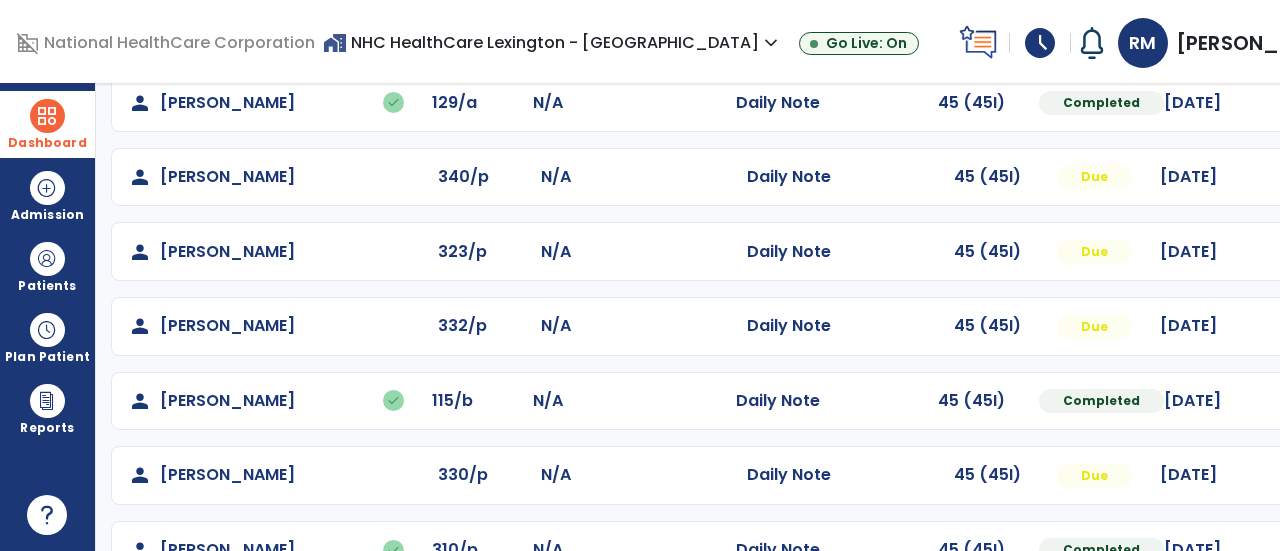 scroll, scrollTop: 333, scrollLeft: 0, axis: vertical 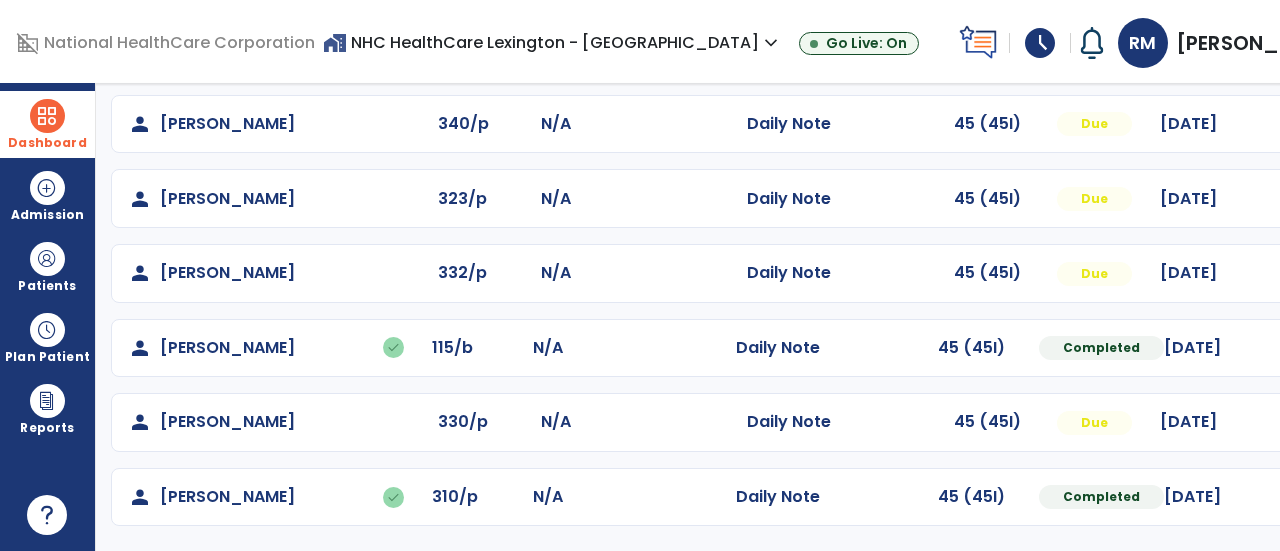 click at bounding box center (1323, -25) 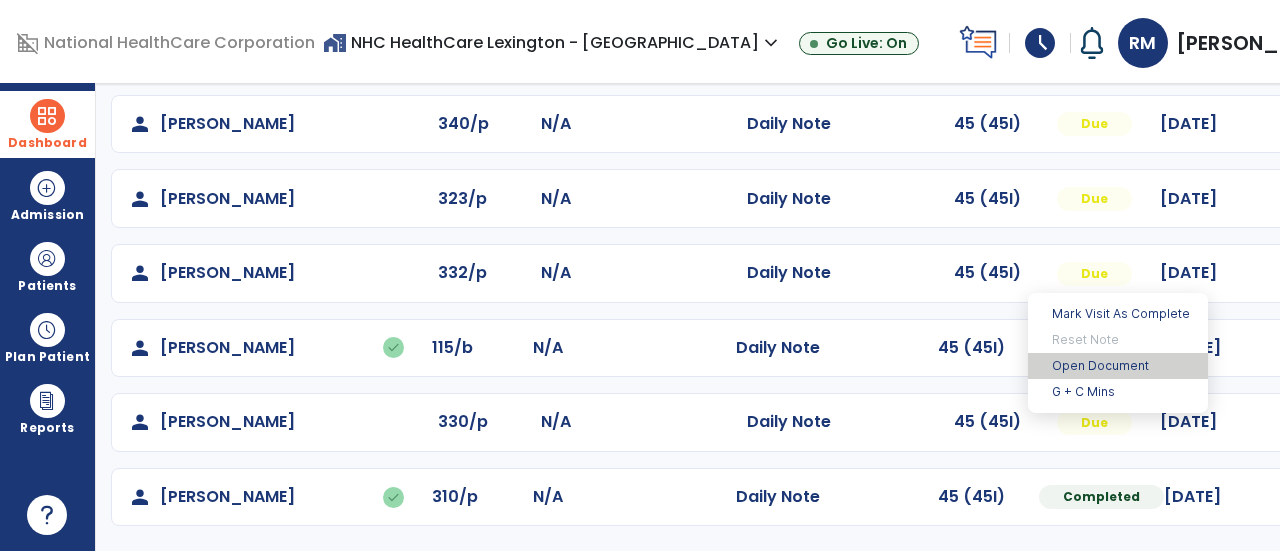 click on "Open Document" at bounding box center (1118, 366) 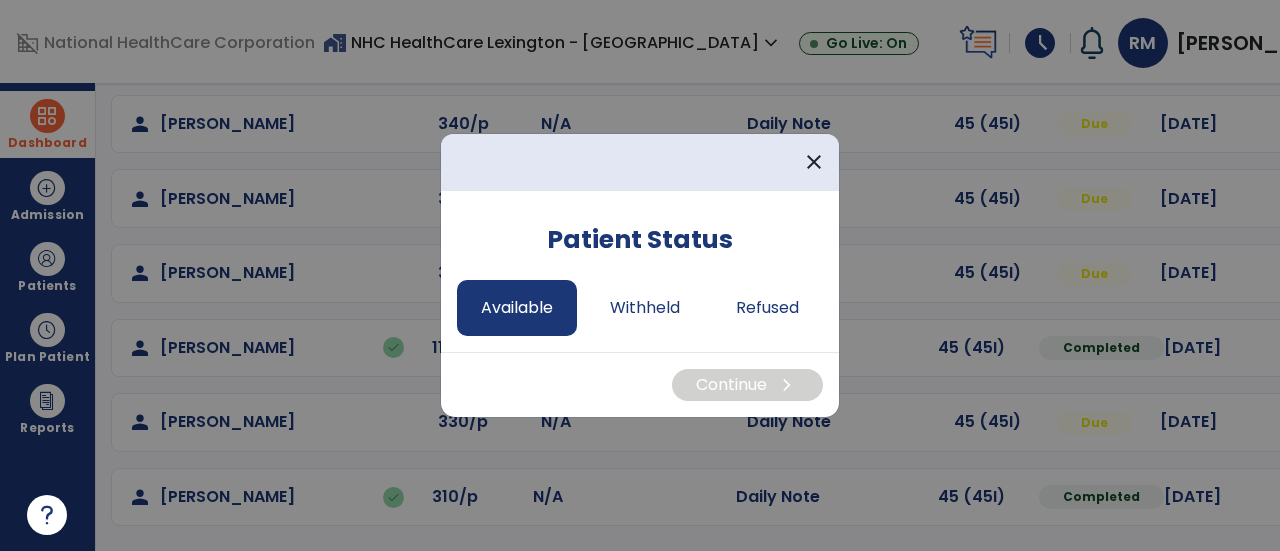 click on "Available" at bounding box center (517, 308) 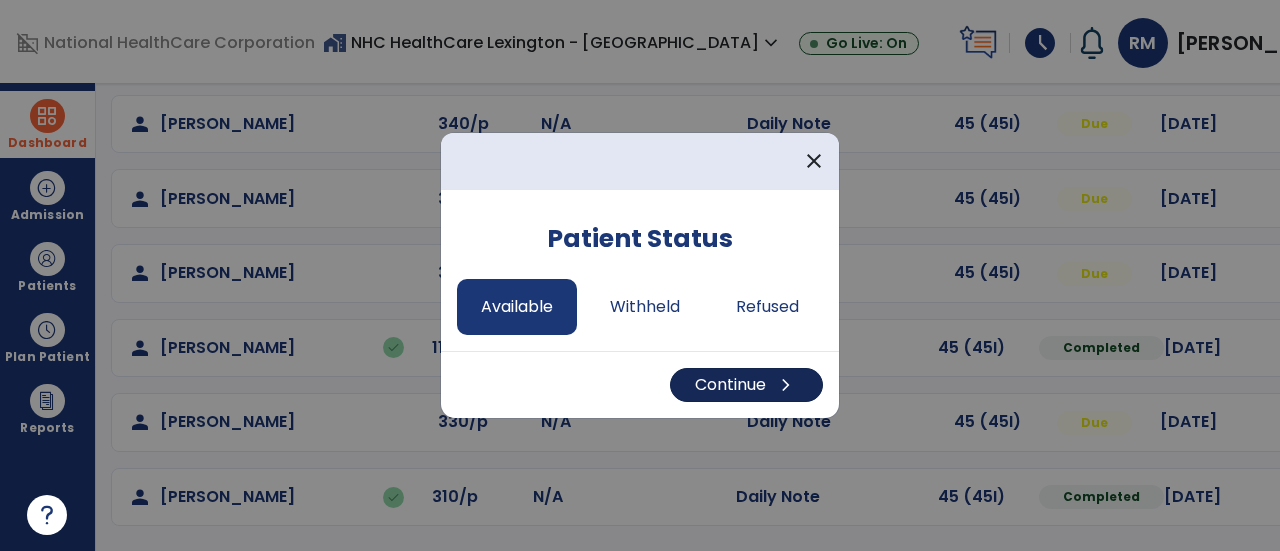 click on "Continue   chevron_right" at bounding box center (746, 385) 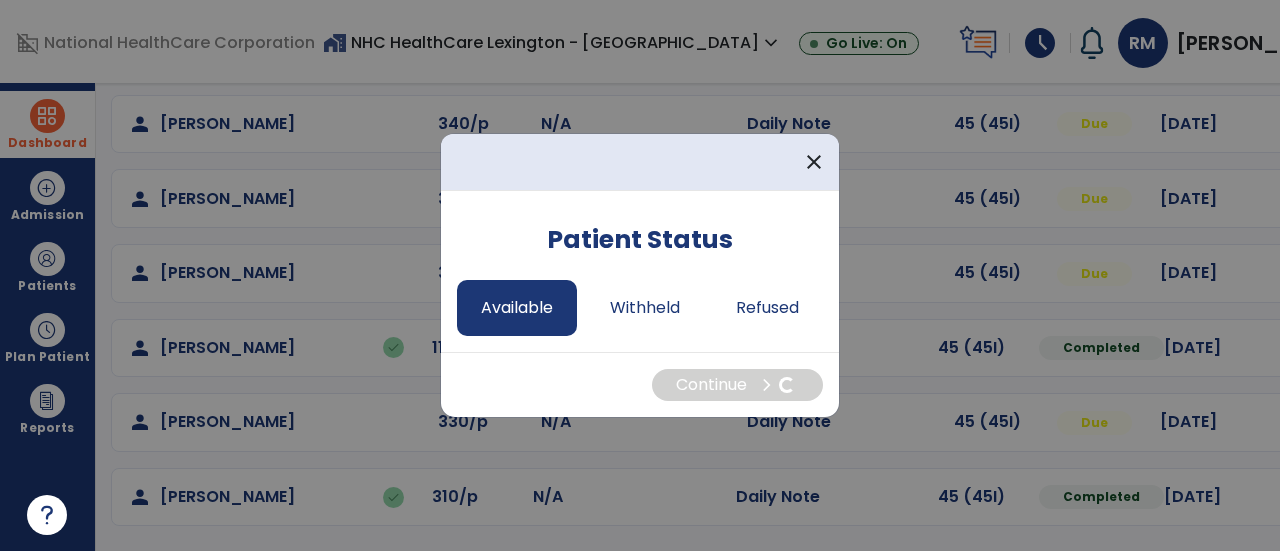 select on "*" 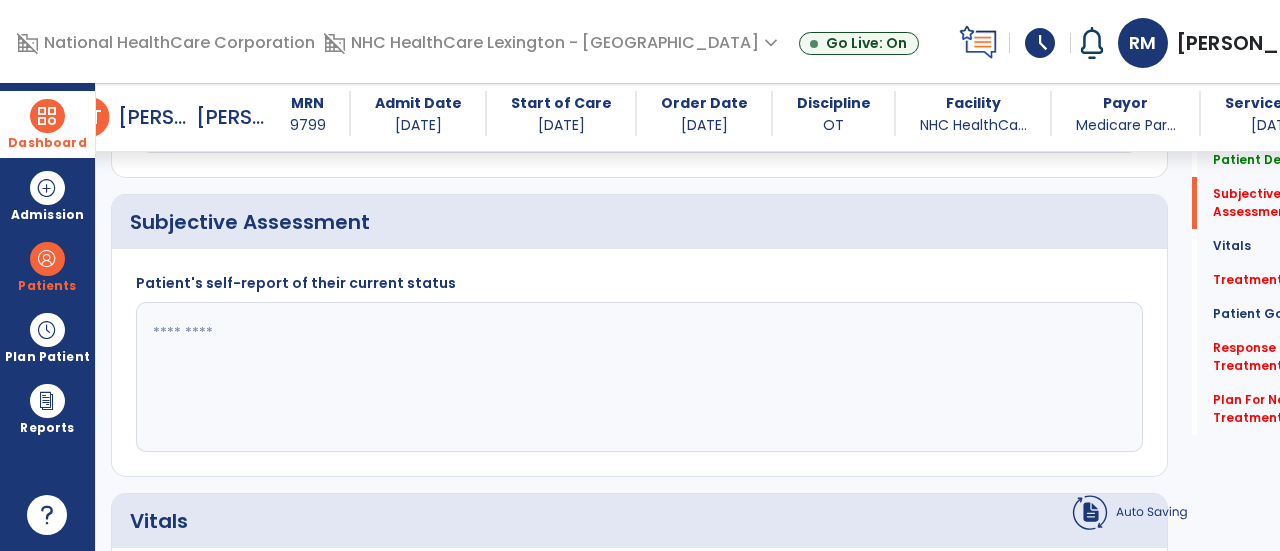 scroll, scrollTop: 458, scrollLeft: 0, axis: vertical 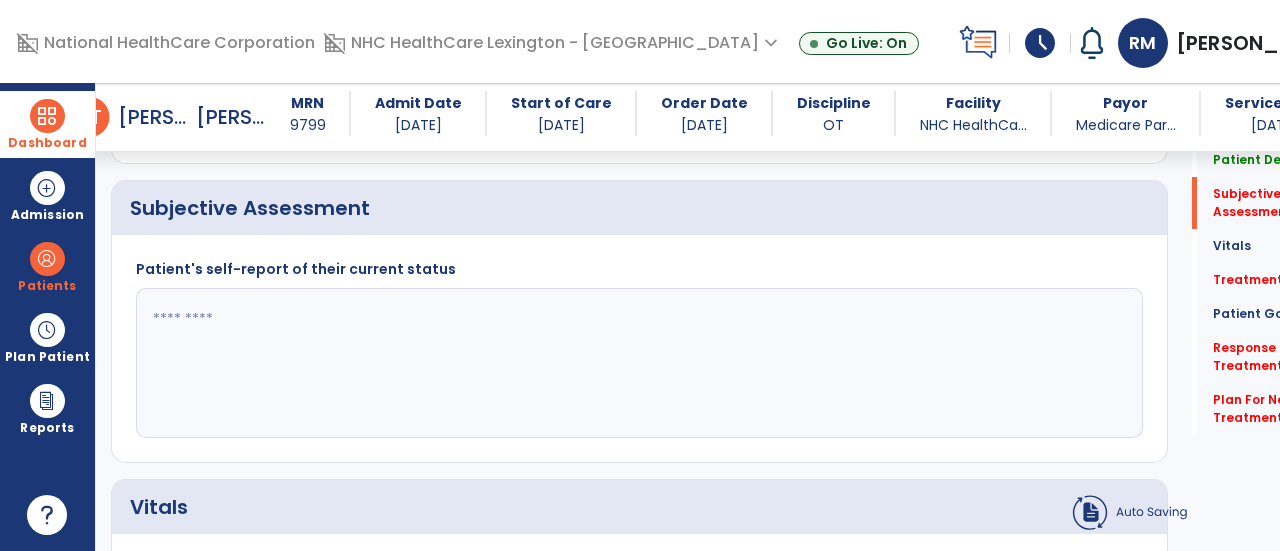 click 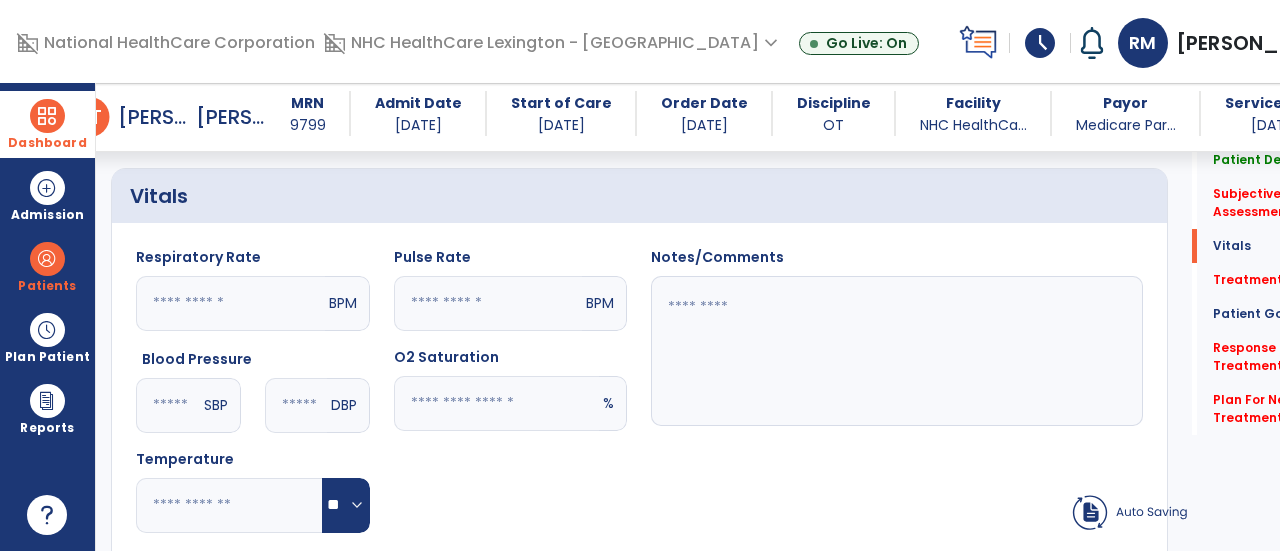 scroll, scrollTop: 784, scrollLeft: 0, axis: vertical 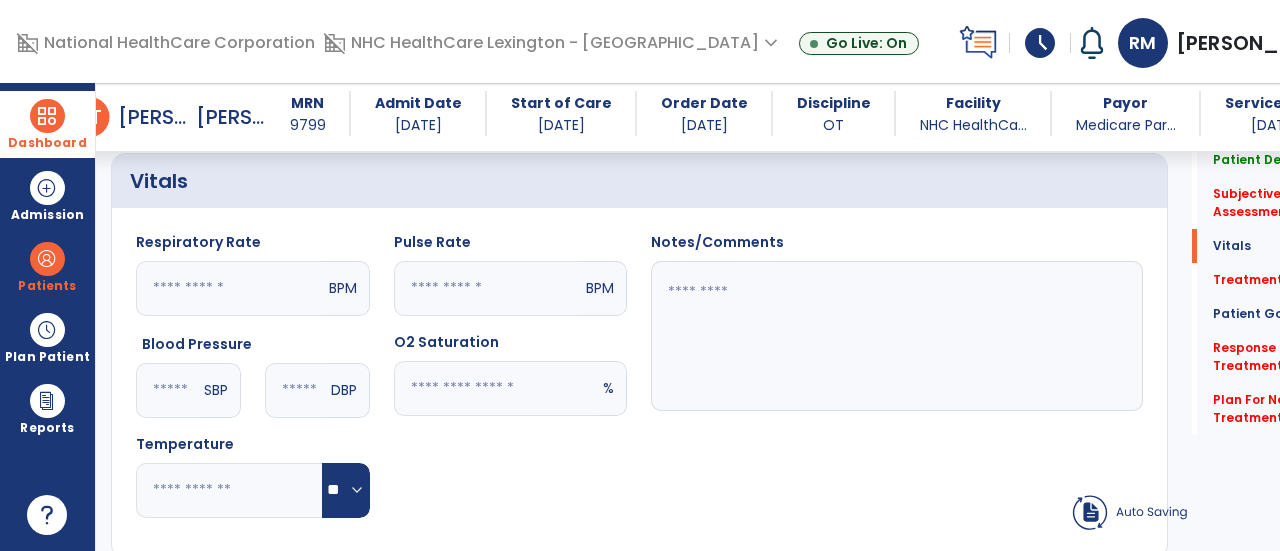 type on "**********" 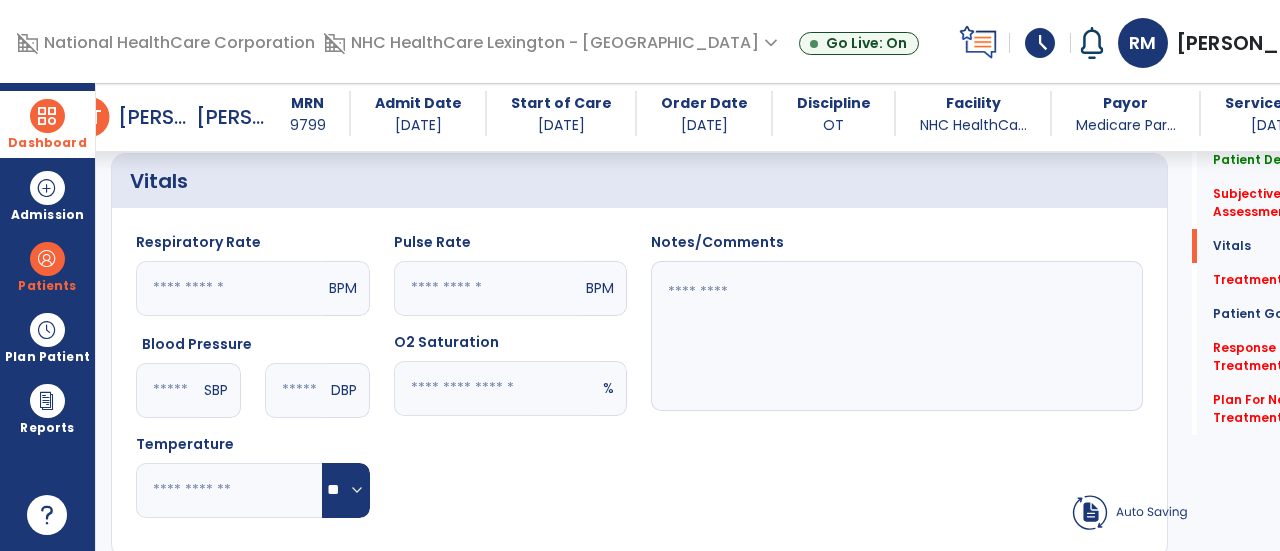 click 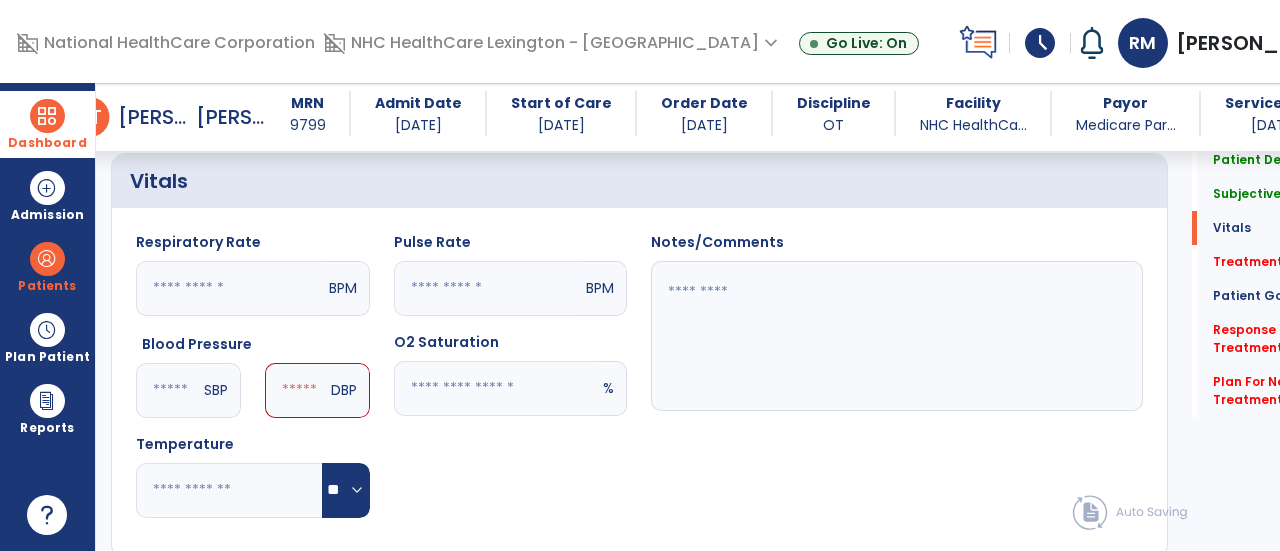 type on "***" 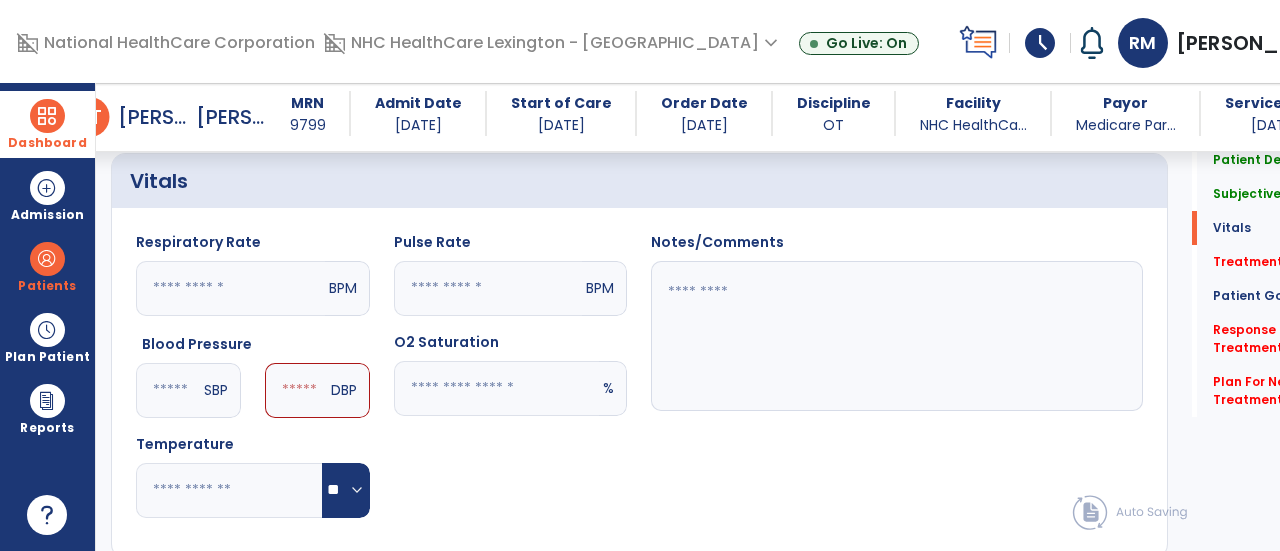 click 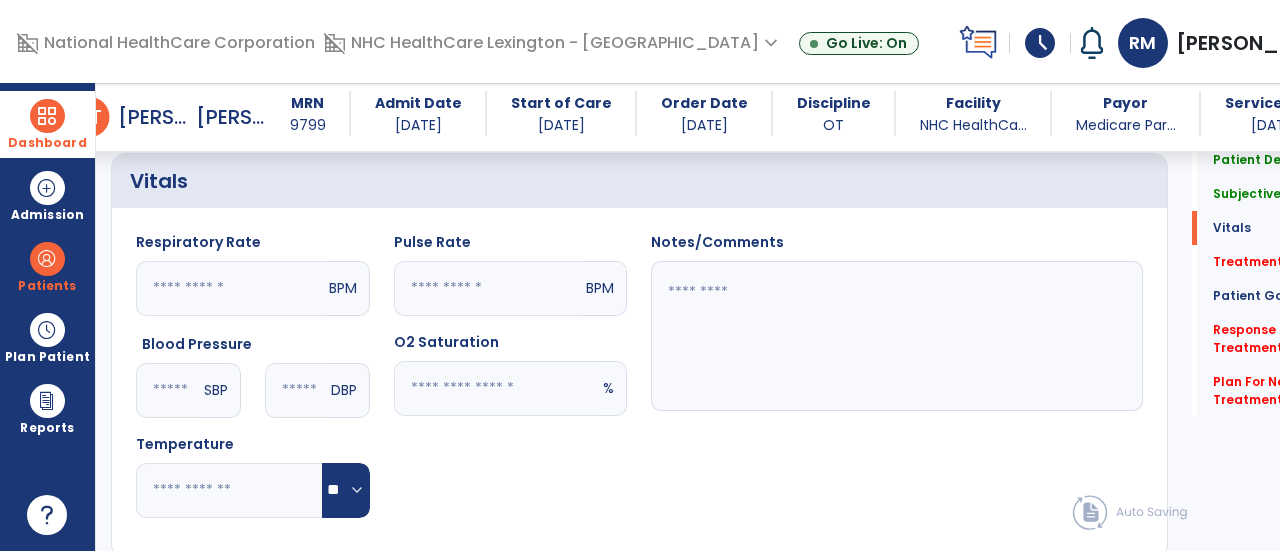 type on "**" 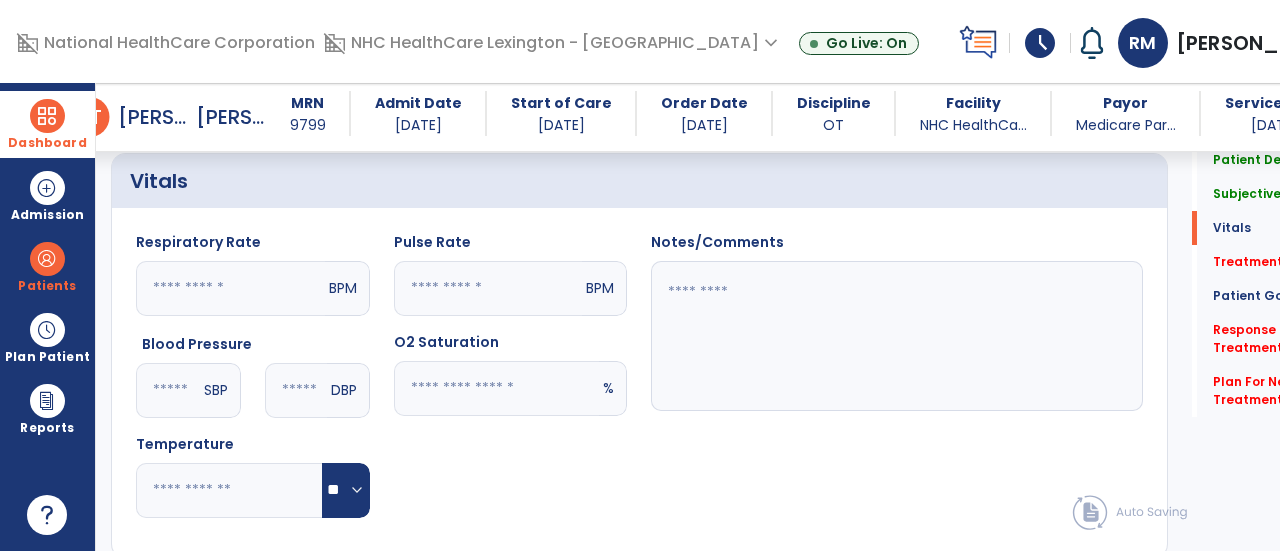 click 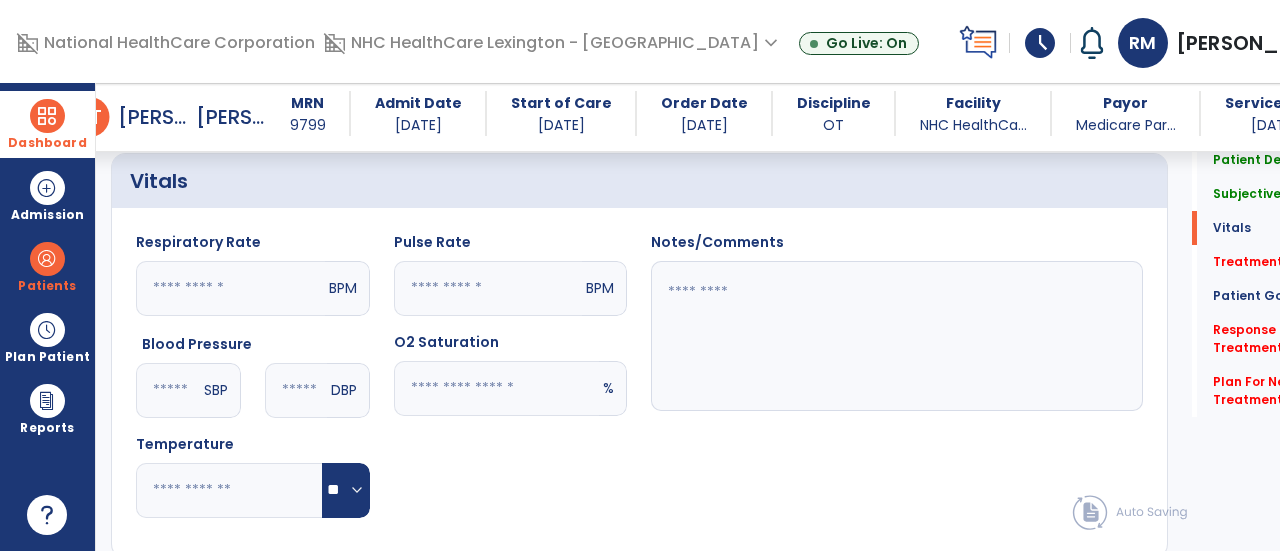 click 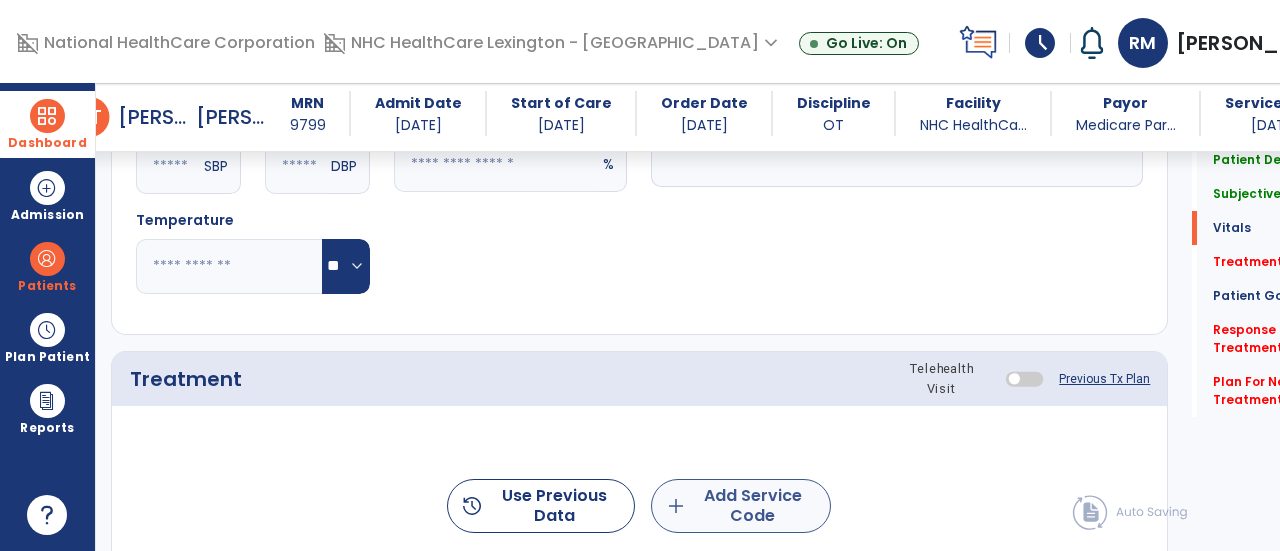 type on "**" 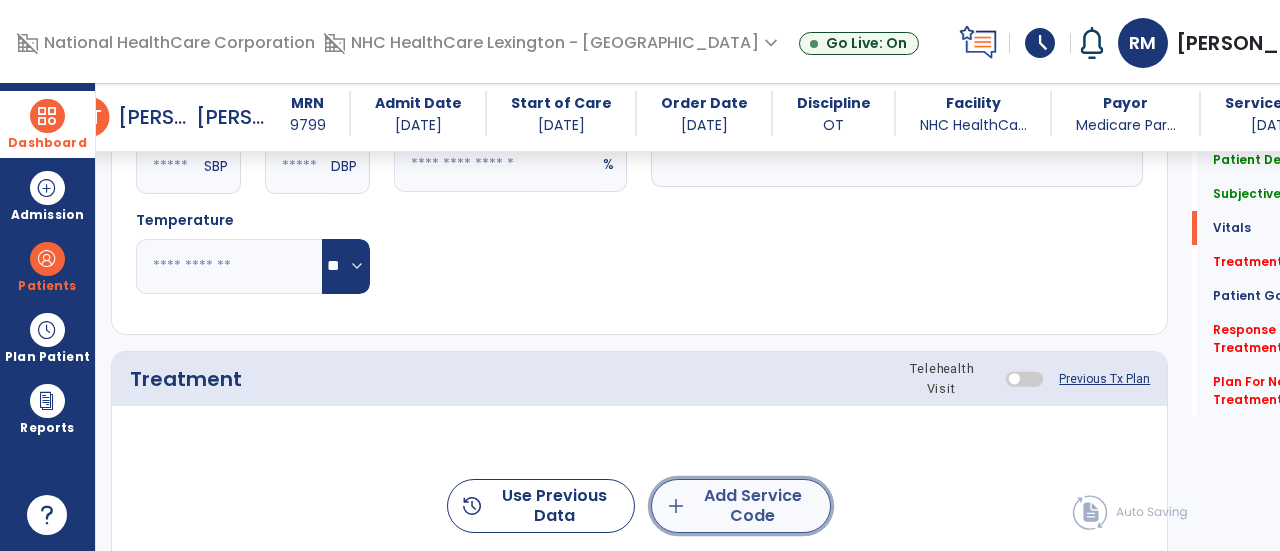click on "add  Add Service Code" 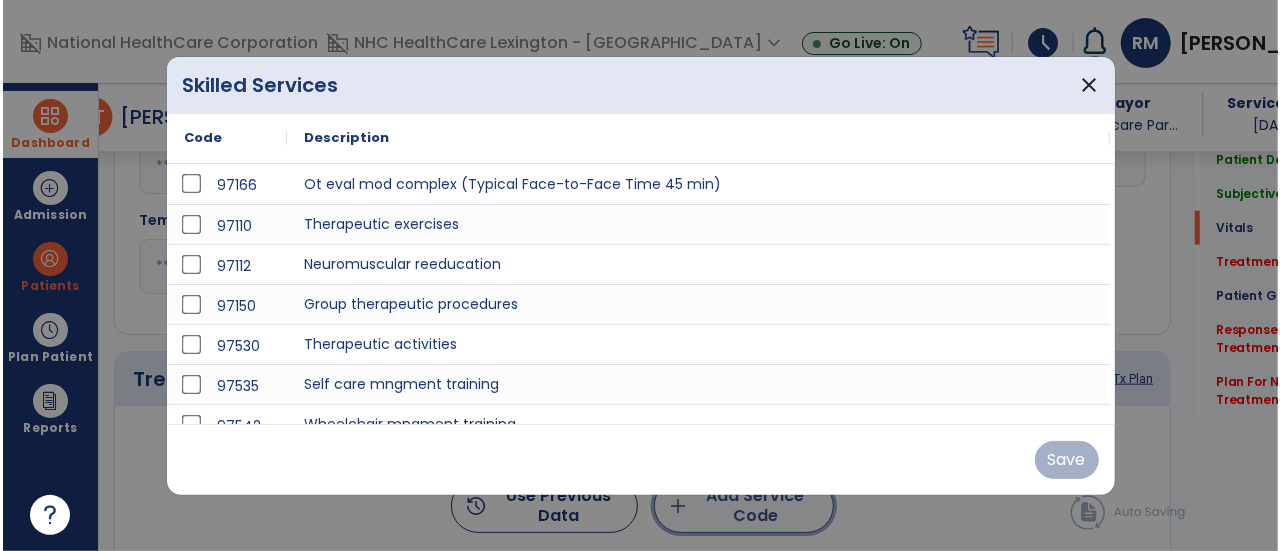 scroll, scrollTop: 1008, scrollLeft: 0, axis: vertical 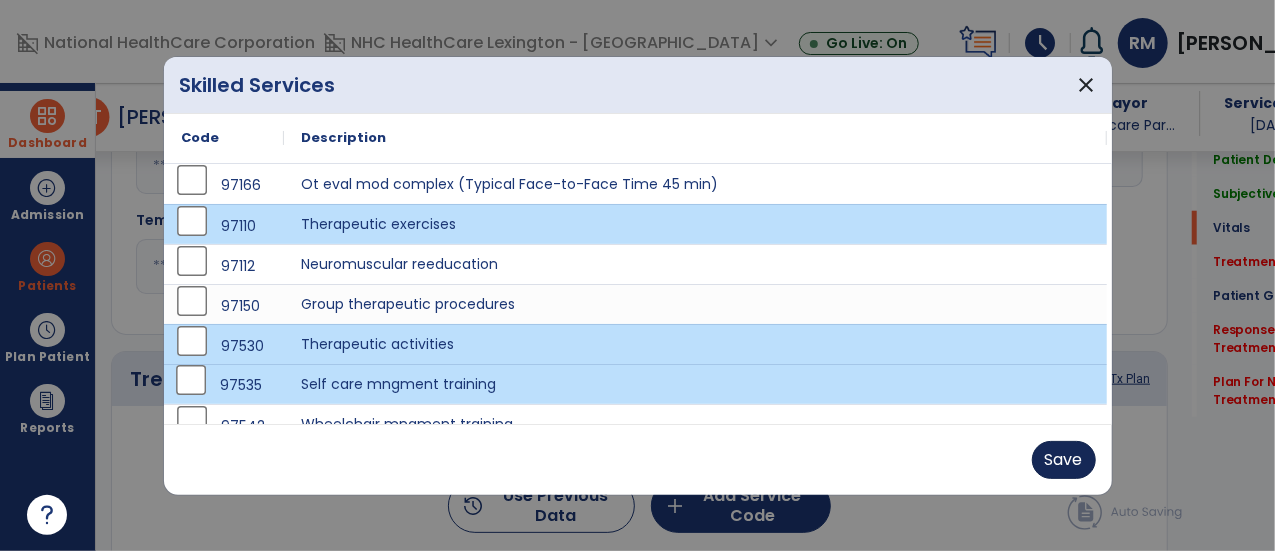 click on "Save" at bounding box center [1064, 460] 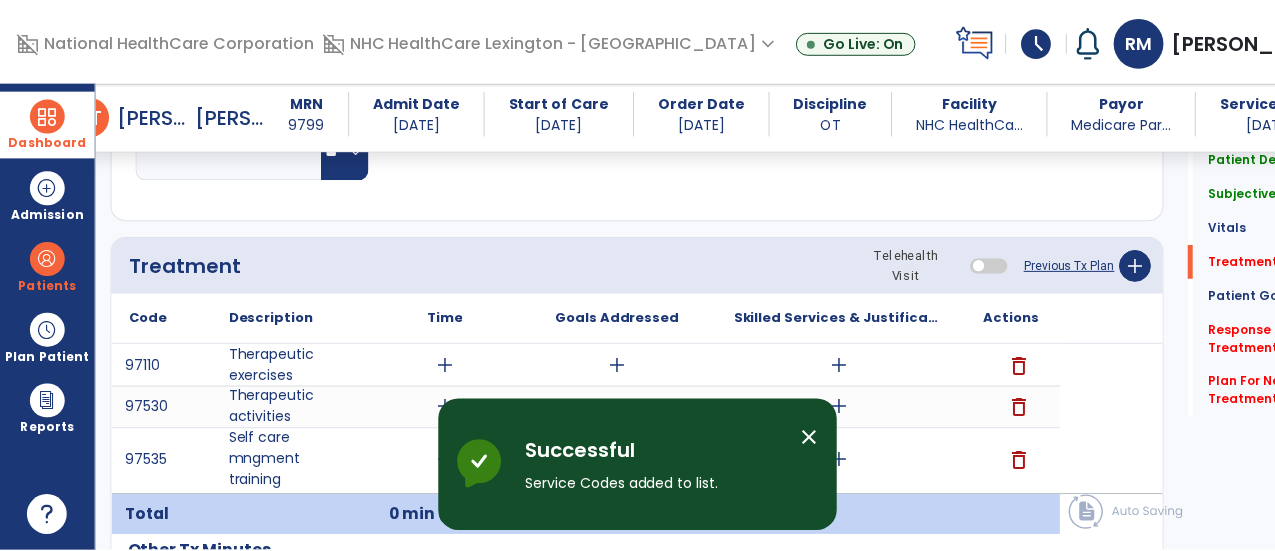 scroll, scrollTop: 1144, scrollLeft: 0, axis: vertical 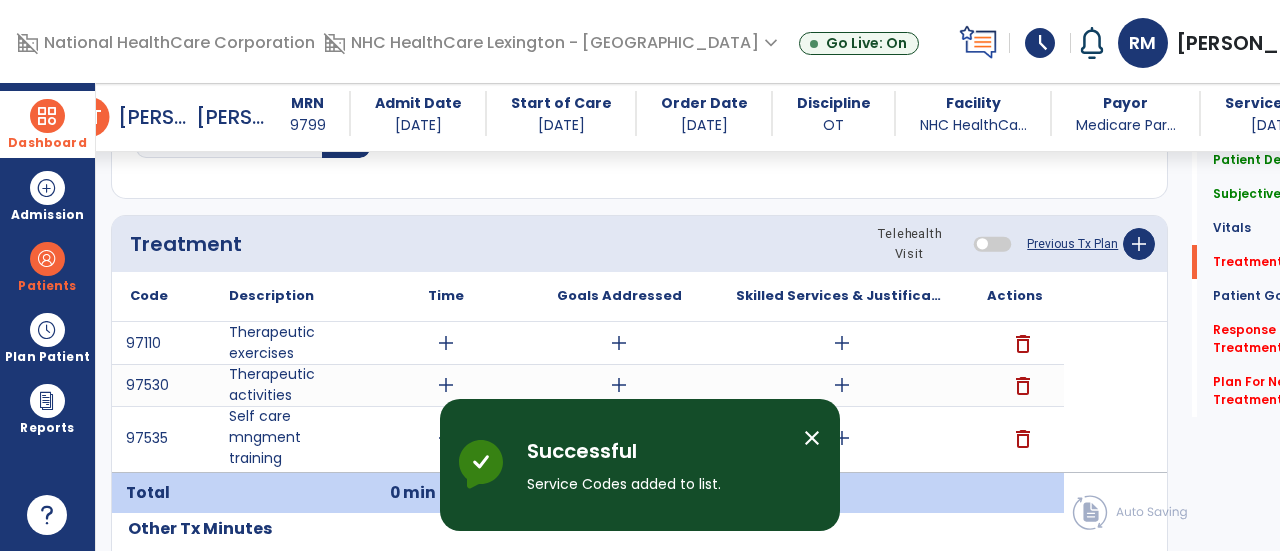 click on "add" at bounding box center (446, 343) 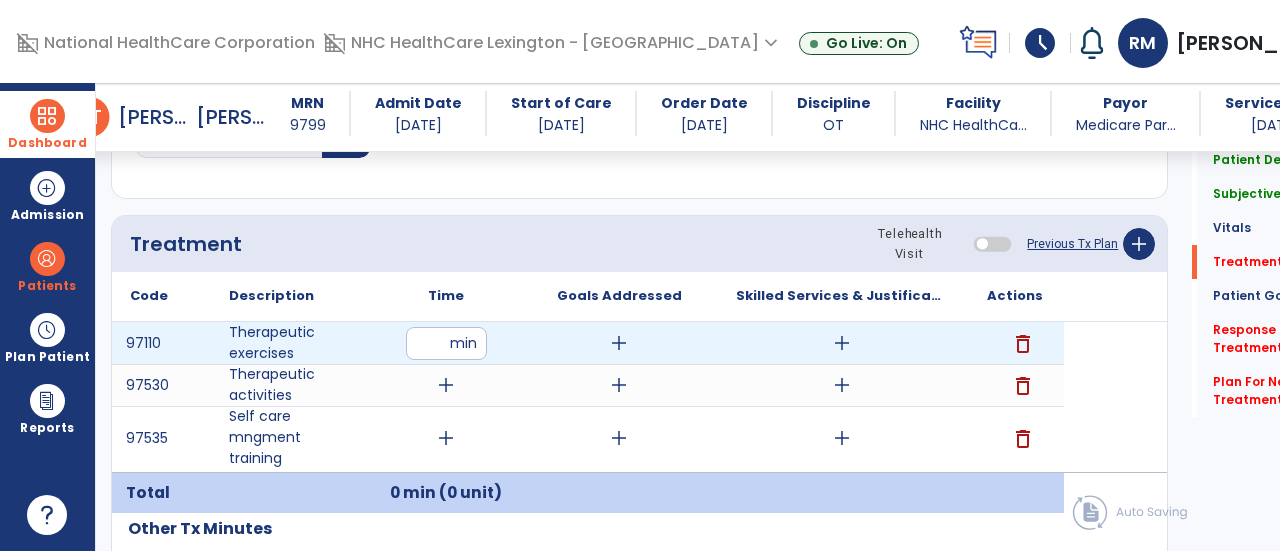 type on "**" 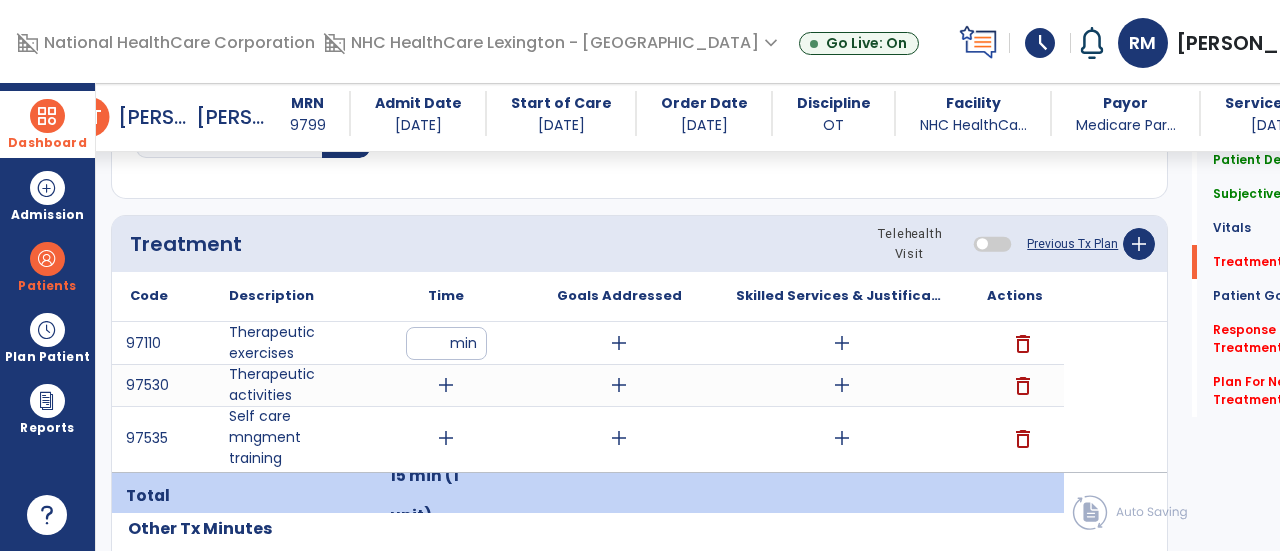 click on "add" at bounding box center (446, 385) 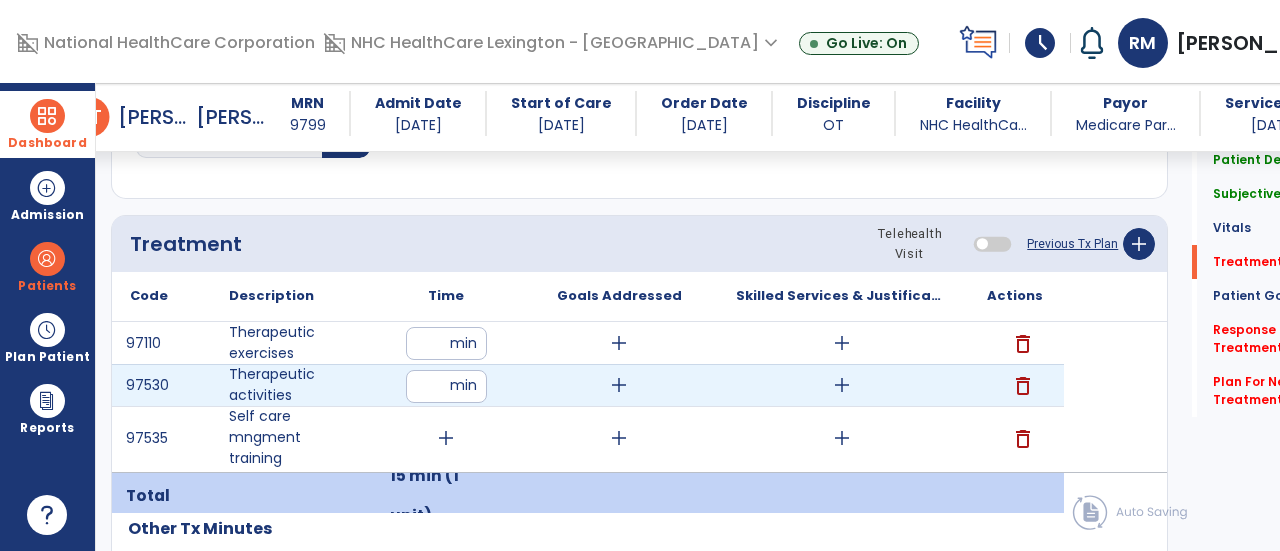 type on "**" 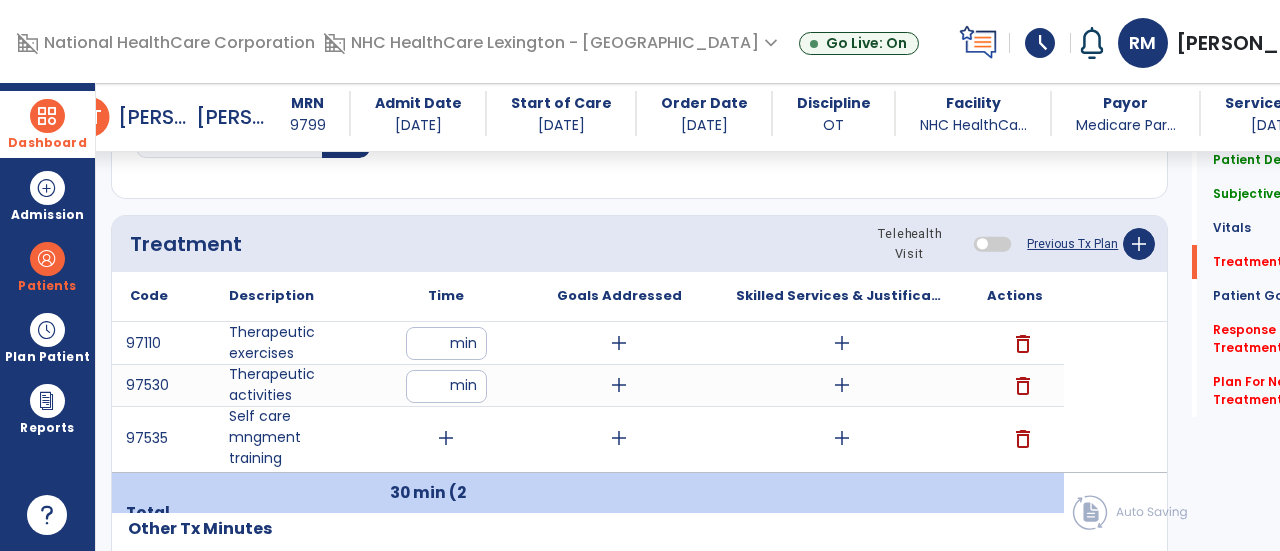 click on "add" at bounding box center (446, 438) 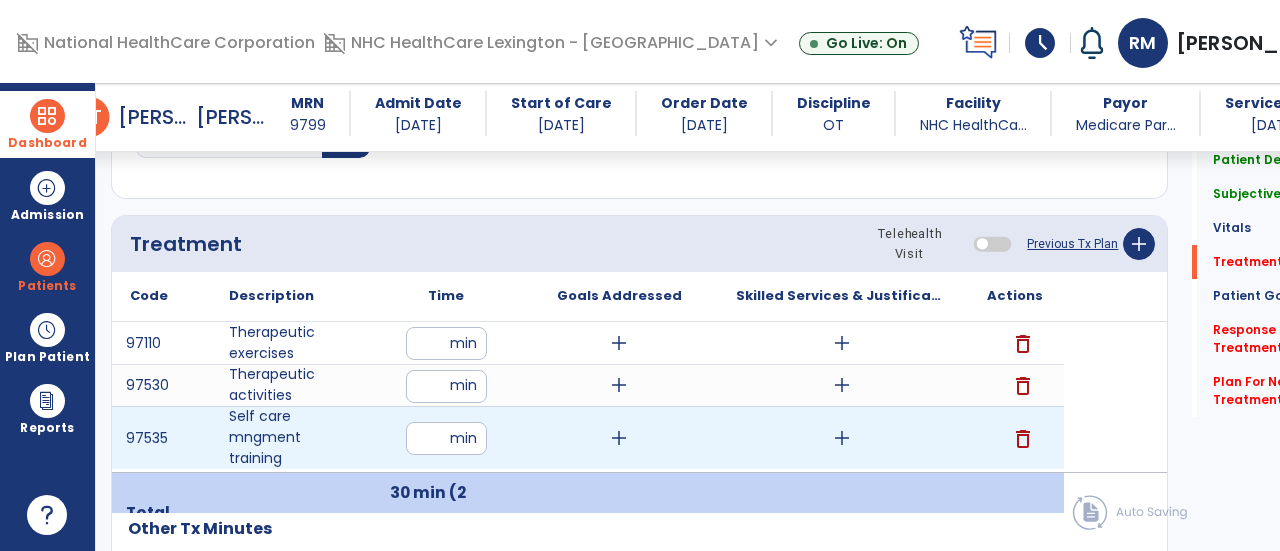 type on "**" 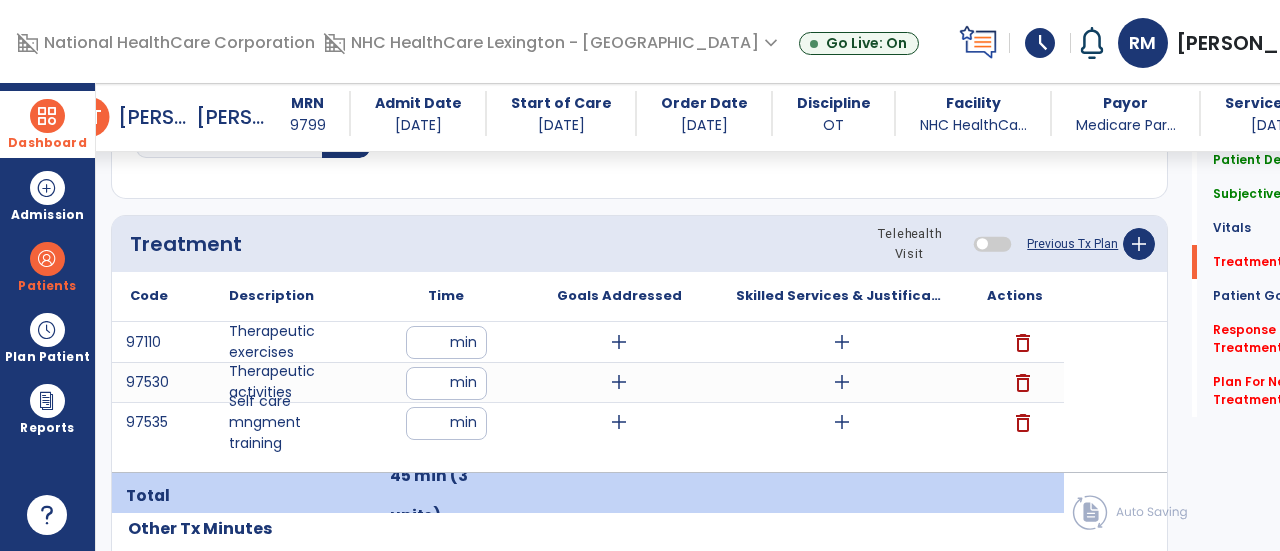 click on "add" at bounding box center [842, 342] 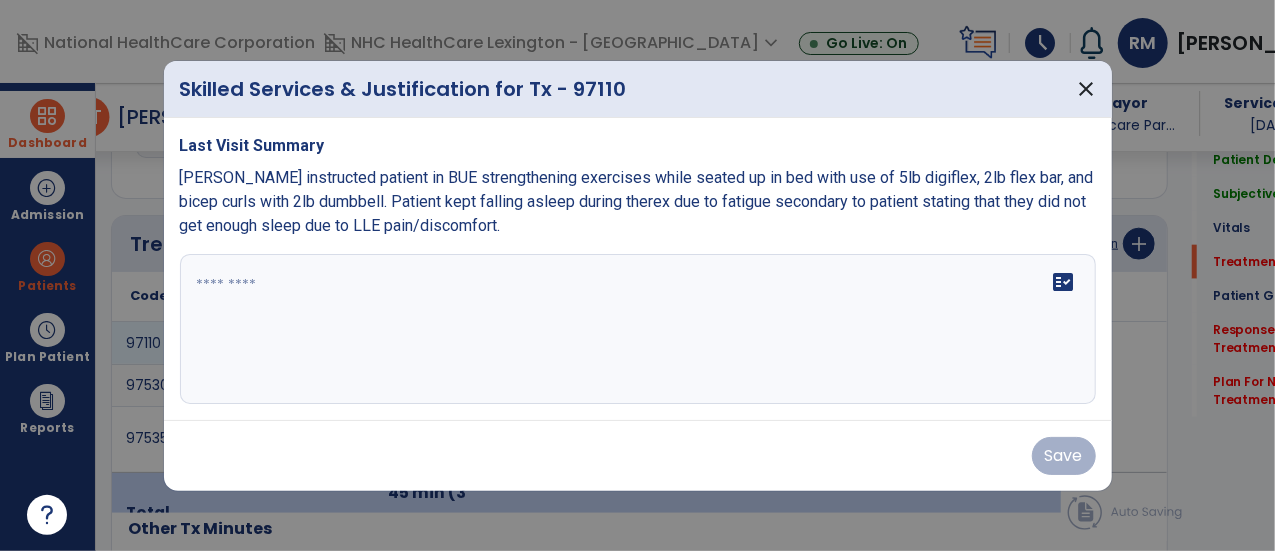 scroll, scrollTop: 1144, scrollLeft: 0, axis: vertical 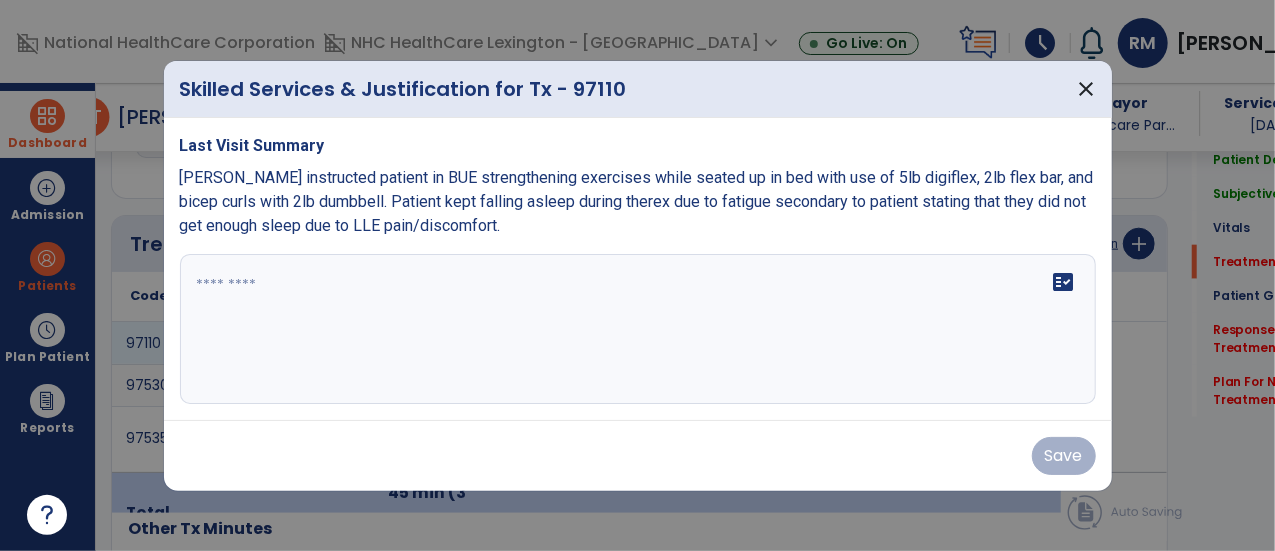 click on "fact_check" at bounding box center (638, 329) 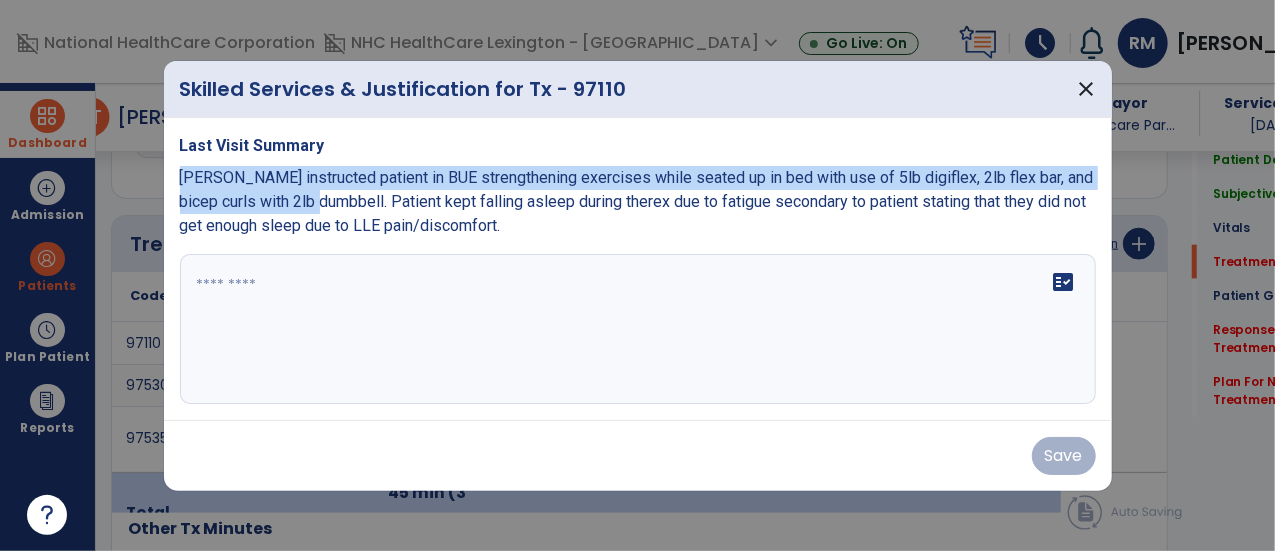 drag, startPoint x: 182, startPoint y: 178, endPoint x: 312, endPoint y: 198, distance: 131.52946 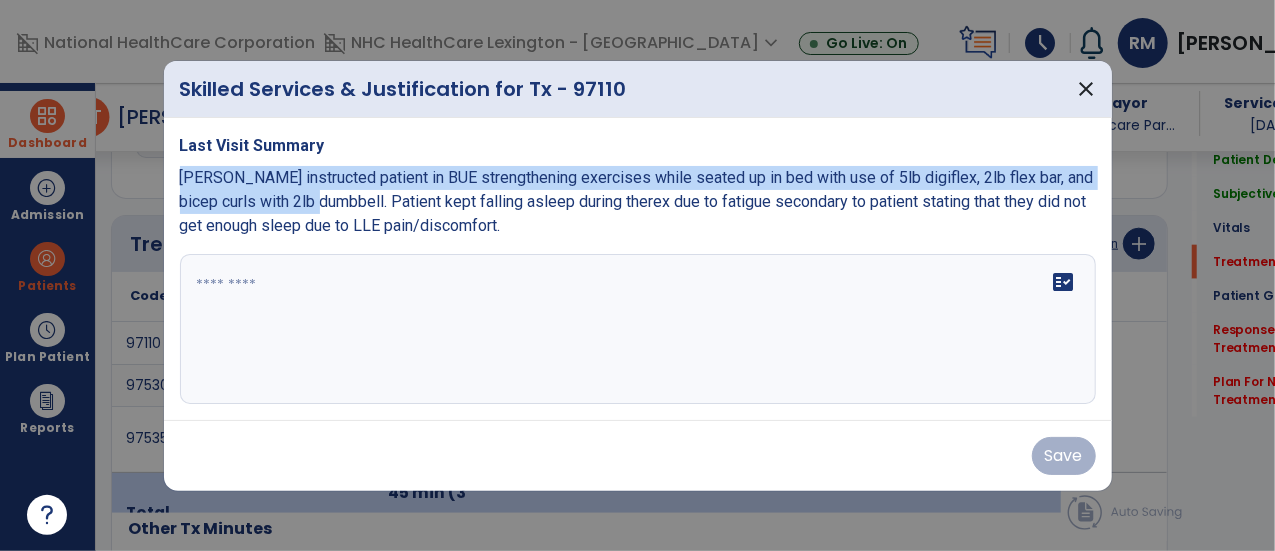 click on "COTA instructed patient in BUE strengthening exercises while seated up in bed with use of 5lb digiflex, 2lb flex bar, and bicep curls with 2lb dumbbell. Patient kept falling asleep during therex due to fatigue secondary to patient stating that they did not get enough sleep due to LLE pain/discomfort." at bounding box center [637, 201] 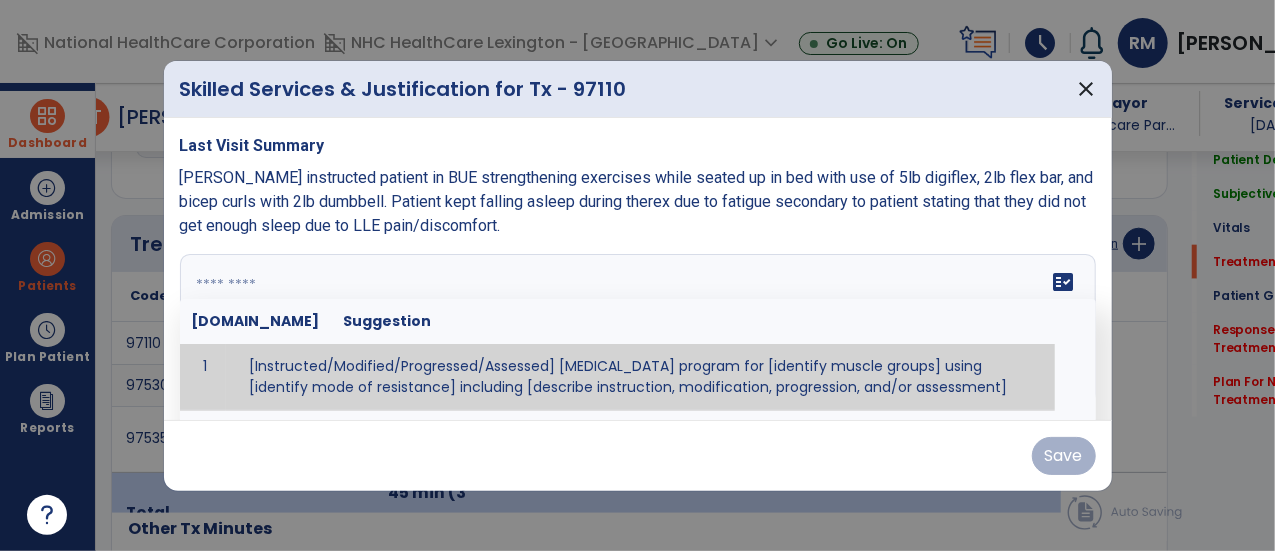 paste on "**********" 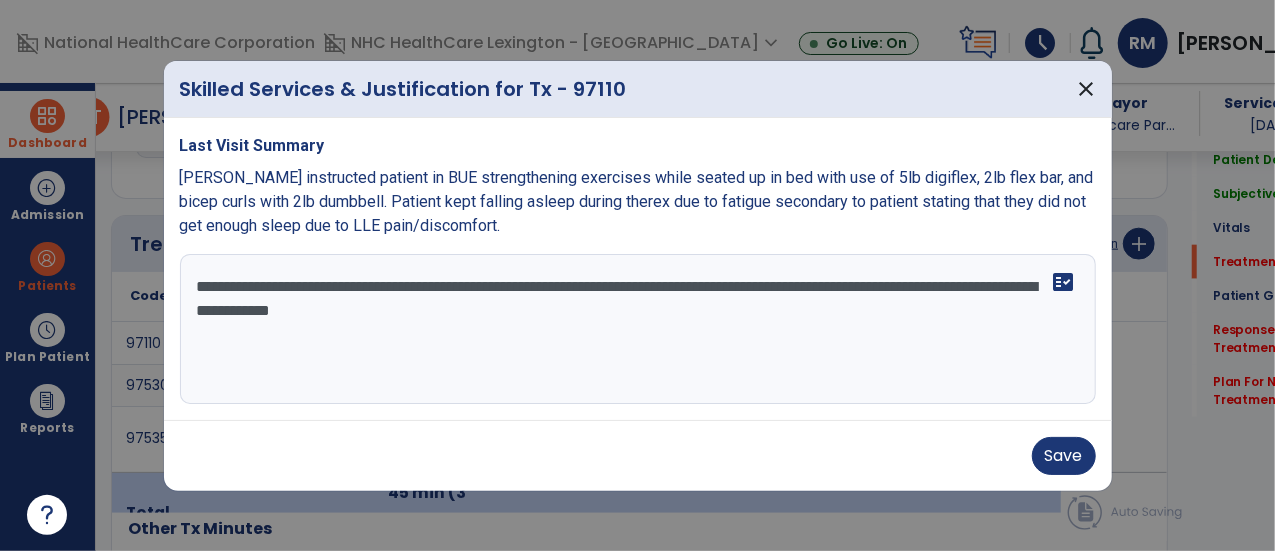 click on "**********" at bounding box center [638, 329] 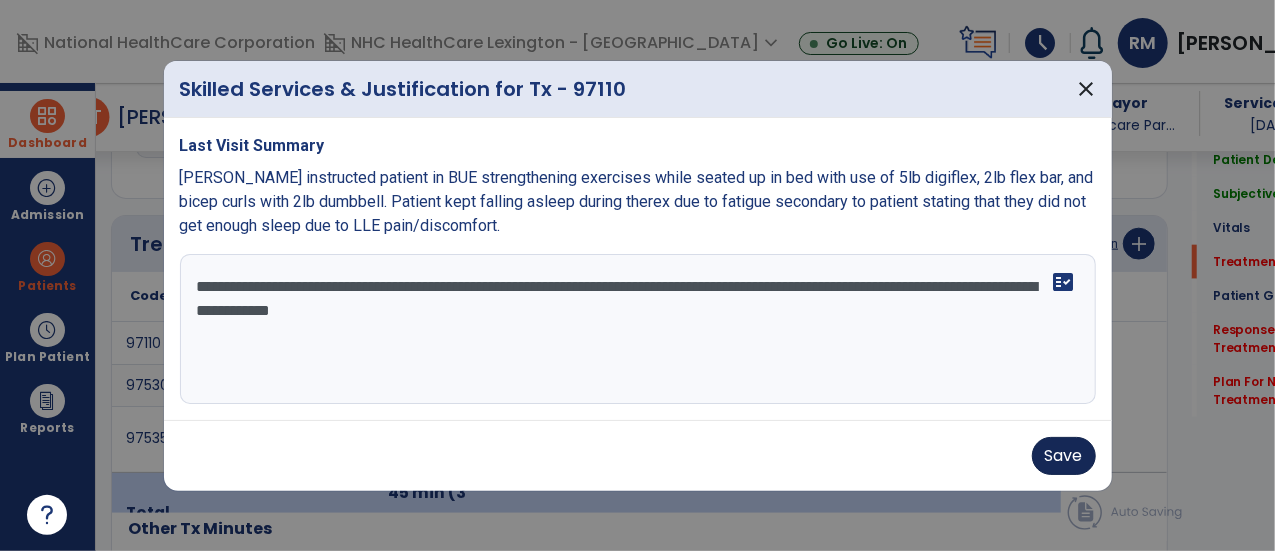 type on "**********" 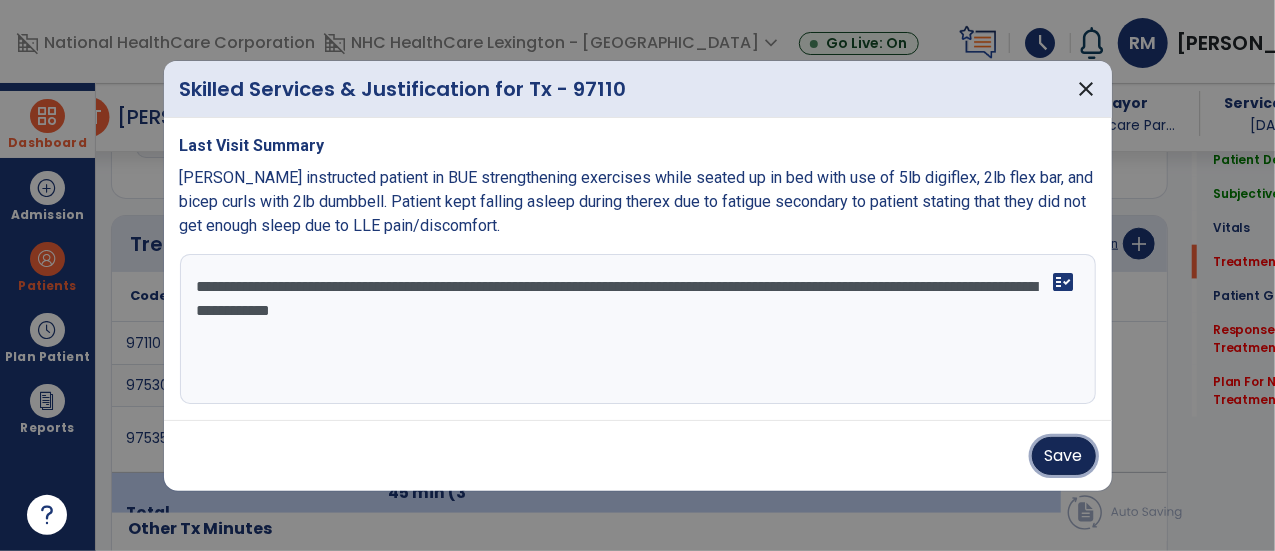 click on "Save" at bounding box center [1064, 456] 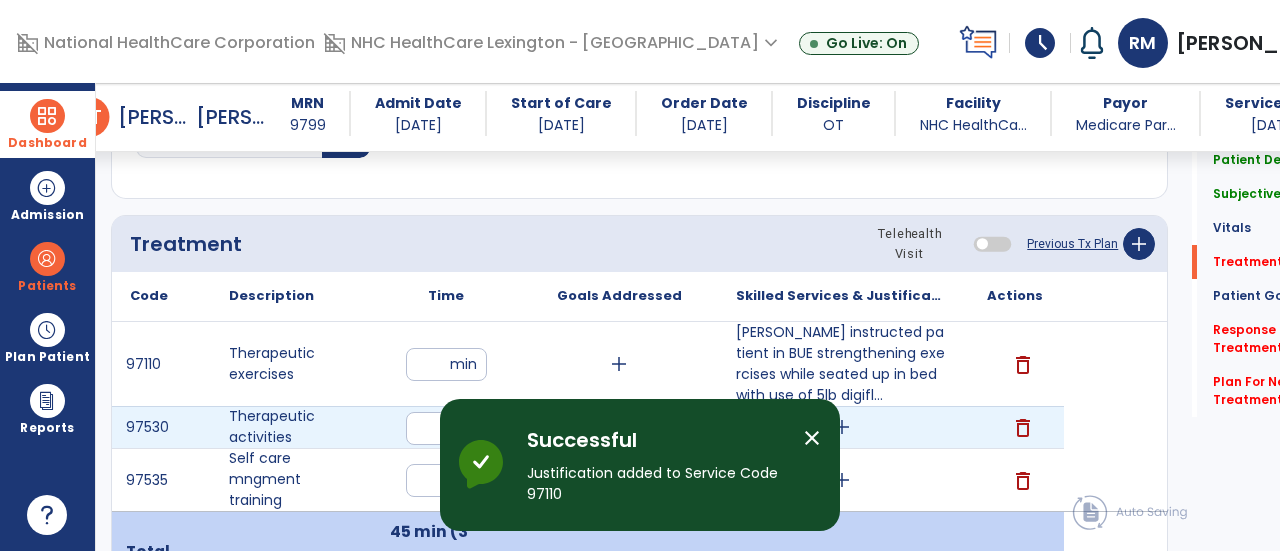 click on "add" at bounding box center (842, 427) 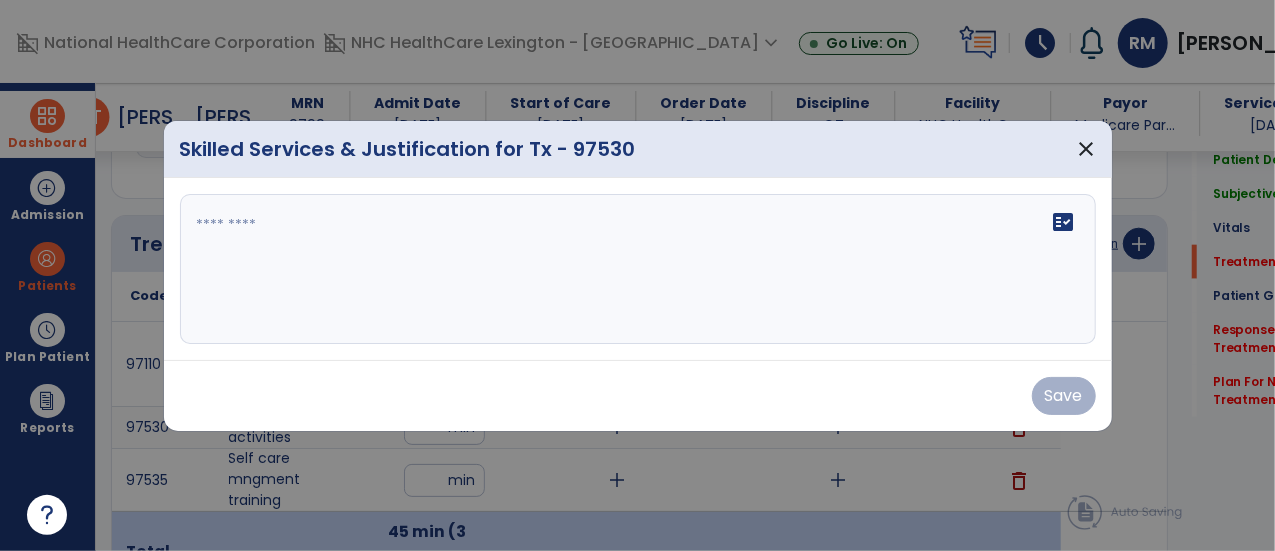 scroll, scrollTop: 1144, scrollLeft: 0, axis: vertical 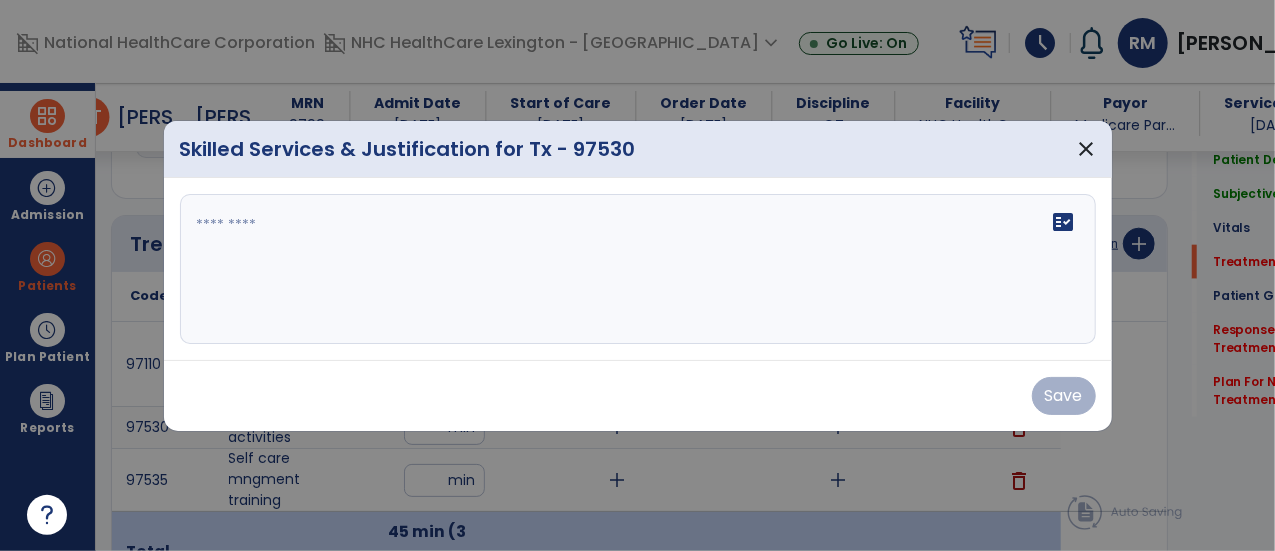 click on "fact_check" at bounding box center (638, 269) 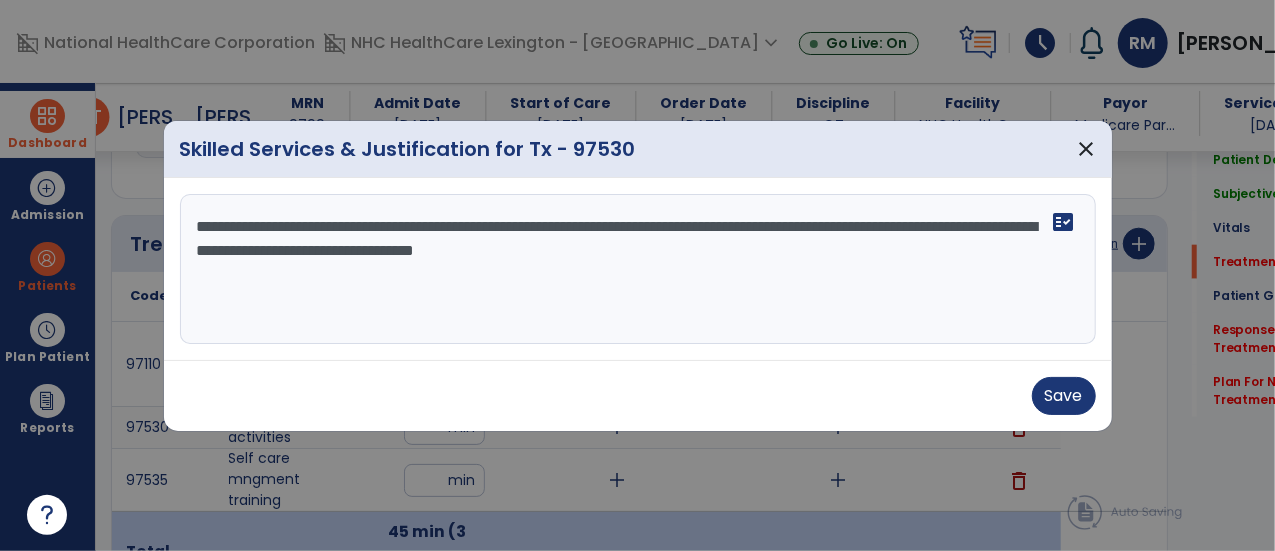click on "**********" at bounding box center [638, 269] 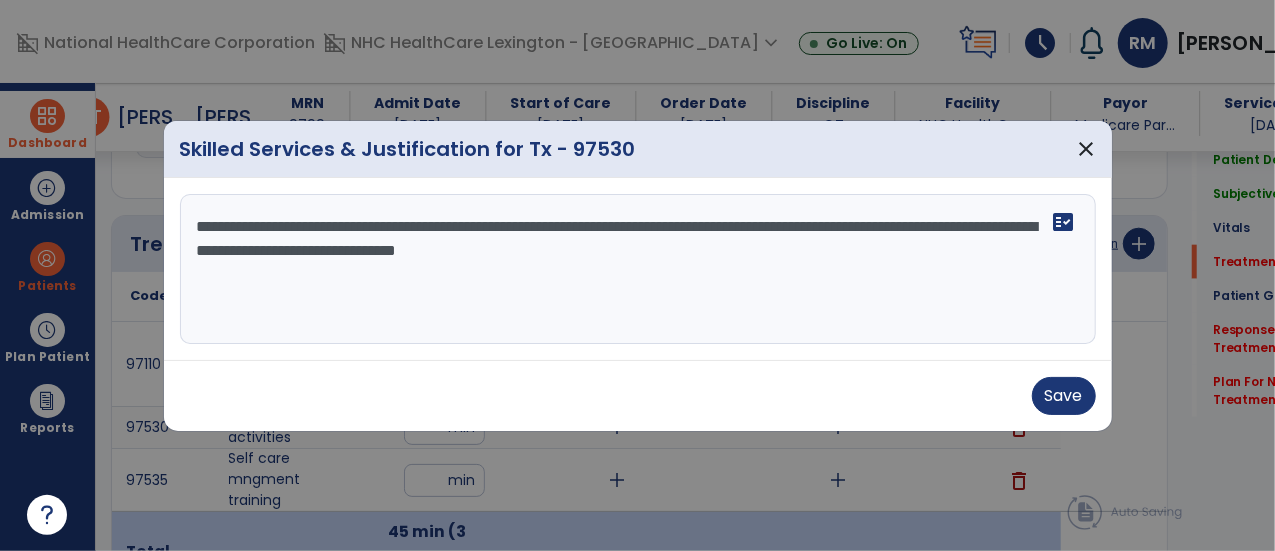 click on "**********" at bounding box center (638, 269) 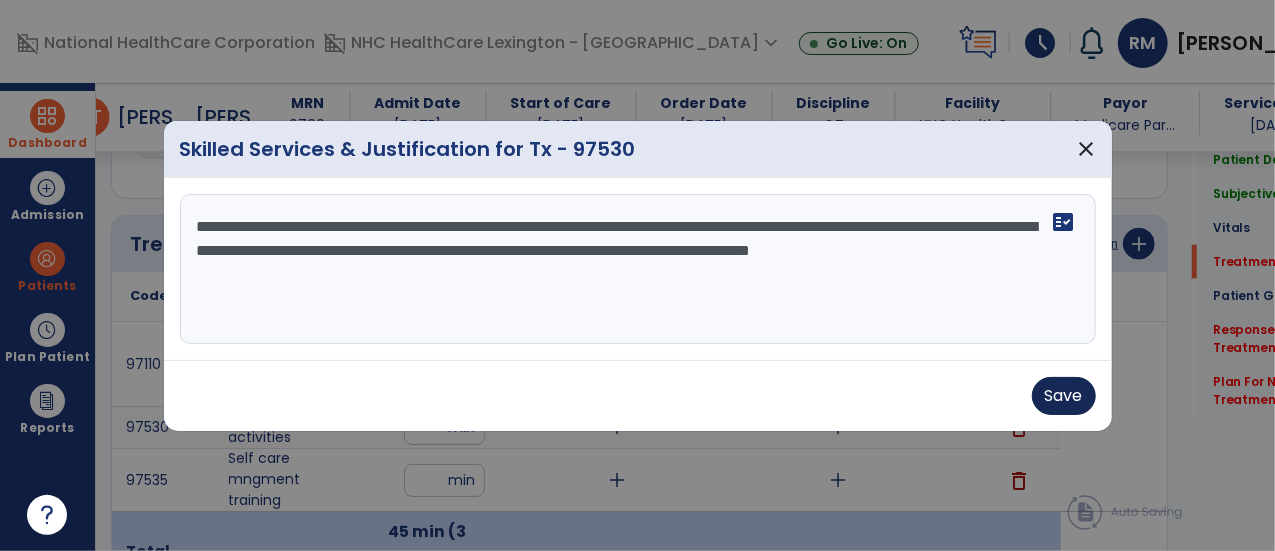 type on "**********" 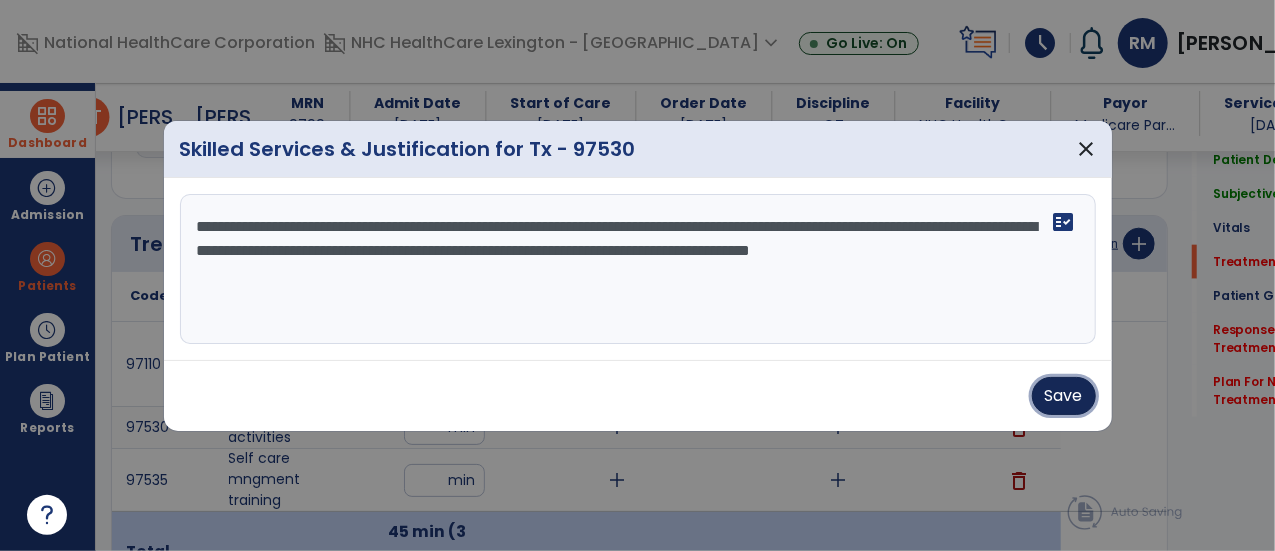 click on "Save" at bounding box center [1064, 396] 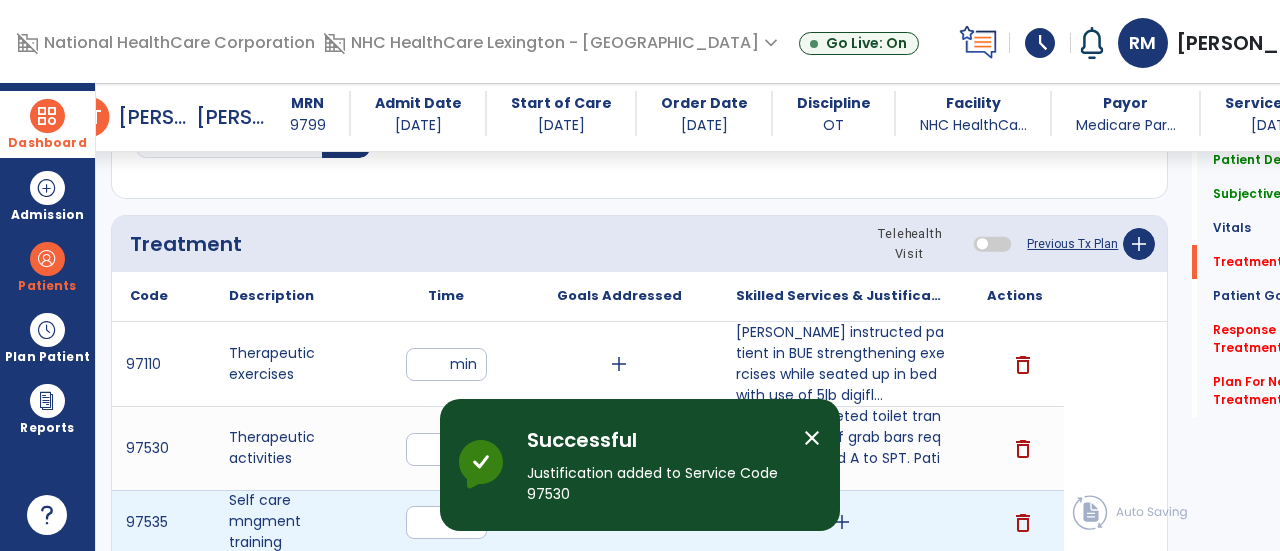 click on "add" at bounding box center [842, 522] 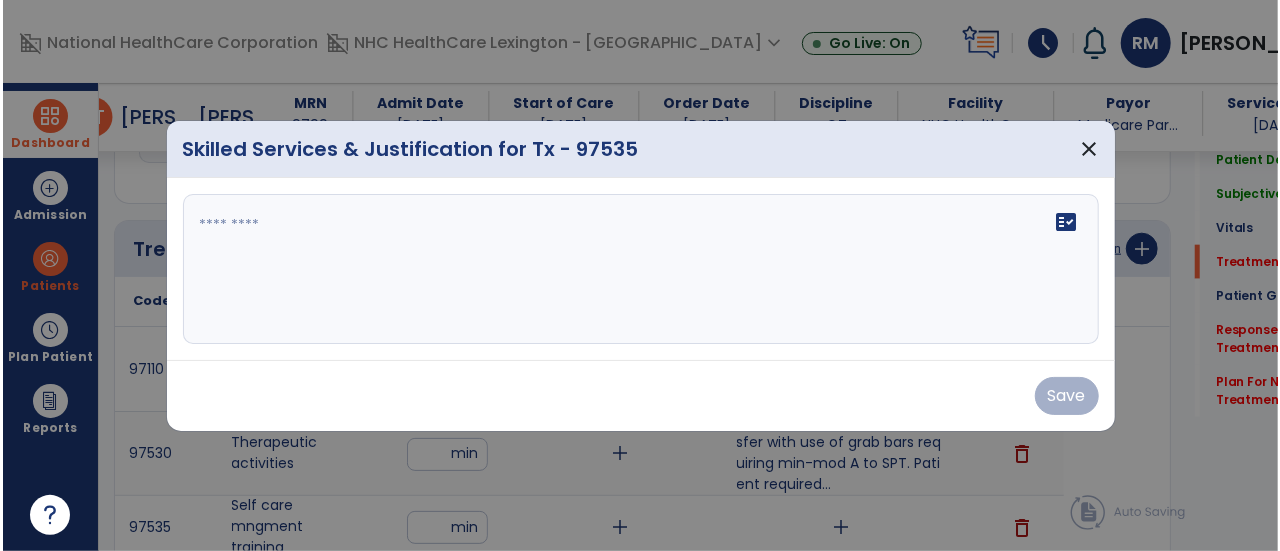 scroll, scrollTop: 1144, scrollLeft: 0, axis: vertical 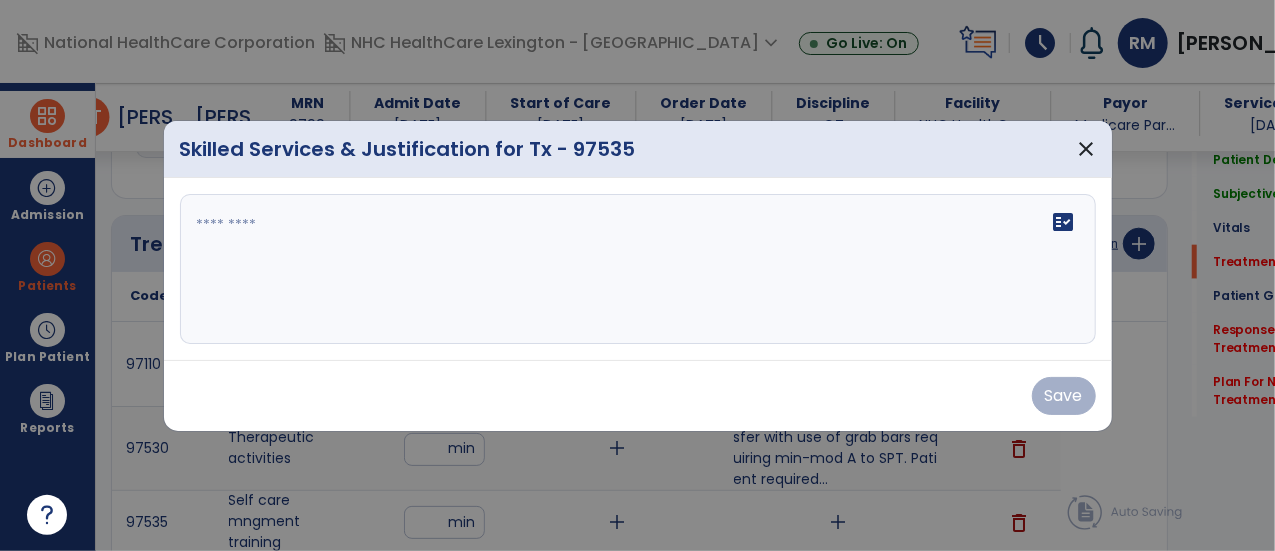 click on "fact_check" at bounding box center [638, 269] 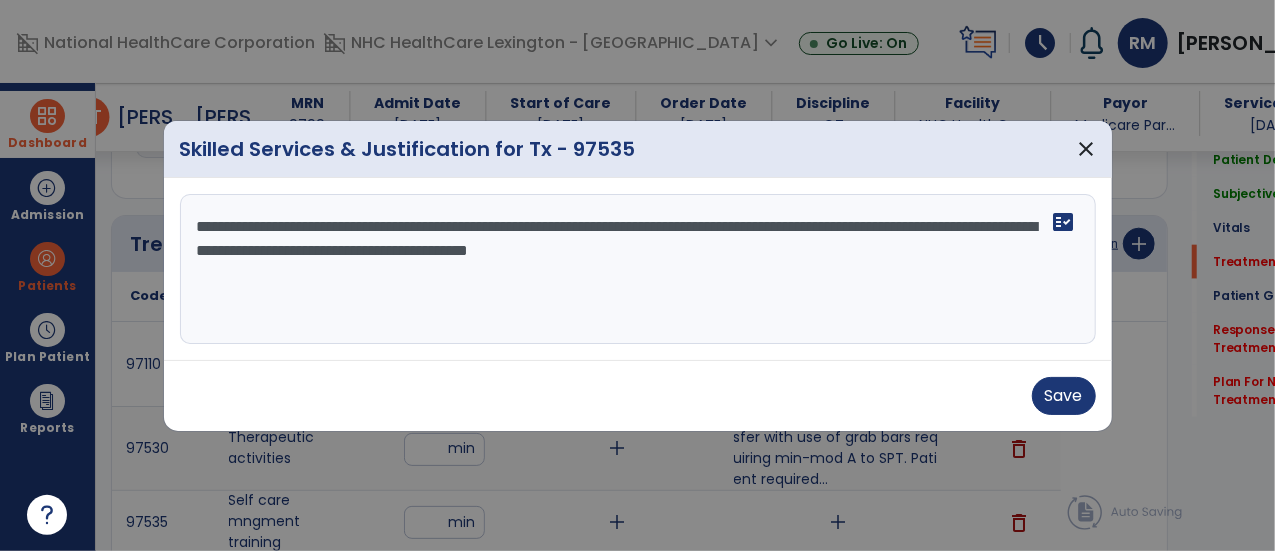 click on "**********" at bounding box center [638, 269] 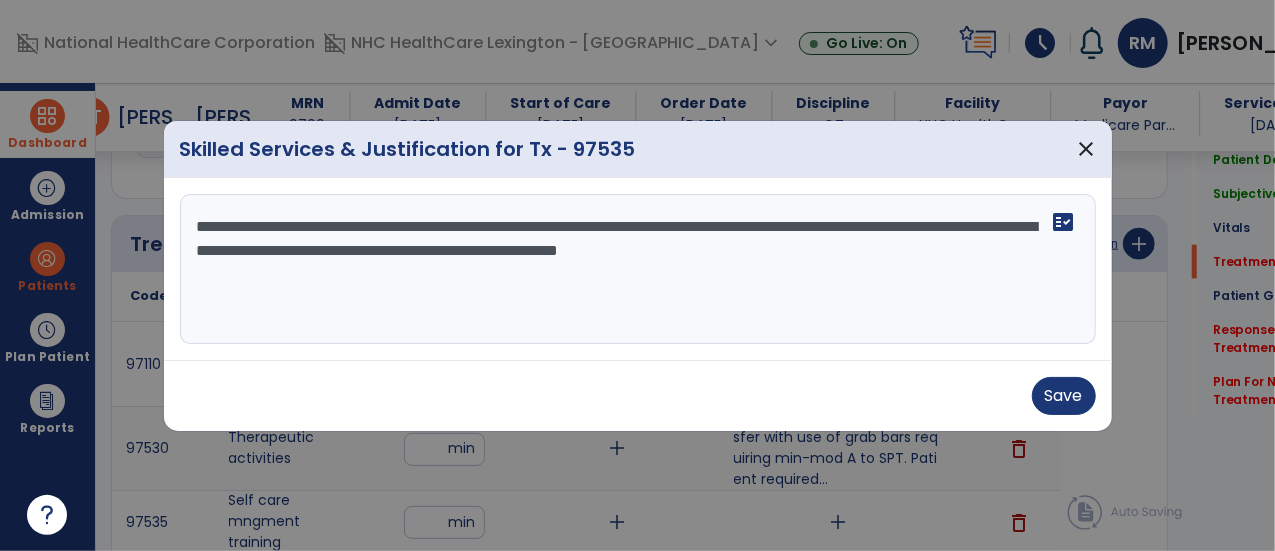 click on "**********" at bounding box center (638, 269) 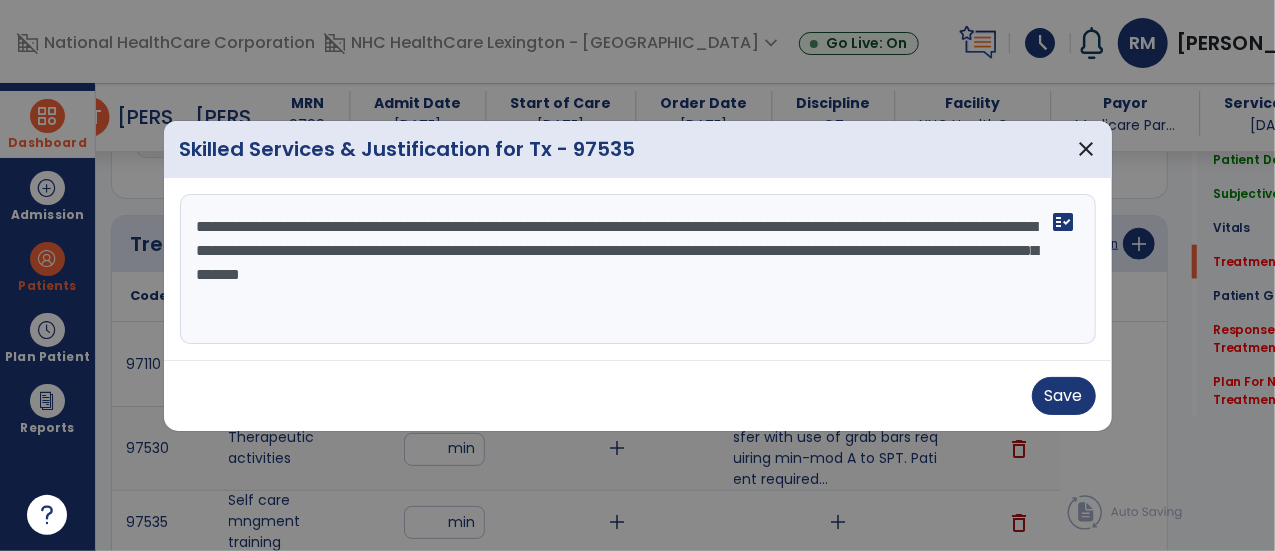 click on "**********" at bounding box center (638, 269) 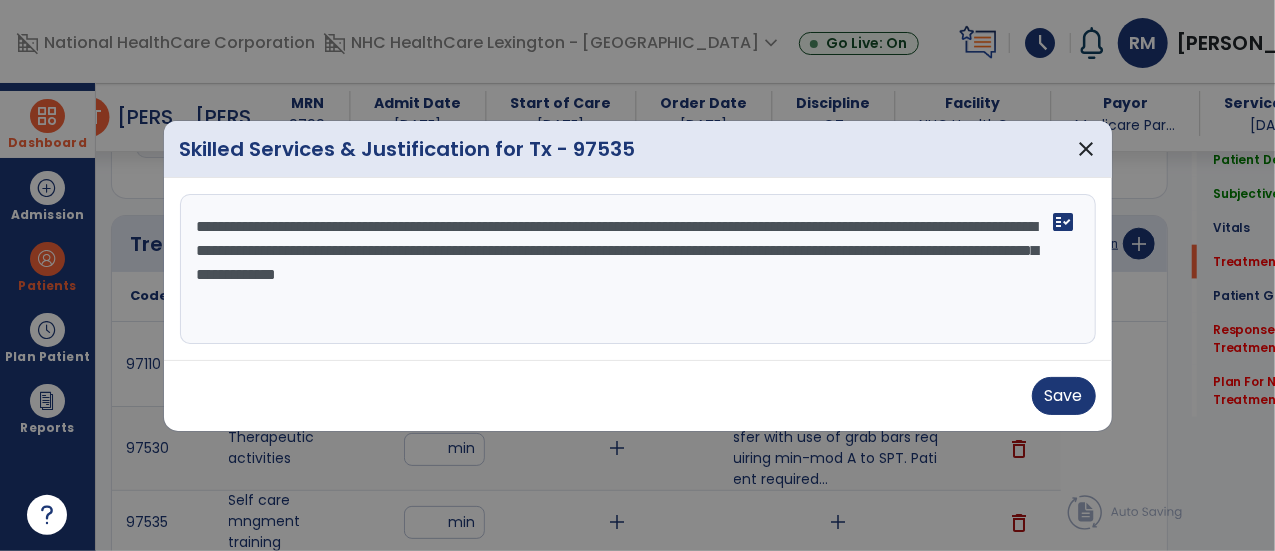 click on "**********" at bounding box center (638, 269) 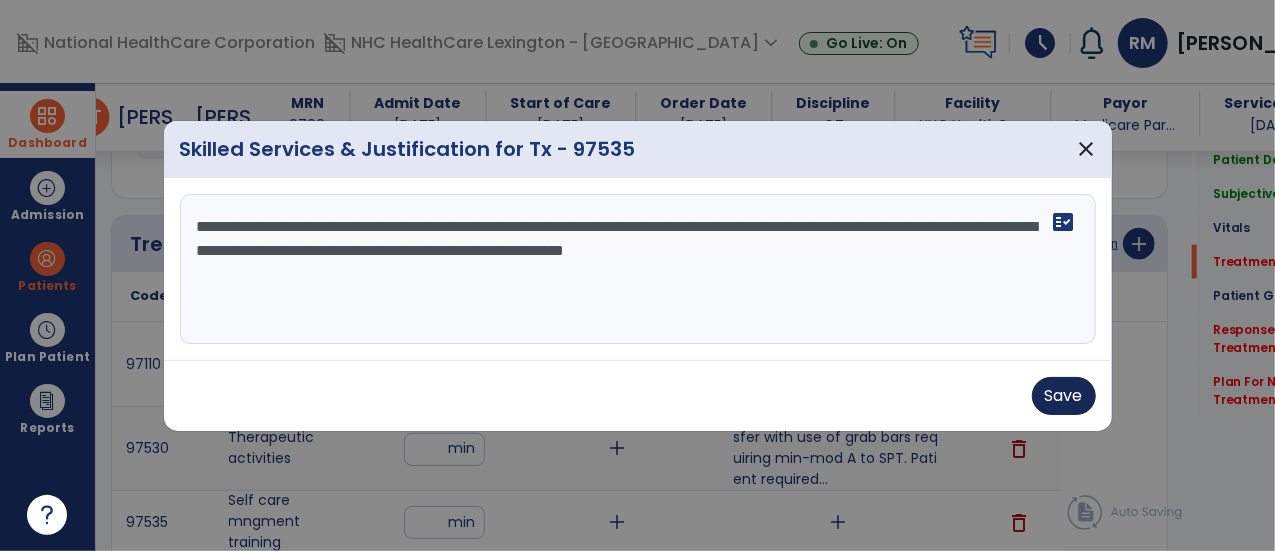 type on "**********" 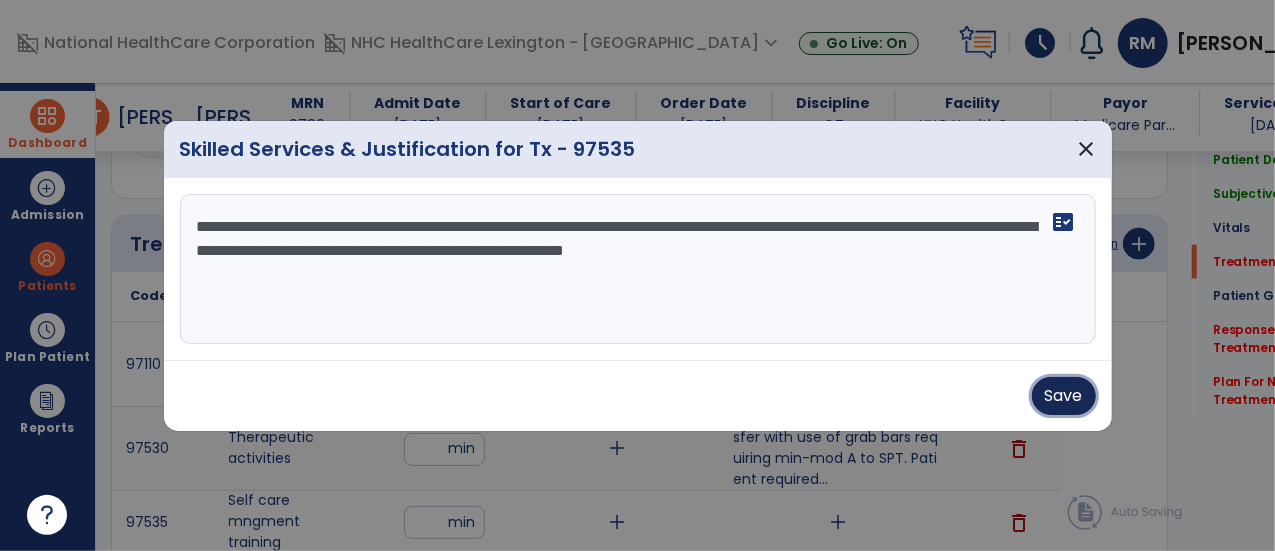 click on "Save" at bounding box center (1064, 396) 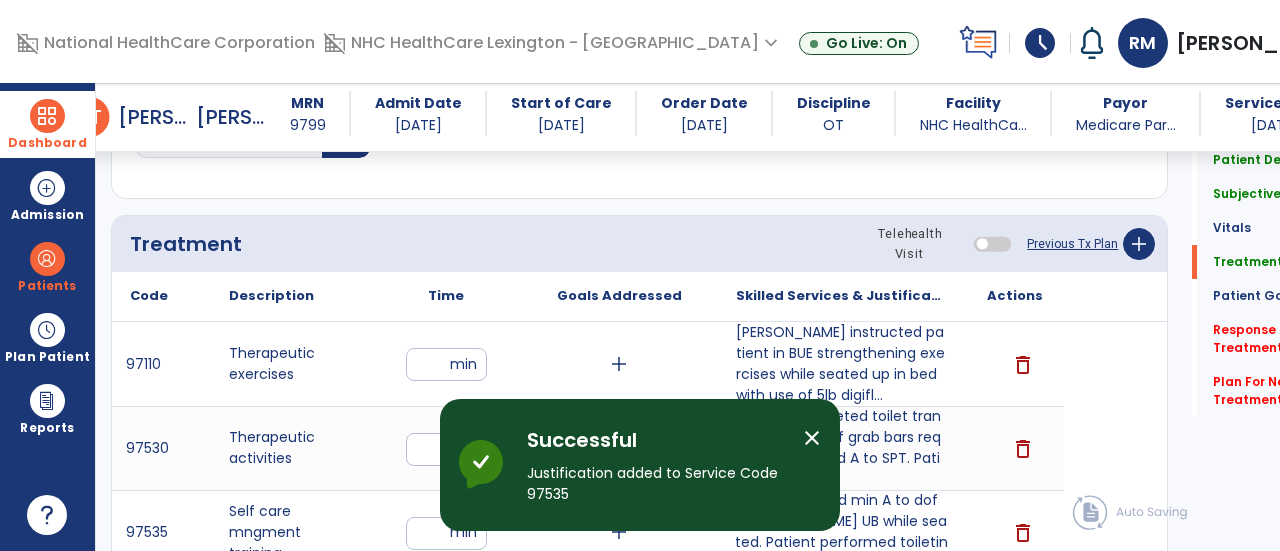 click on "Patient Demographics  Medical Diagnosis   Treatment Diagnosis   Precautions   Contraindications
Code
Description
Pdpm Clinical Category
D55.1 to" 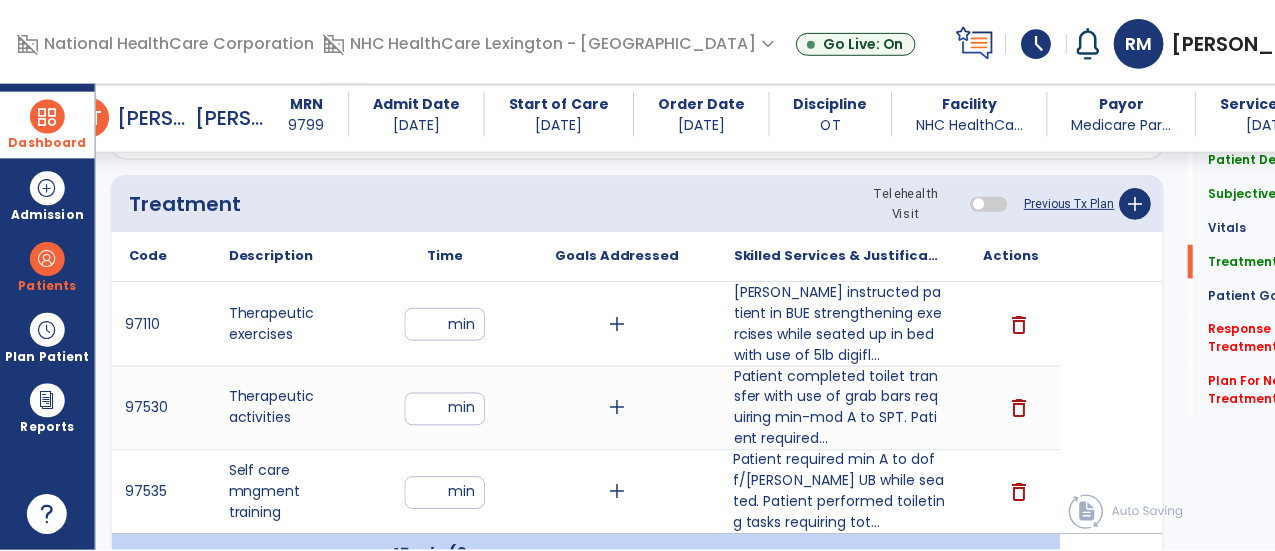 scroll, scrollTop: 1304, scrollLeft: 0, axis: vertical 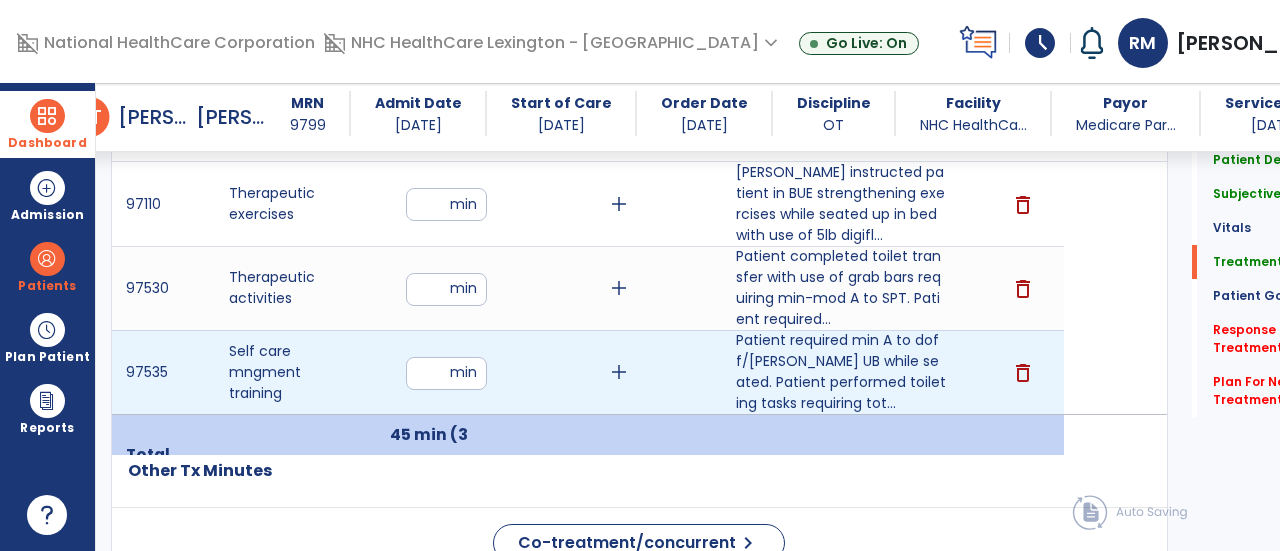 click on "add" at bounding box center (619, 372) 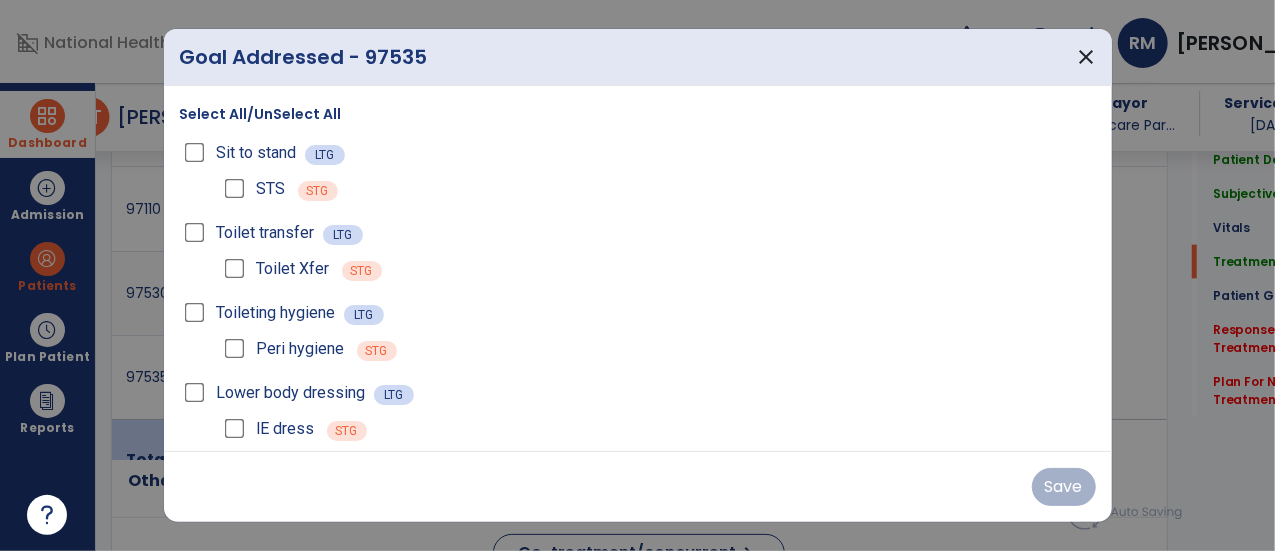 scroll, scrollTop: 1304, scrollLeft: 0, axis: vertical 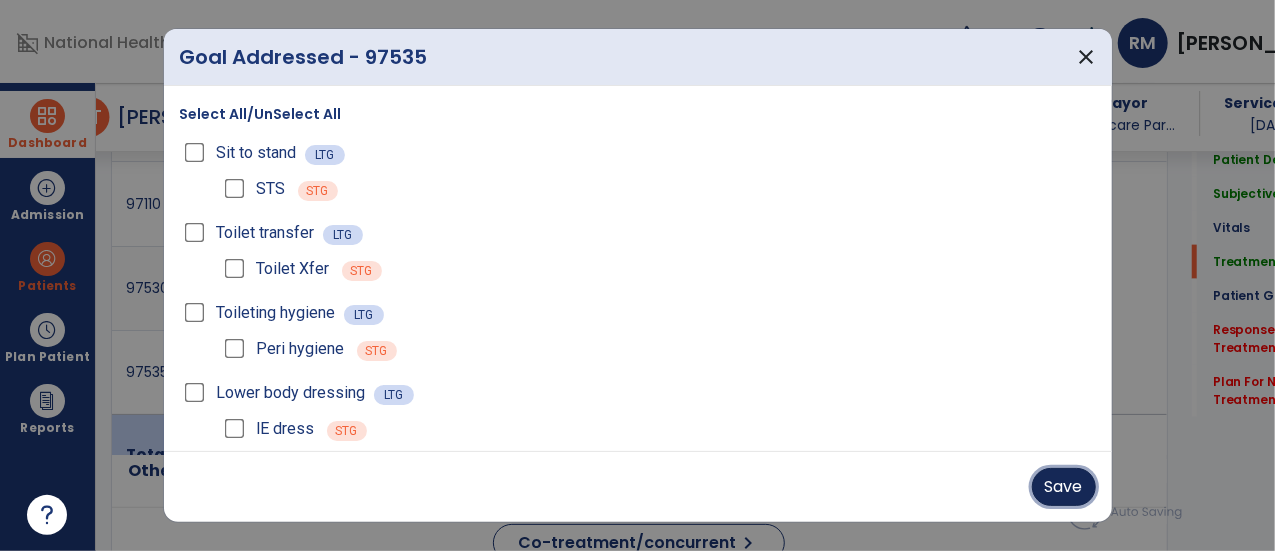 click on "Save" at bounding box center [1064, 487] 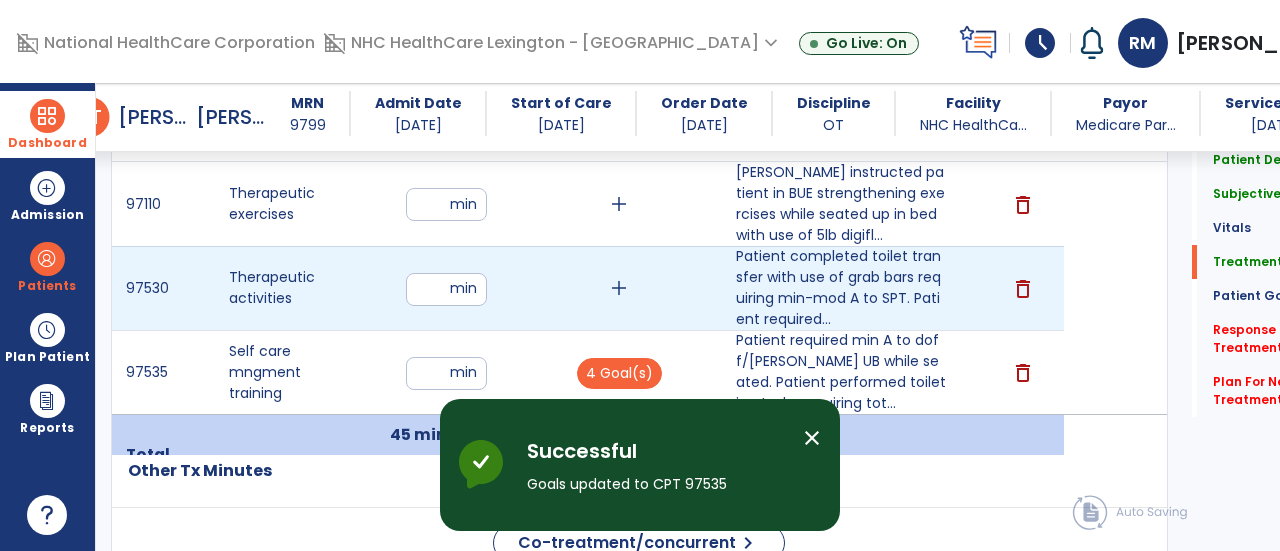 click on "add" at bounding box center [619, 288] 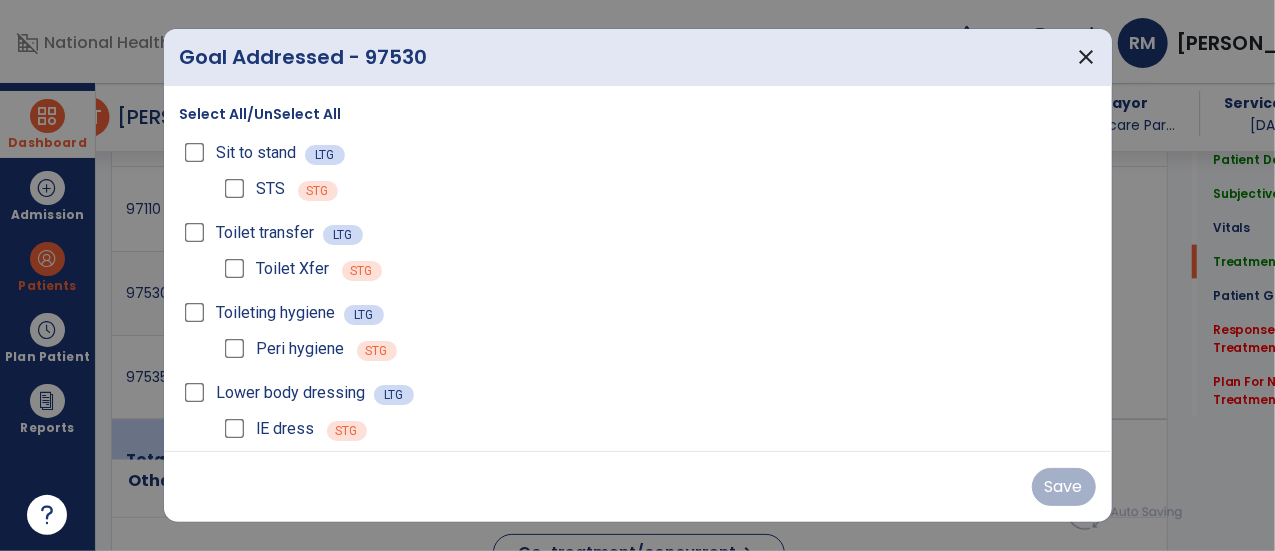 scroll, scrollTop: 1304, scrollLeft: 0, axis: vertical 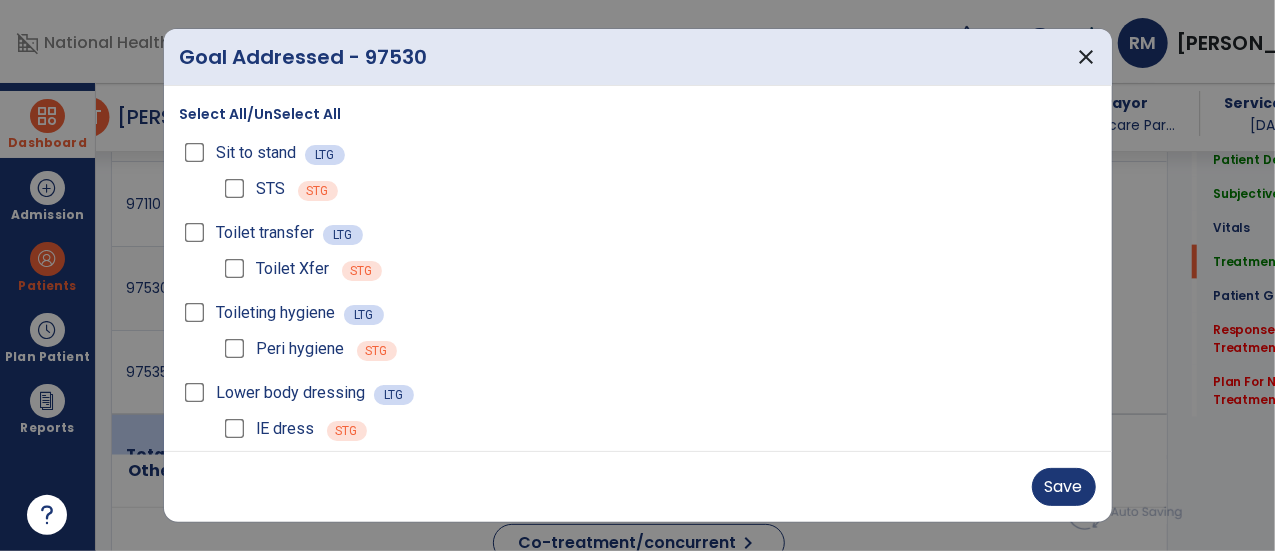 click on "Peri hygiene  STG" at bounding box center [658, 349] 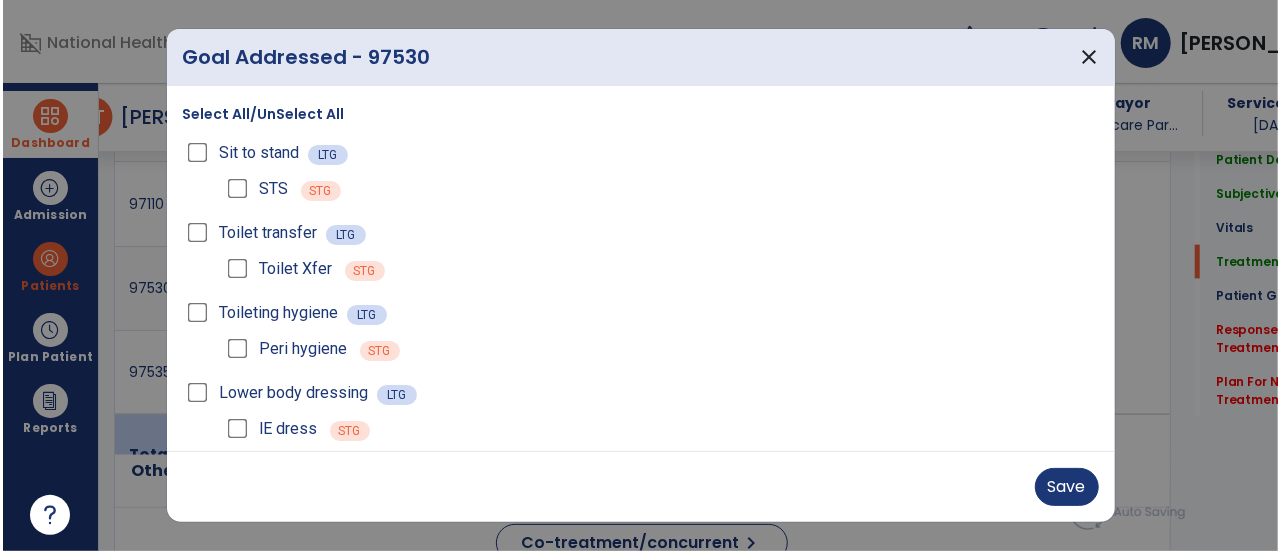 scroll, scrollTop: 16, scrollLeft: 0, axis: vertical 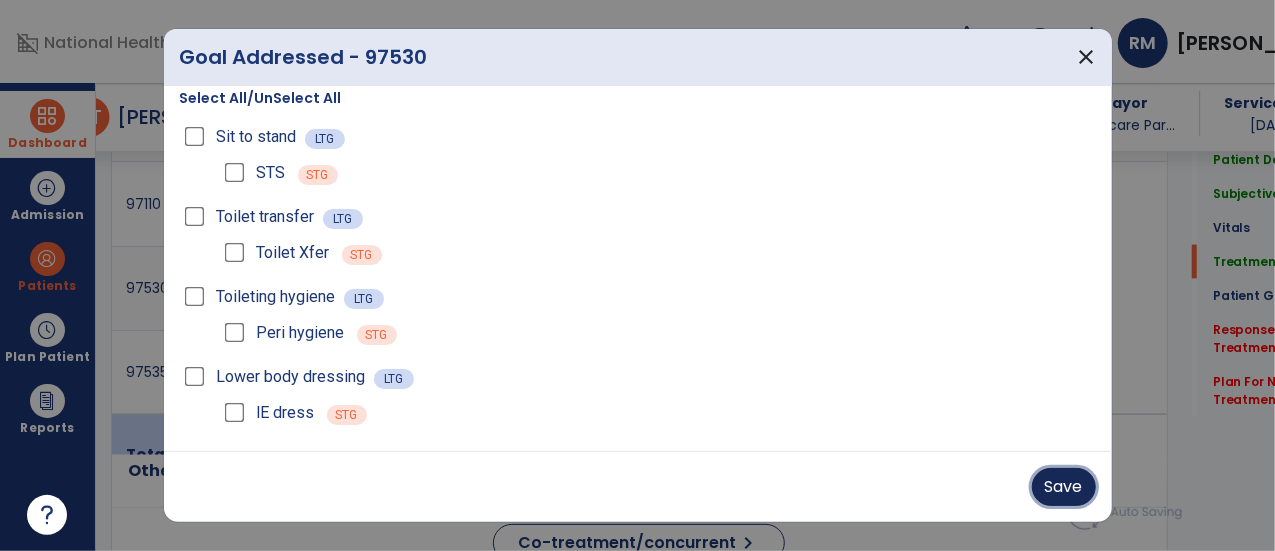 click on "Save" at bounding box center (1064, 487) 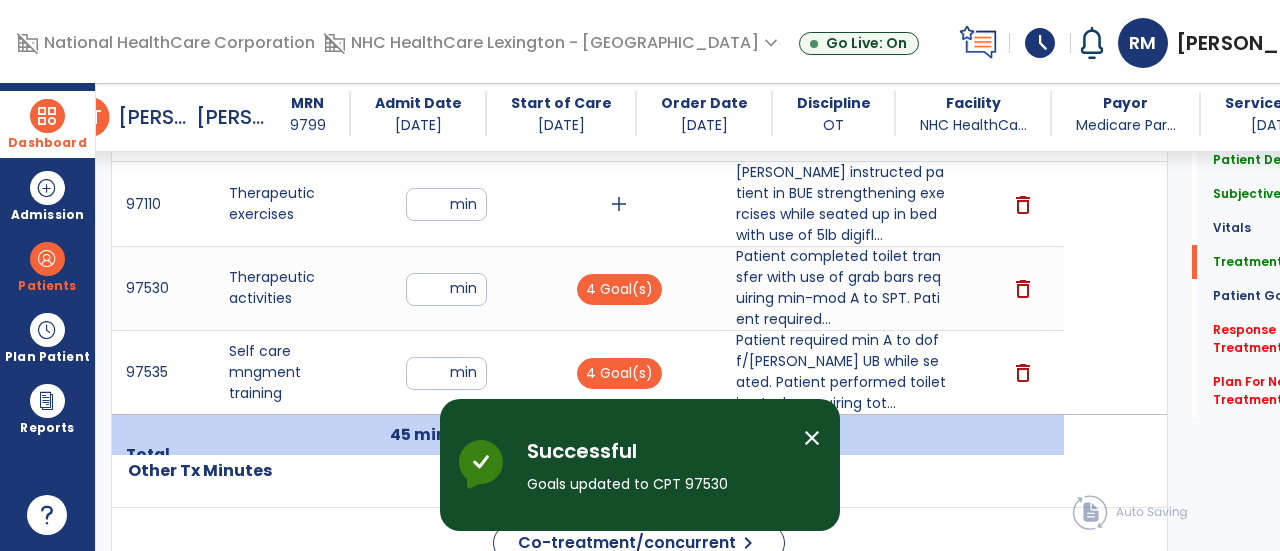 click on "Other Tx Minutes" 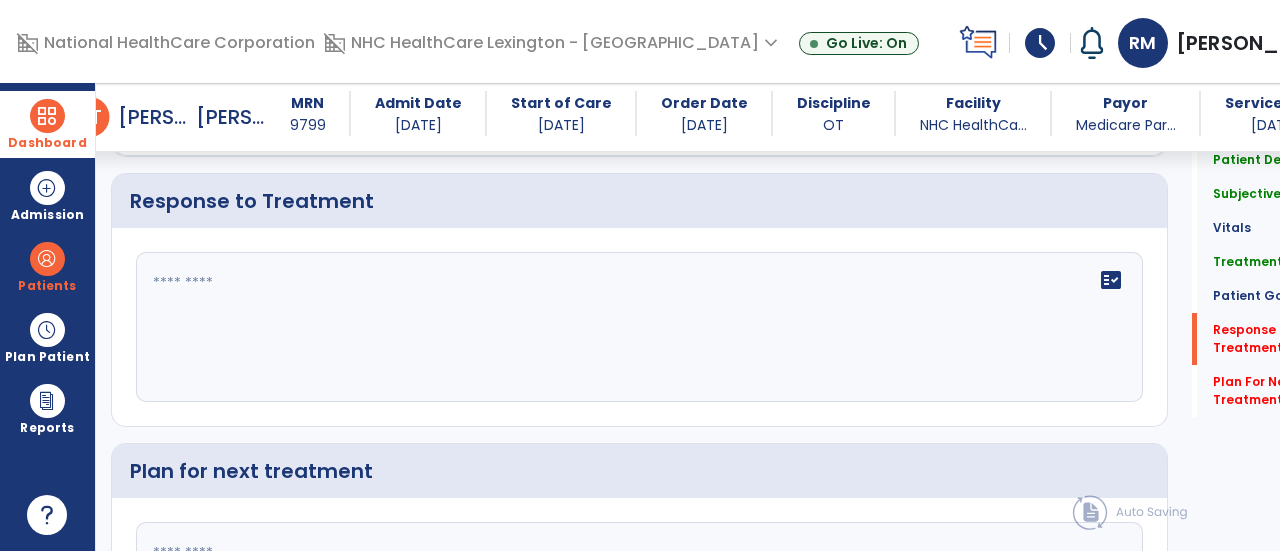 scroll, scrollTop: 3064, scrollLeft: 0, axis: vertical 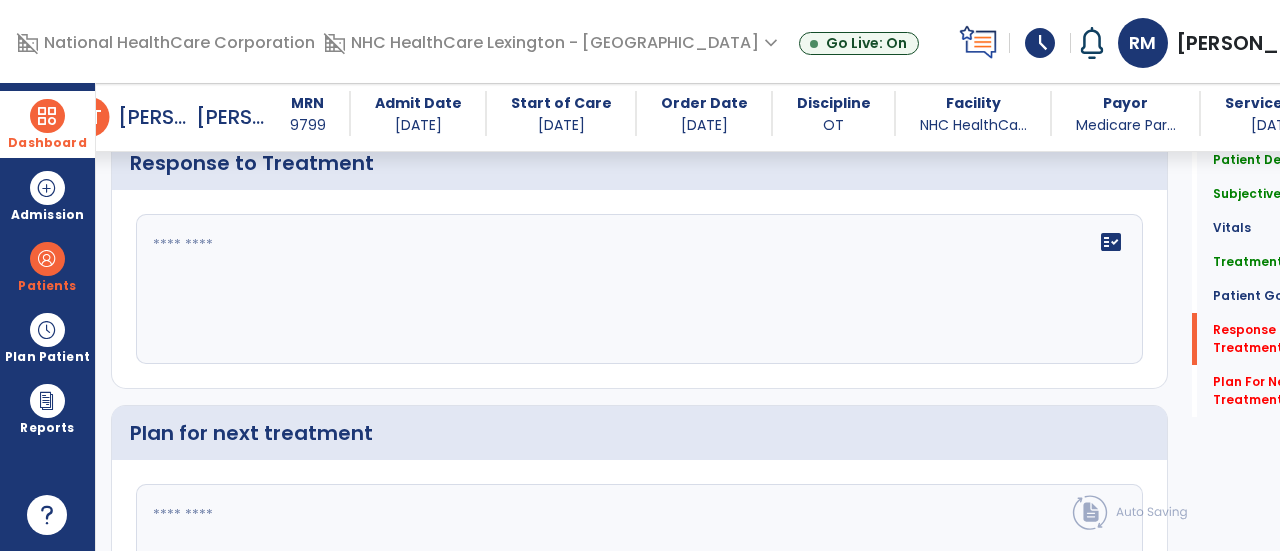 click 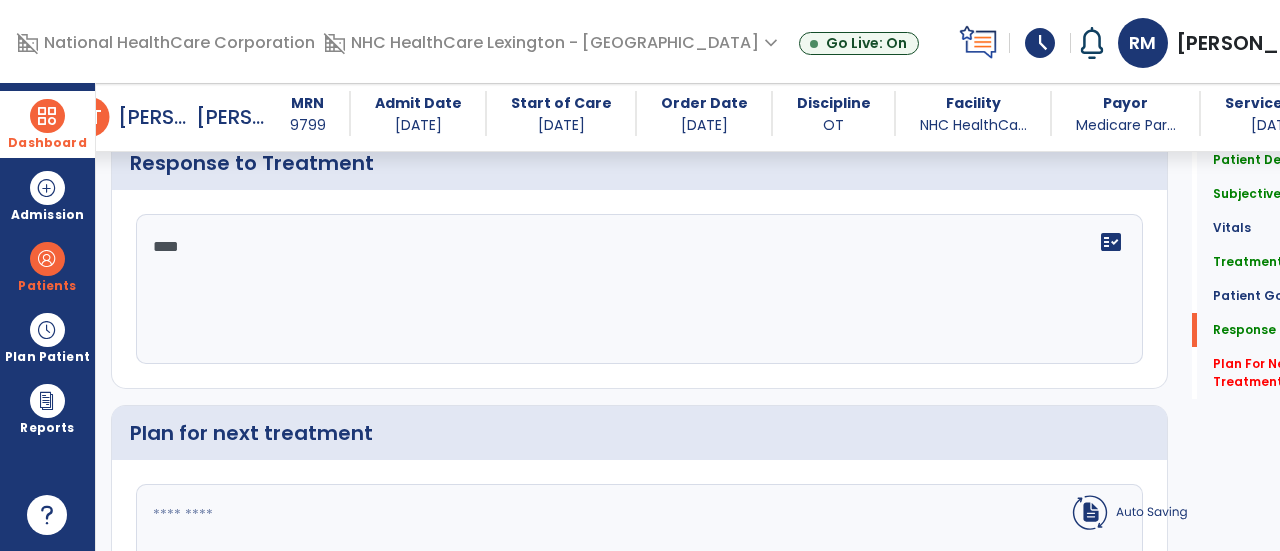 type on "****" 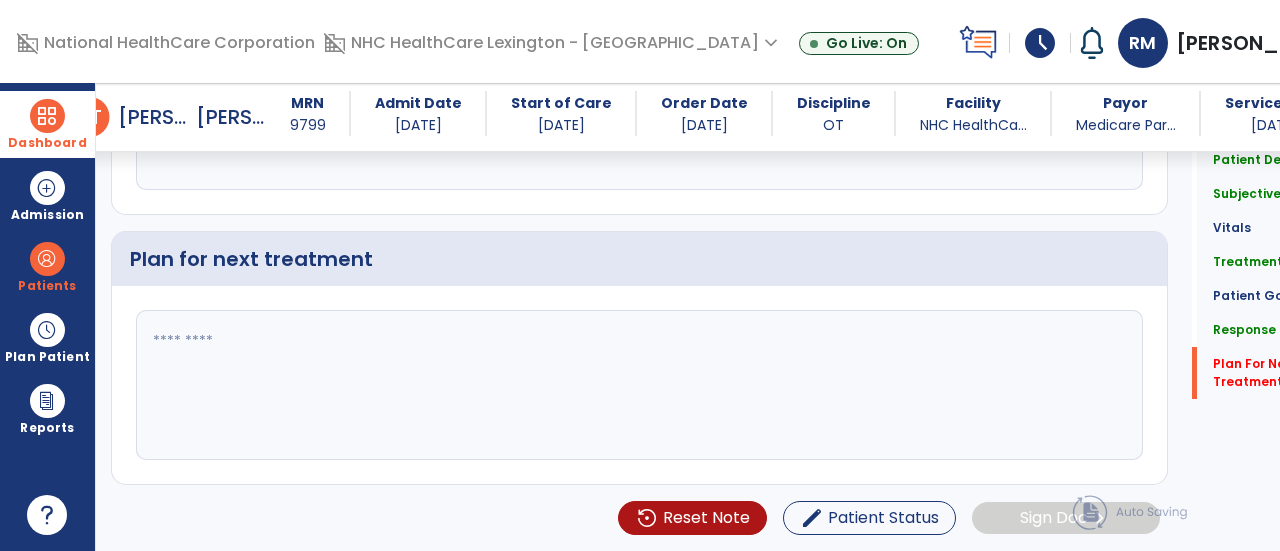 scroll, scrollTop: 3331, scrollLeft: 0, axis: vertical 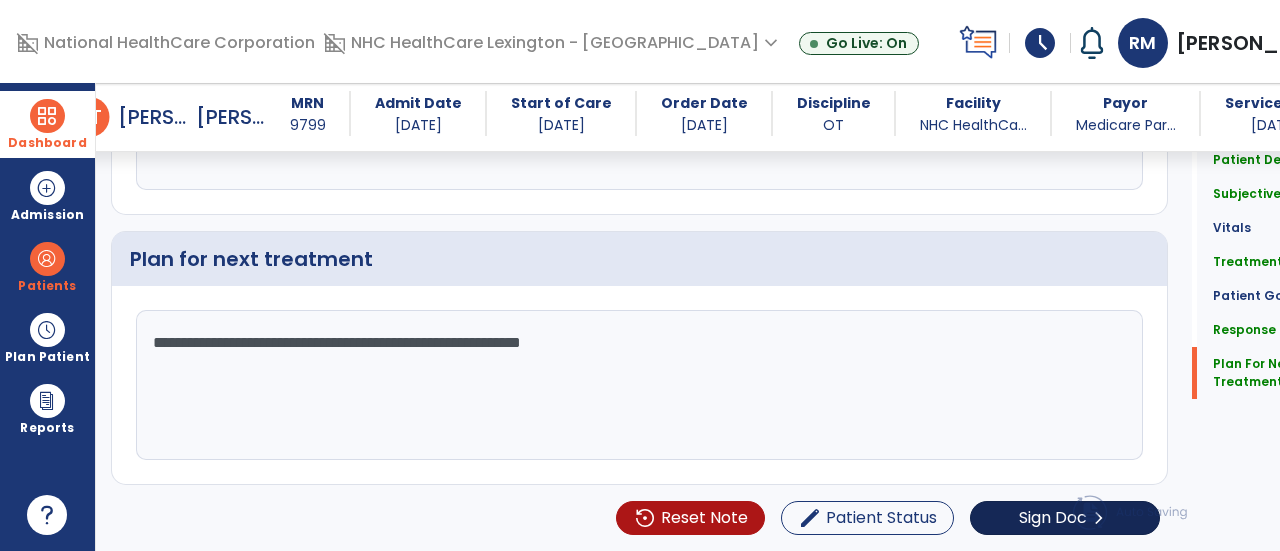 type on "**********" 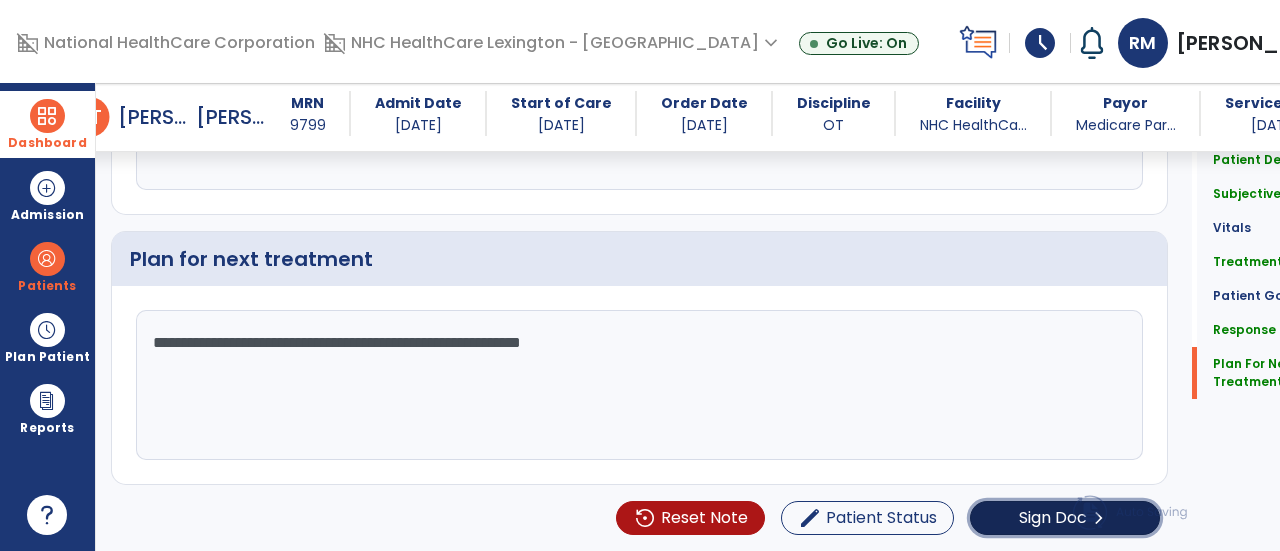 click on "Sign Doc" 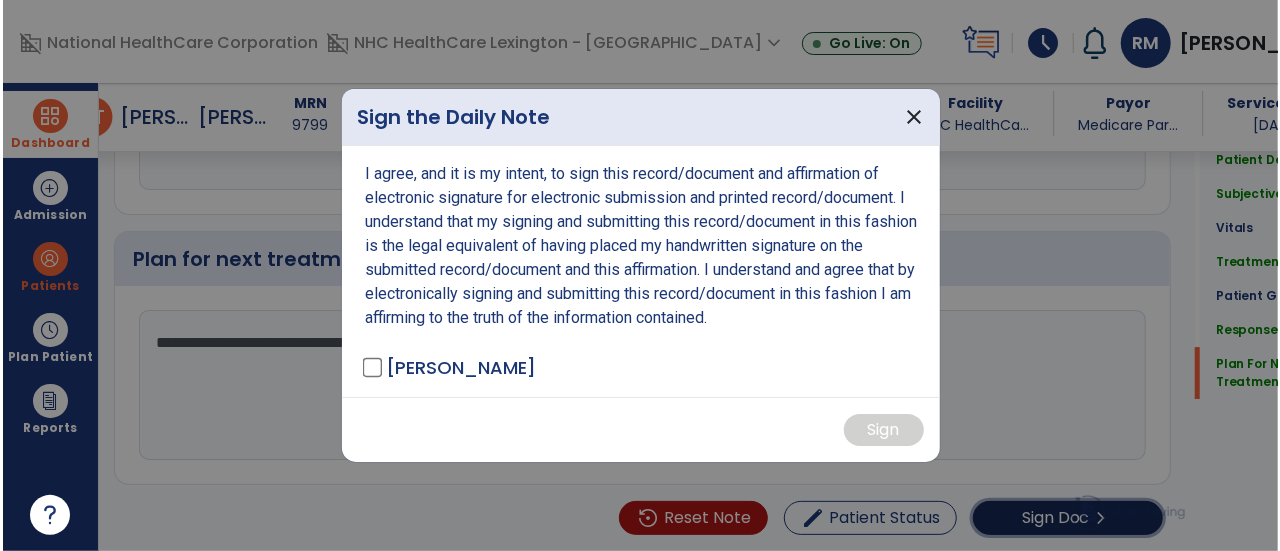 scroll, scrollTop: 3331, scrollLeft: 0, axis: vertical 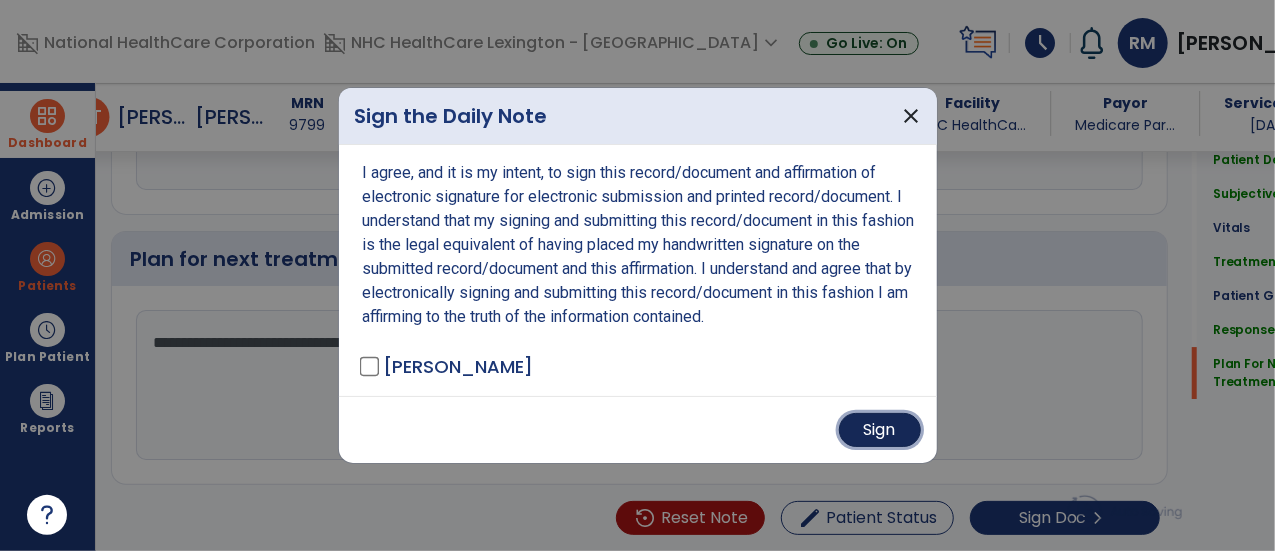 click on "Sign" at bounding box center [880, 430] 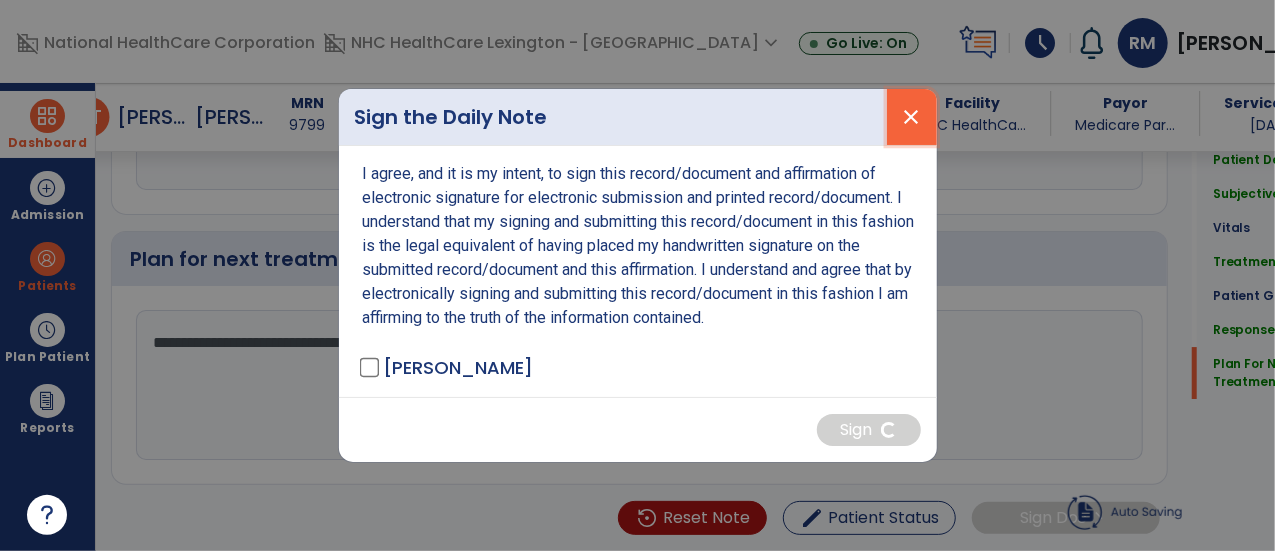 click on "close" at bounding box center (912, 117) 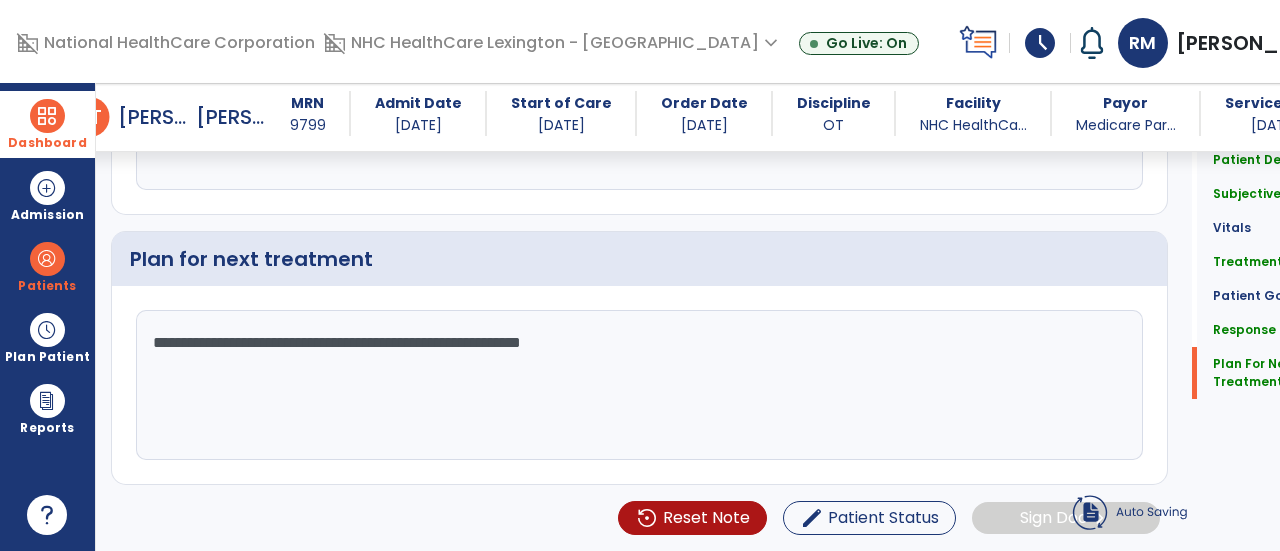 click at bounding box center [47, 116] 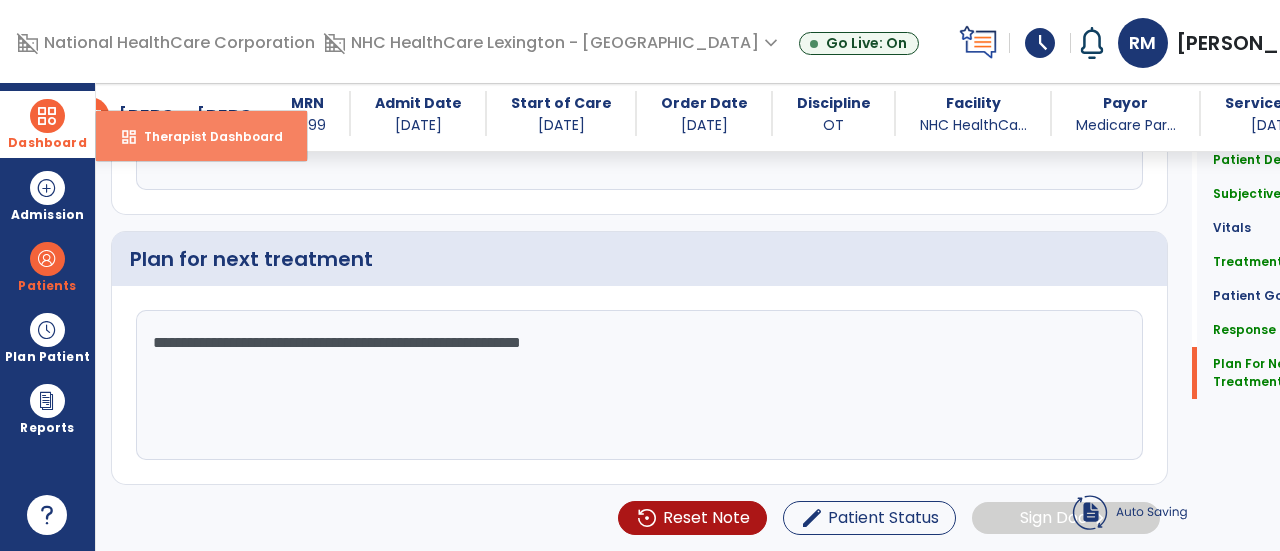 click on "Therapist Dashboard" at bounding box center (205, 136) 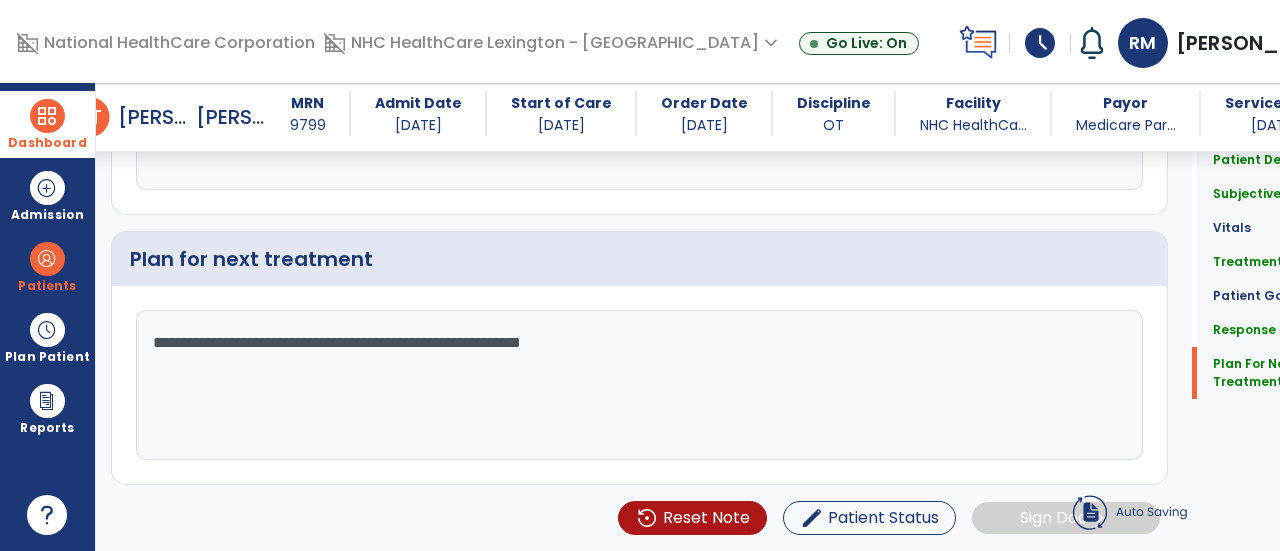 click on "Dashboard" at bounding box center (47, 124) 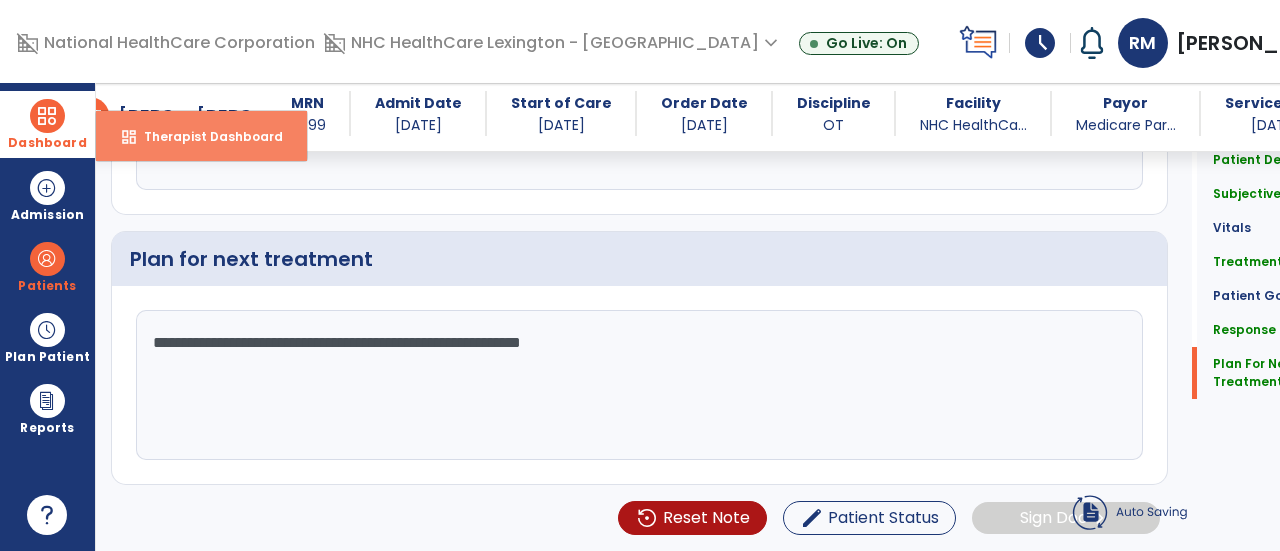 click on "dashboard  Therapist Dashboard" at bounding box center (201, 136) 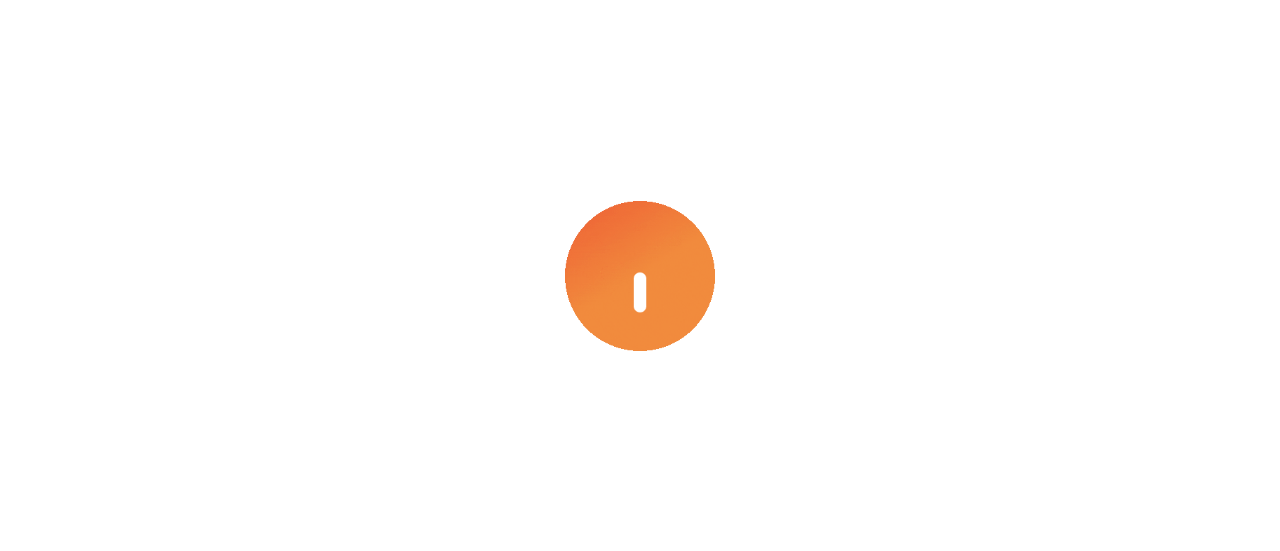 scroll, scrollTop: 0, scrollLeft: 0, axis: both 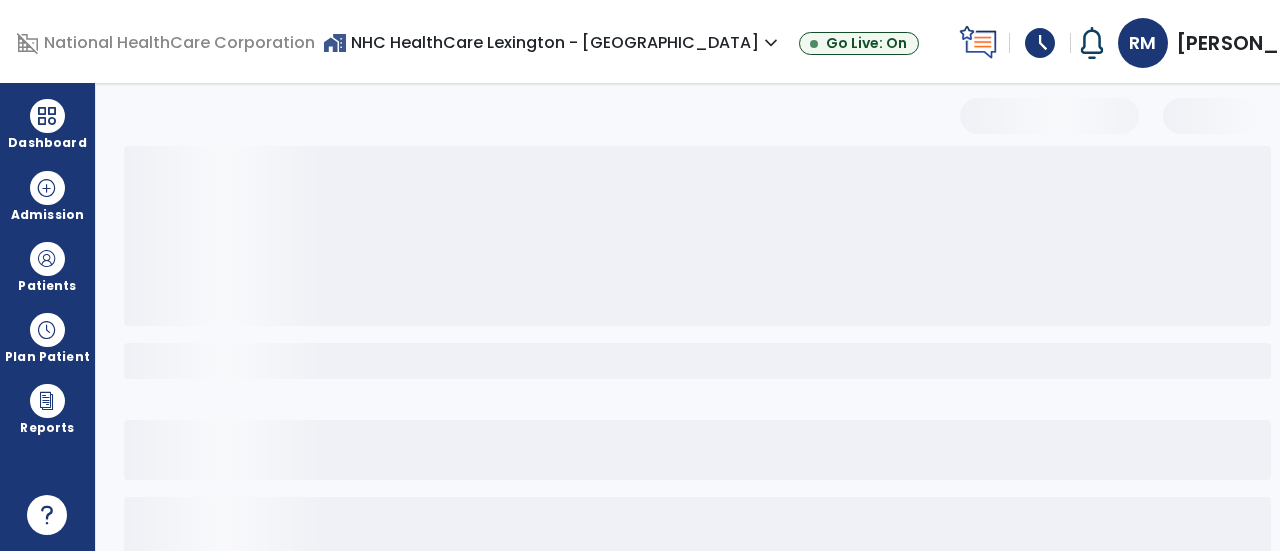 select on "*" 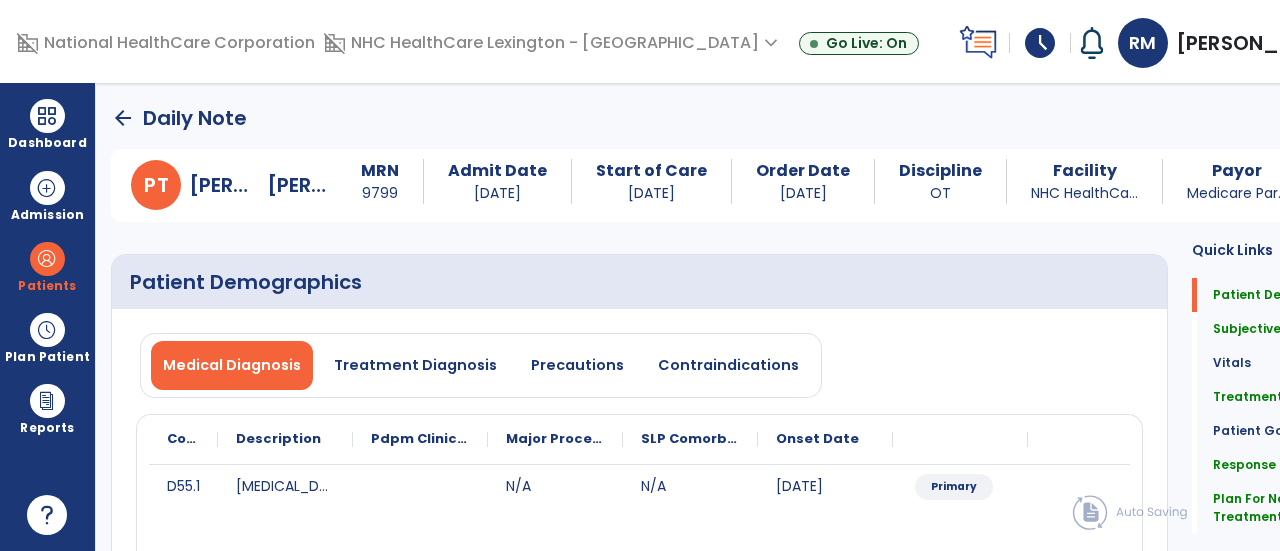 click on "Patient Demographics" 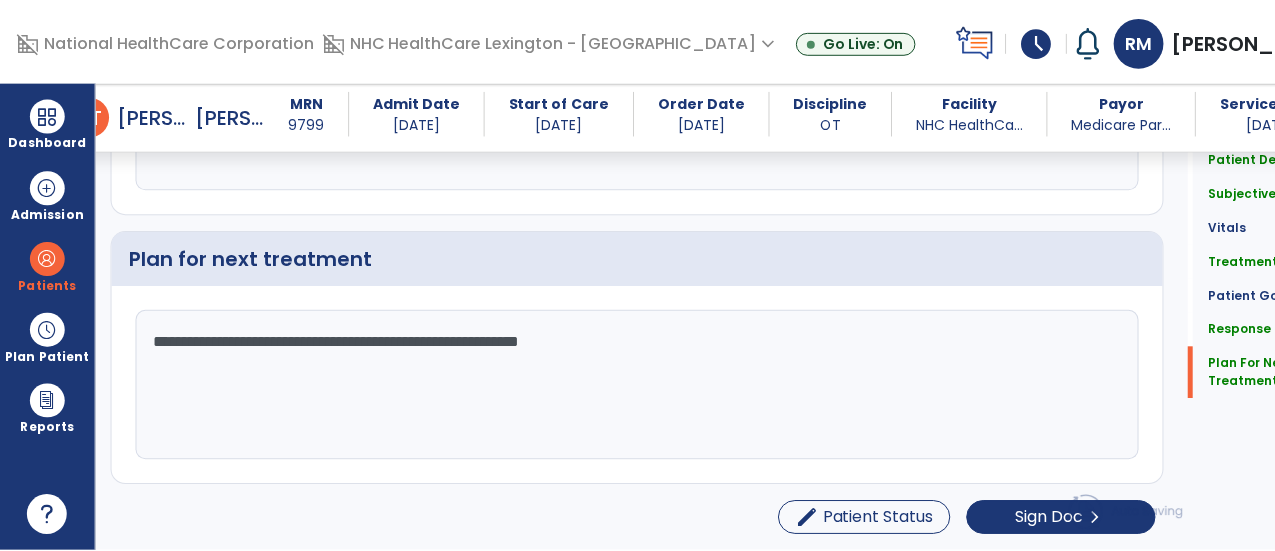 scroll, scrollTop: 3331, scrollLeft: 0, axis: vertical 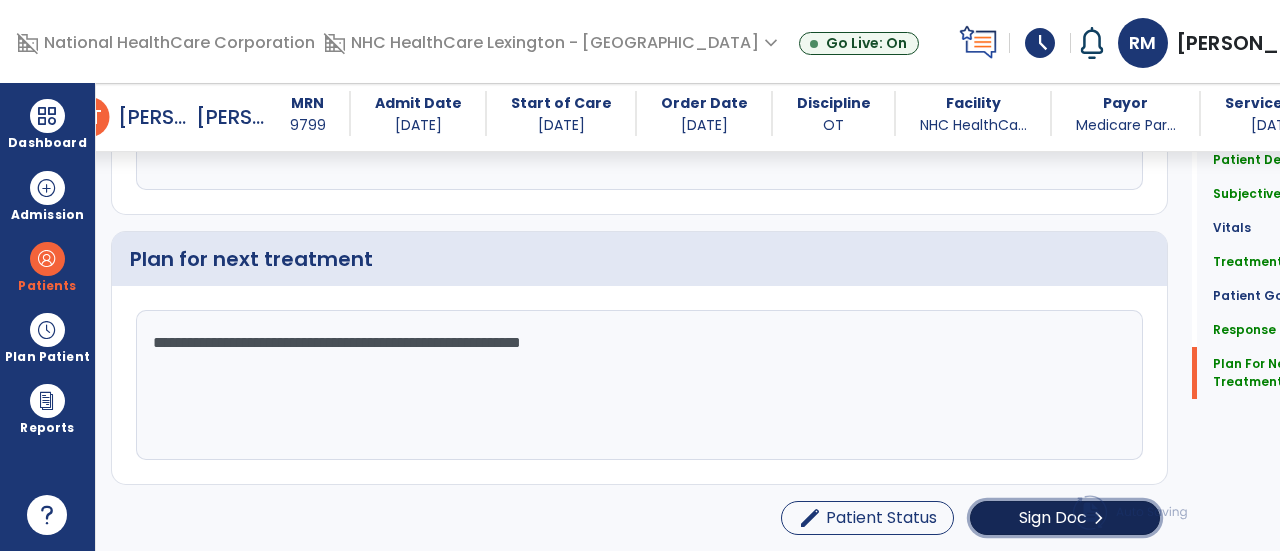 click on "Sign Doc" 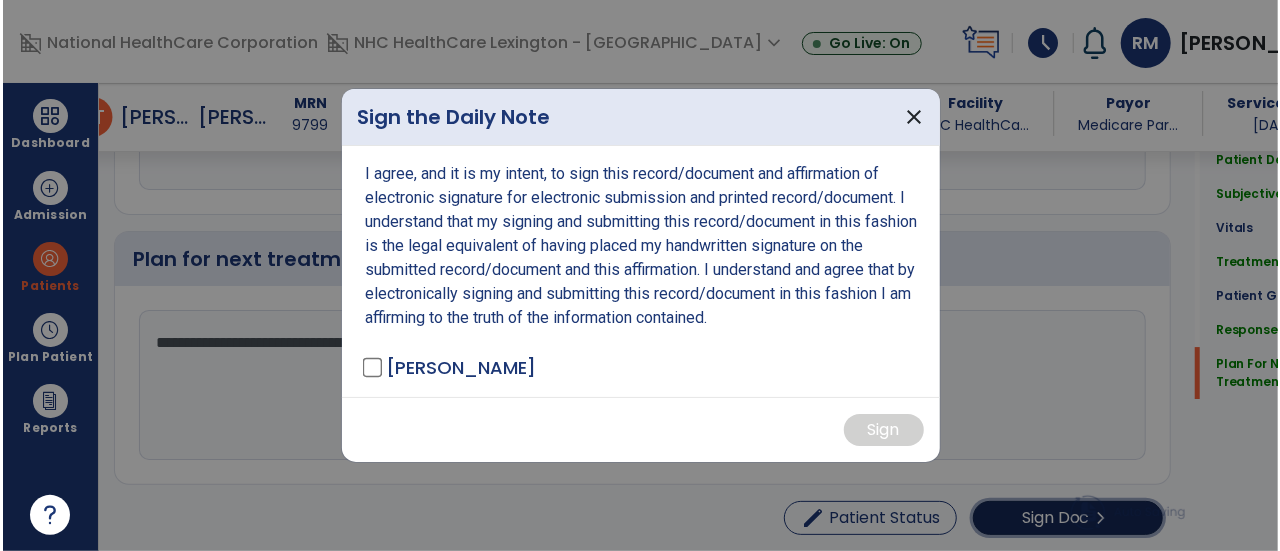 scroll, scrollTop: 3331, scrollLeft: 0, axis: vertical 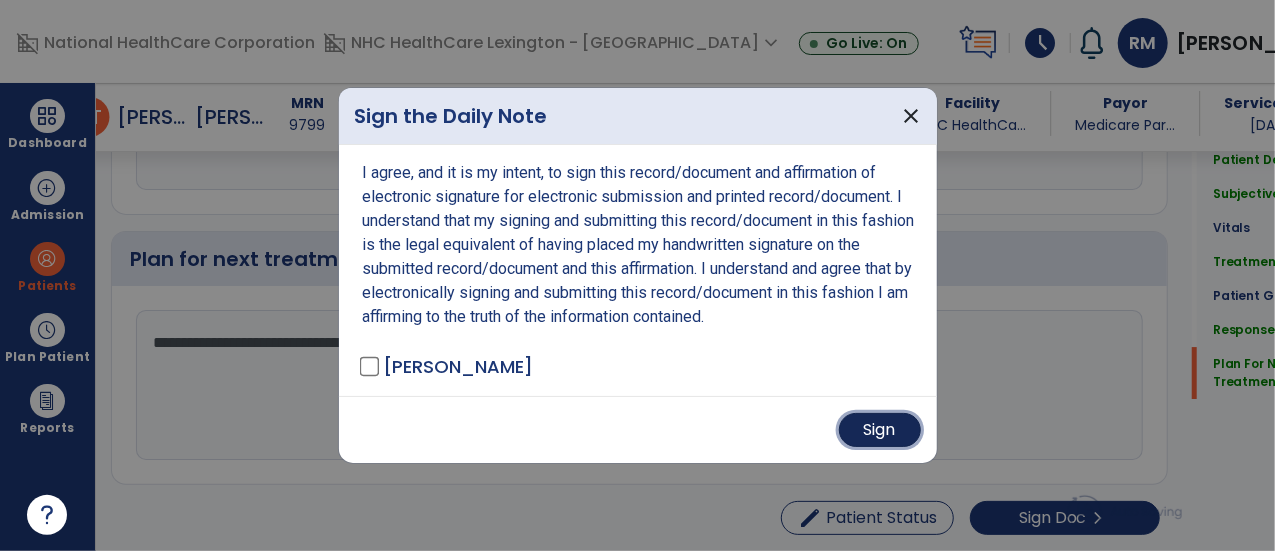 click on "Sign" at bounding box center (880, 430) 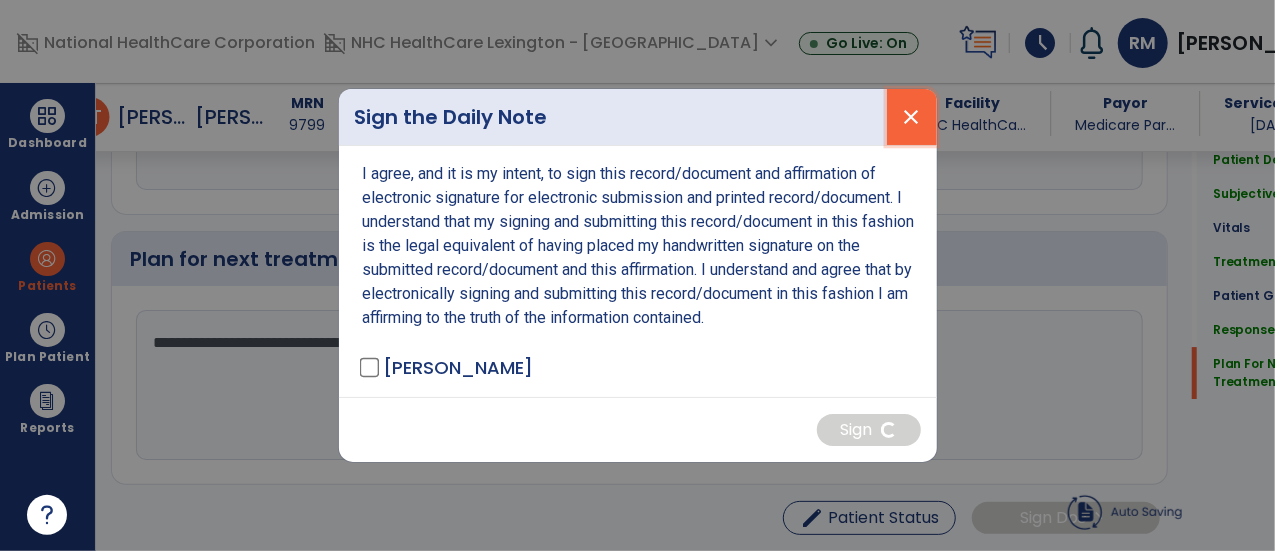 click on "close" at bounding box center [912, 117] 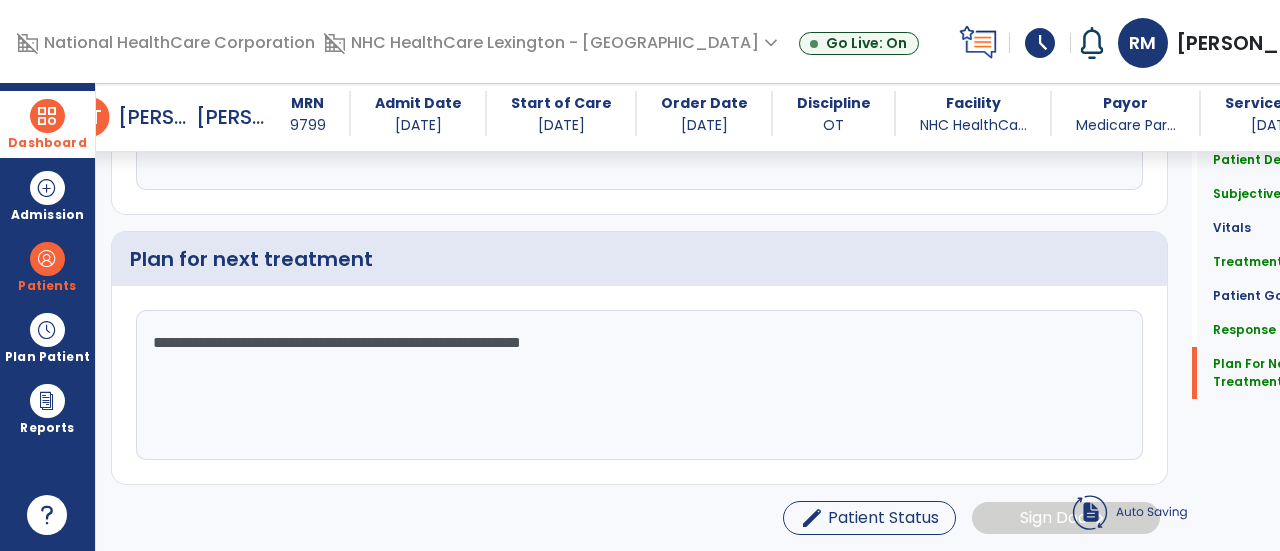 click at bounding box center (47, 116) 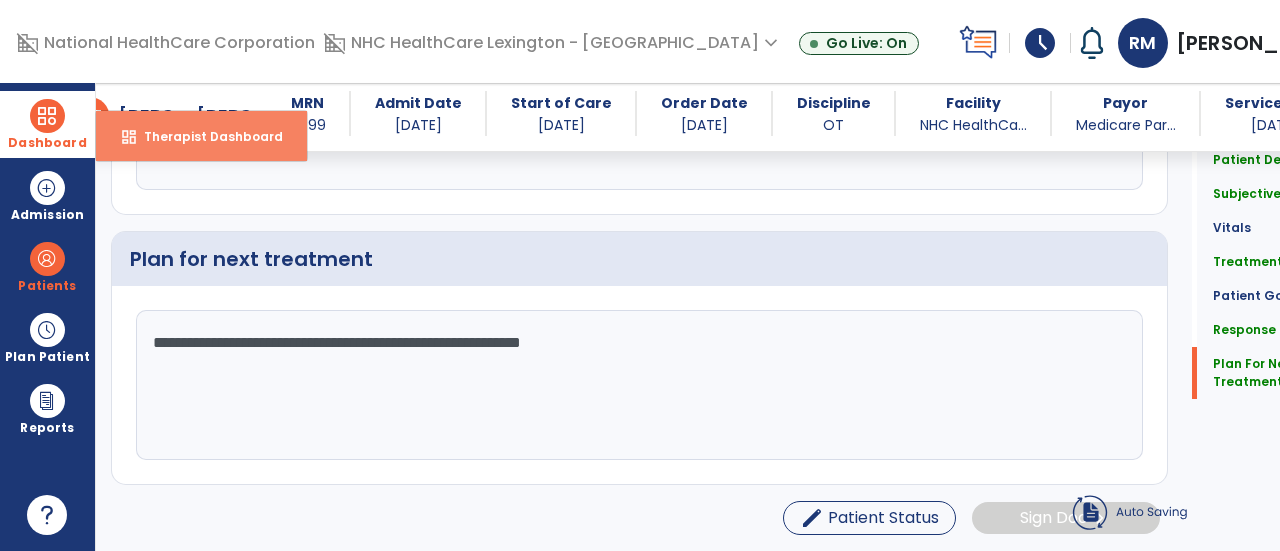 click on "dashboard  Therapist Dashboard" at bounding box center (201, 136) 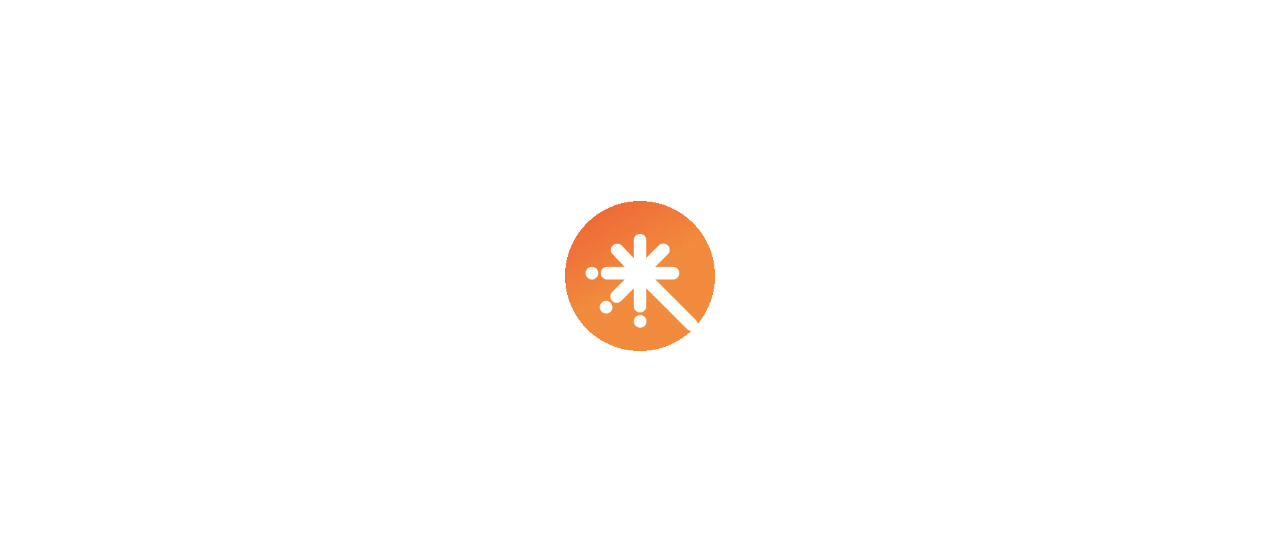 scroll, scrollTop: 0, scrollLeft: 0, axis: both 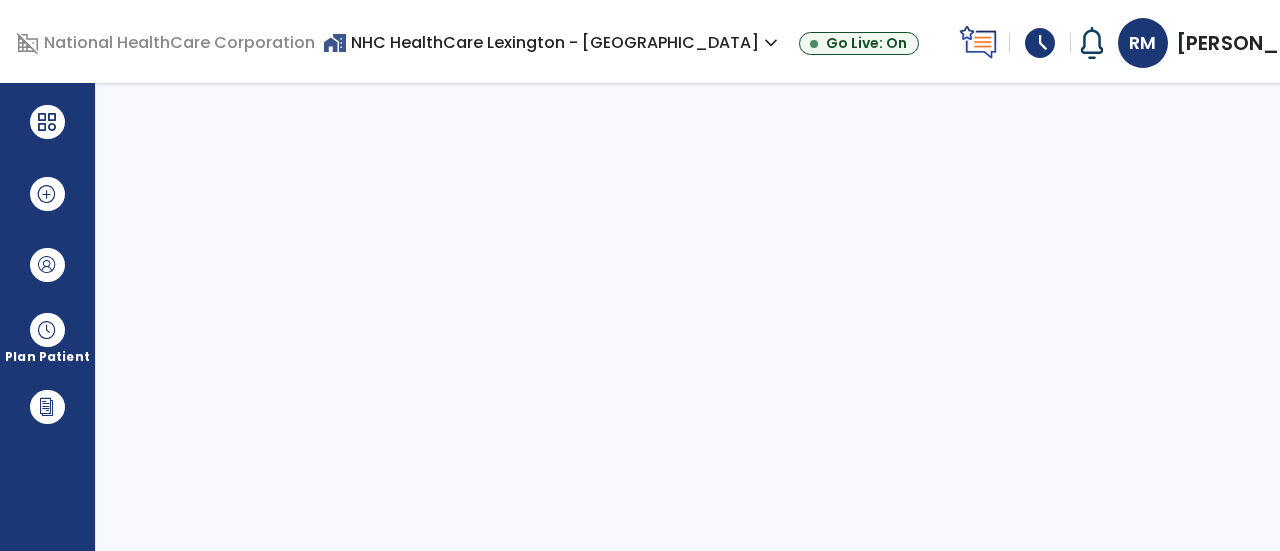 select on "****" 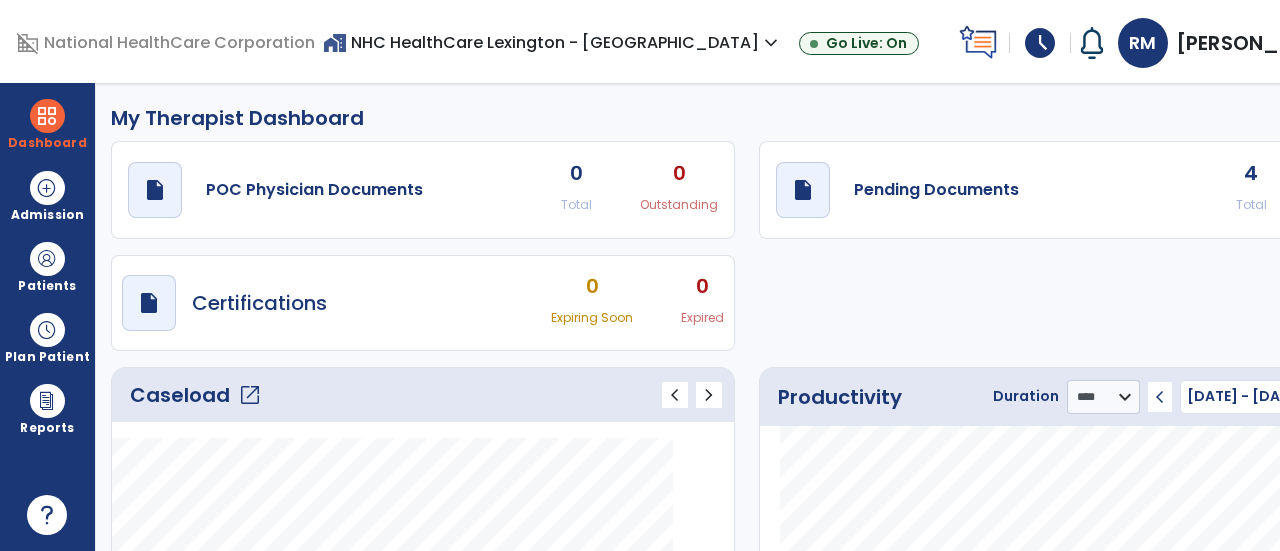 click on "Caseload   open_in_new" 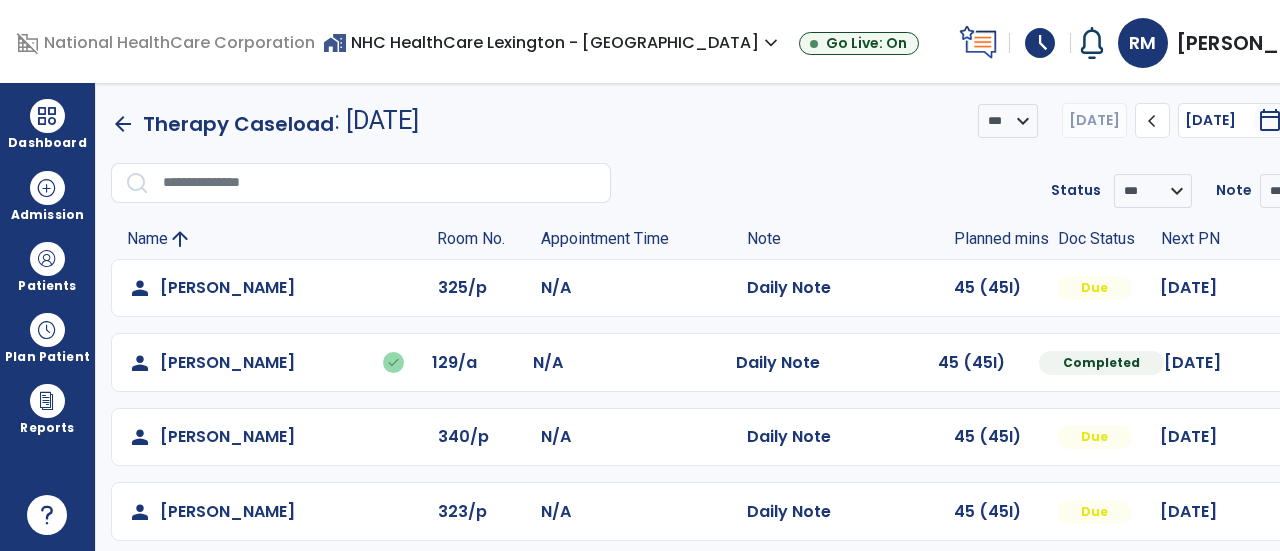 click on "**********" at bounding box center (747, 317) 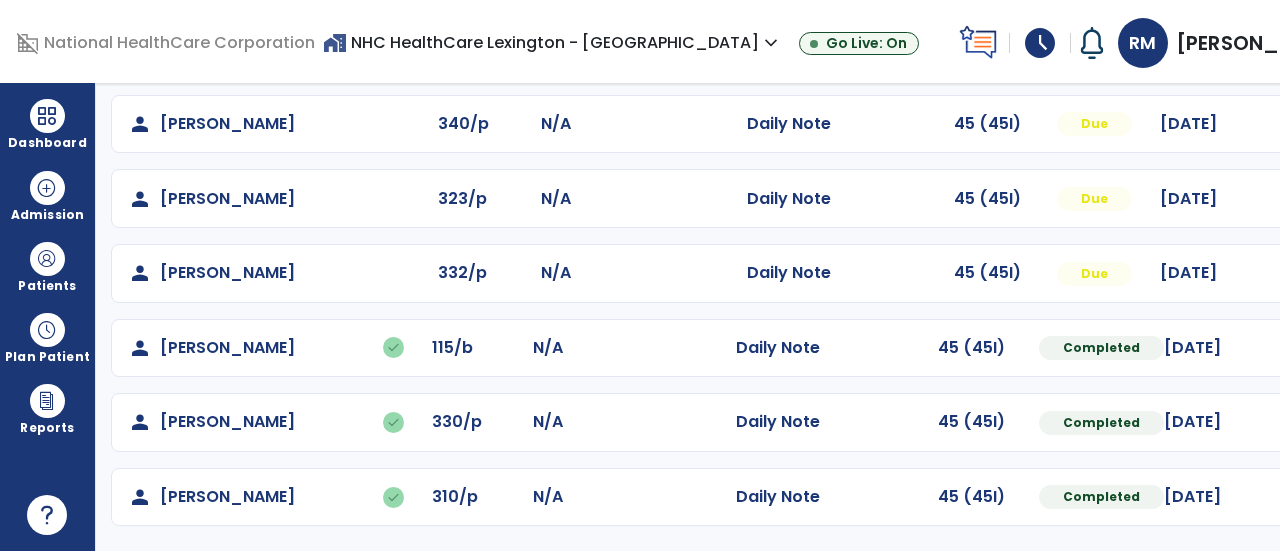 scroll, scrollTop: 333, scrollLeft: 0, axis: vertical 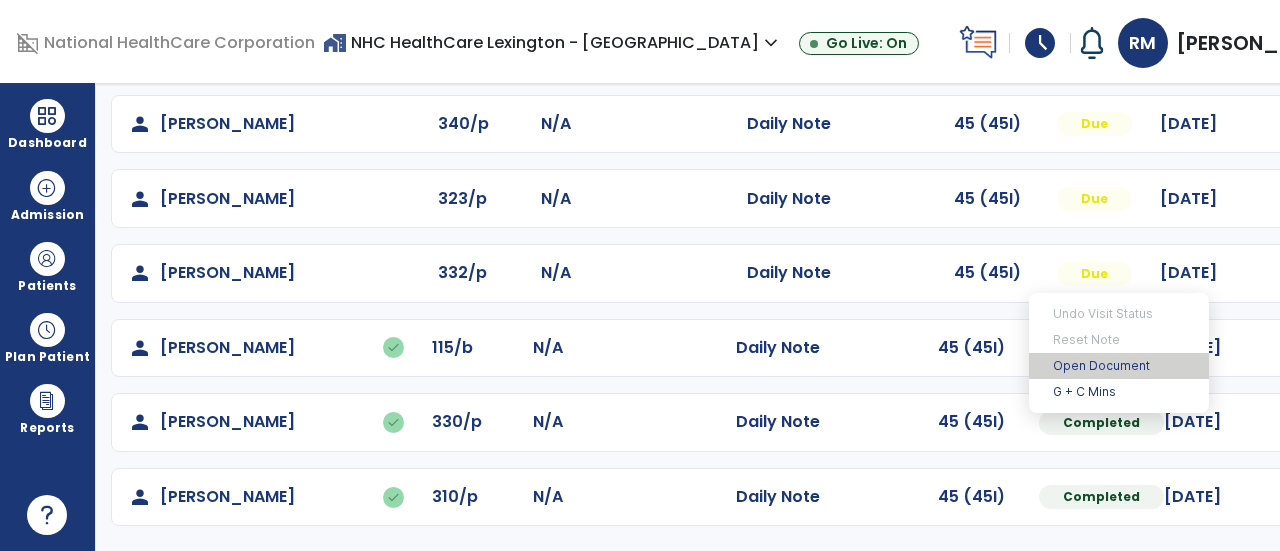 click on "Open Document" at bounding box center (1119, 366) 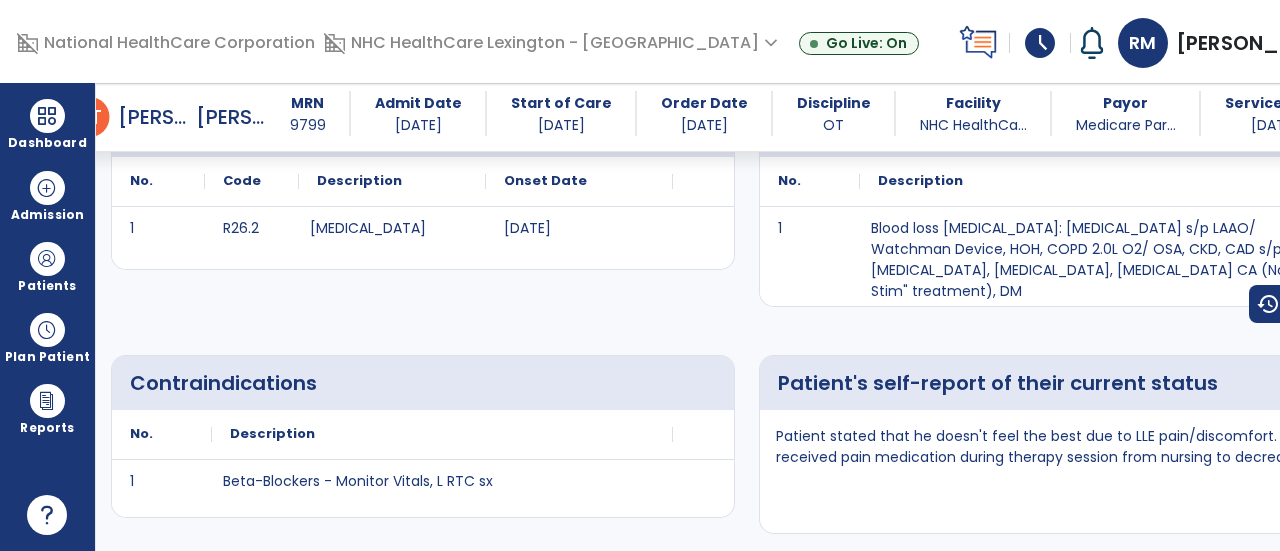 scroll, scrollTop: 440, scrollLeft: 0, axis: vertical 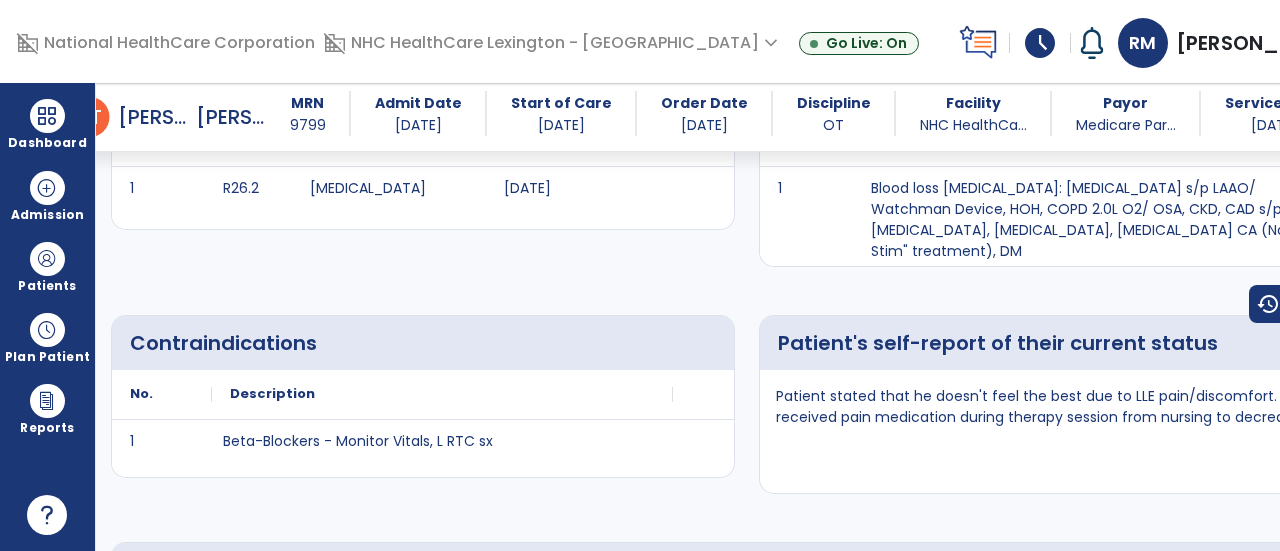 click on "Contraindications
No.
Description
1 Beta-Blockers - Monitor Vitals, L RTC sx" at bounding box center [423, 396] 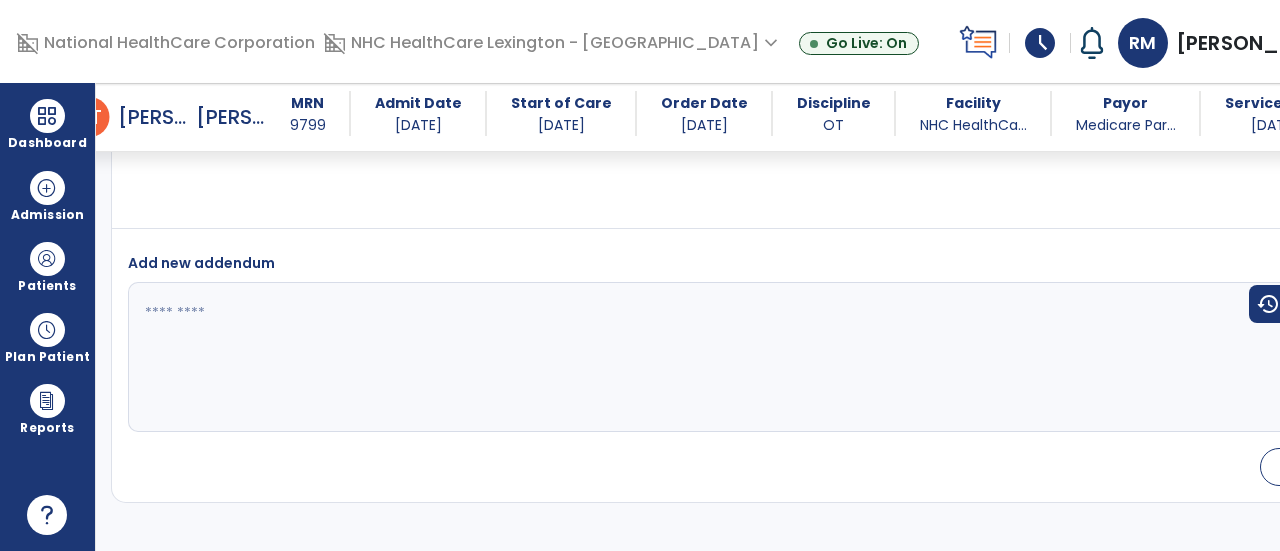 scroll, scrollTop: 4474, scrollLeft: 0, axis: vertical 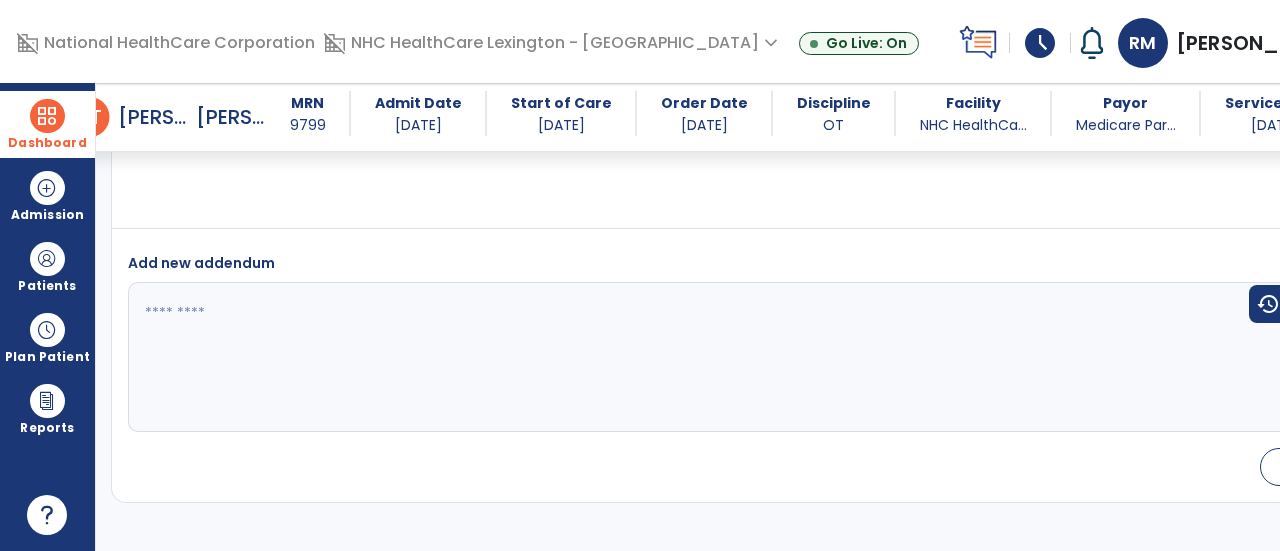 click at bounding box center (47, 116) 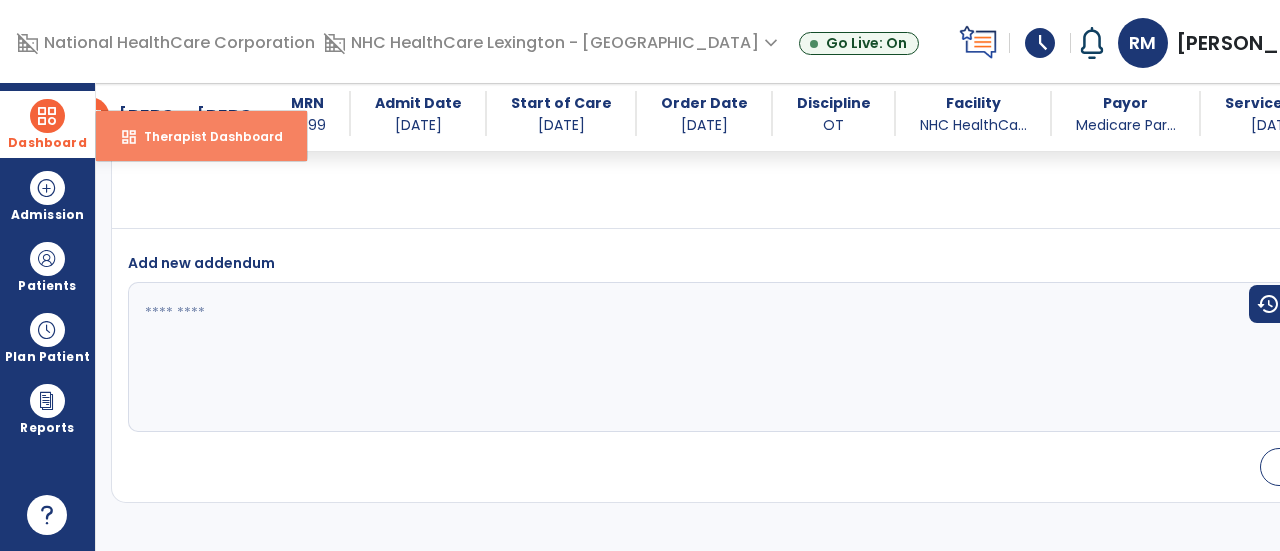 click on "Therapist Dashboard" at bounding box center (205, 136) 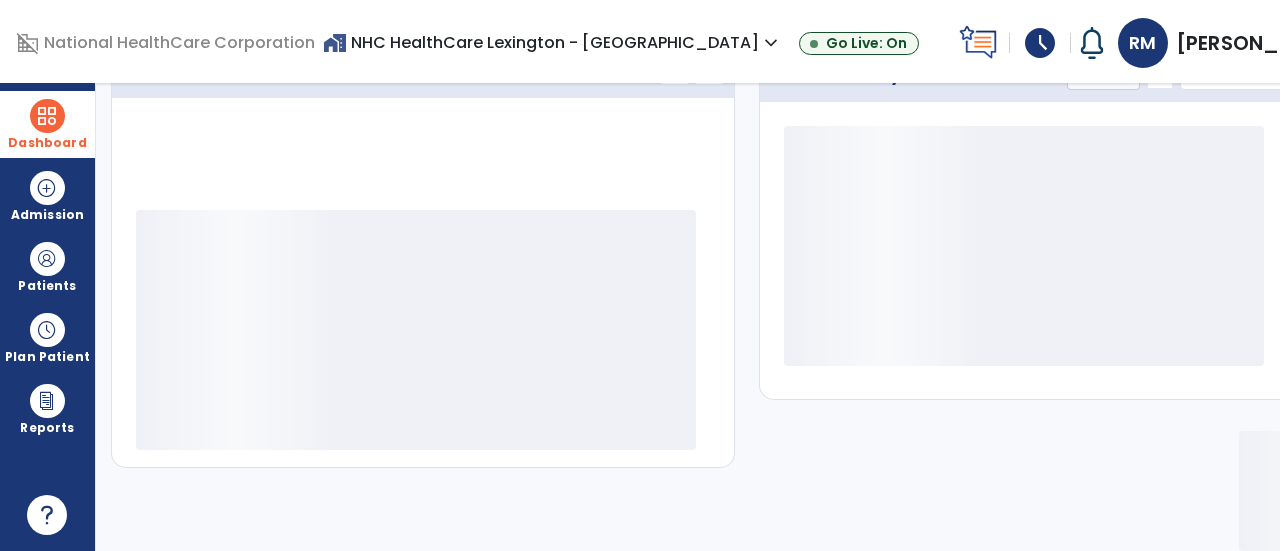 scroll, scrollTop: 320, scrollLeft: 0, axis: vertical 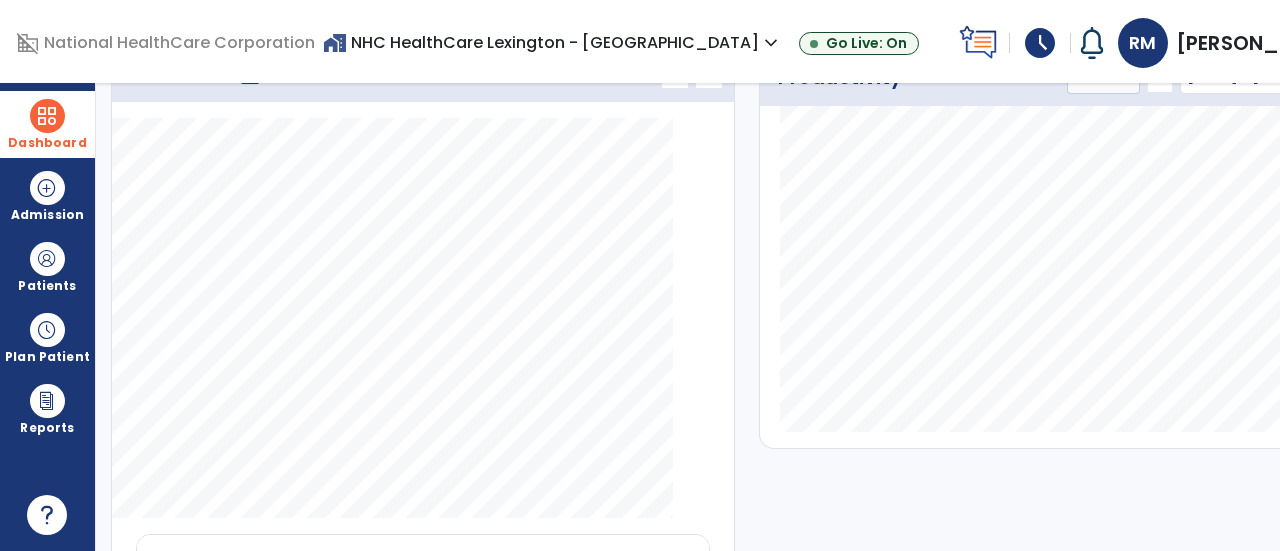 click on "Caseload   open_in_new   chevron_left   chevron_right
Notes
No. of notes
Planned Tx
0" 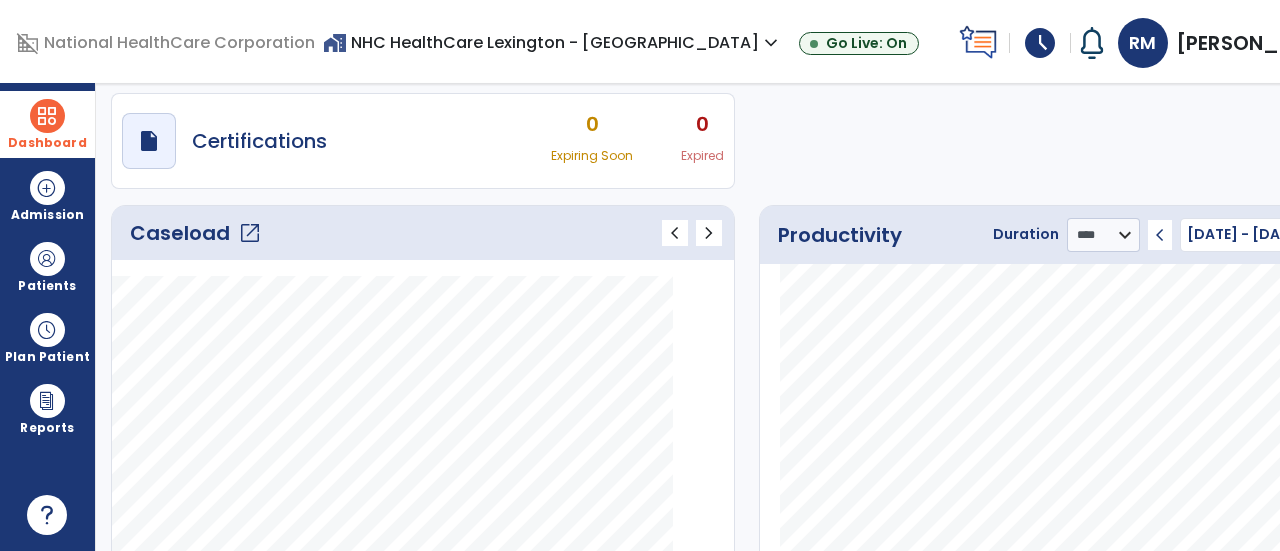 scroll, scrollTop: 160, scrollLeft: 0, axis: vertical 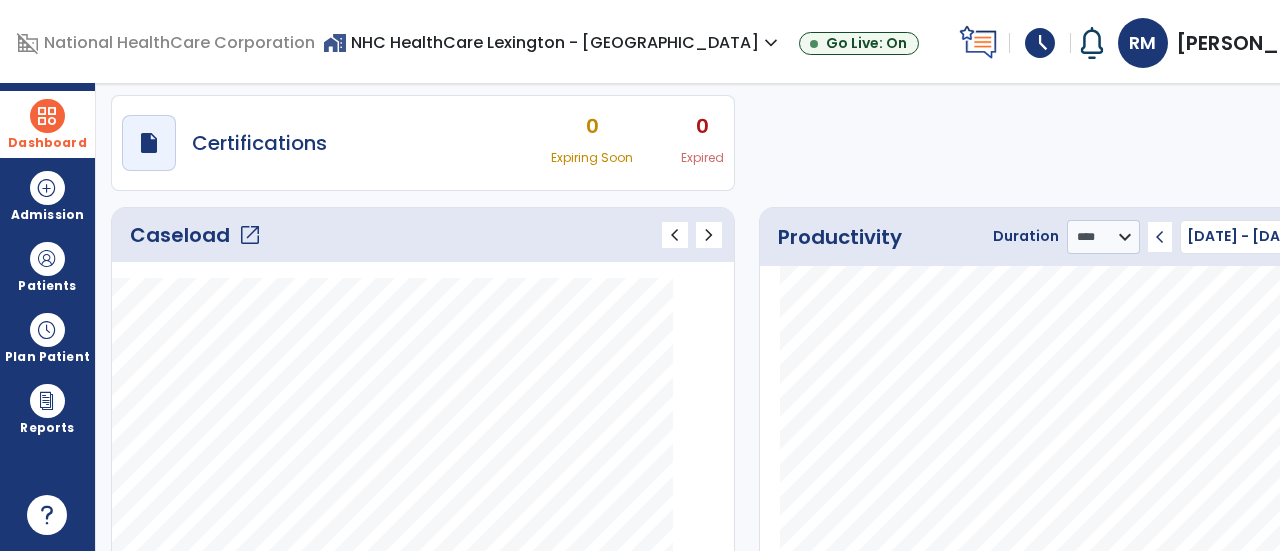 click on "open_in_new" 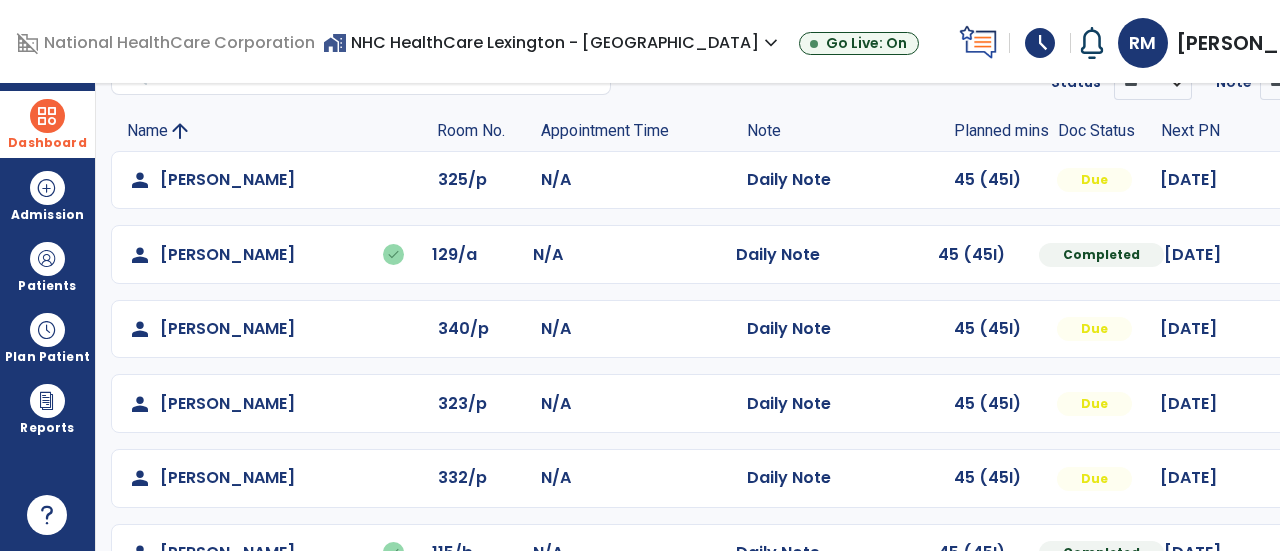 click on "person   Chavis, Eloise  325/p N/A  Daily Note   45 (45I)  Due 07/17/2025  Mark Visit As Complete   Reset Note   Open Document   G + C Mins   person   Creed, Michael   done  129/a N/A  Daily Note   45 (45I)  Completed 07/17/2025  Undo Visit Status   Reset Note   Open Document   G + C Mins   person   Gaskins, Dorothy  340/p N/A  Daily Note   45 (45I)  Due 07/18/2025  Mark Visit As Complete   Reset Note   Open Document   G + C Mins   person   Hall, Brenda  323/p N/A  Daily Note   45 (45I)  Due 07/15/2025  Mark Visit As Complete   Reset Note   Open Document   G + C Mins   person   Haselden, Katharine  332/p N/A  Daily Note   45 (45I)  Due 07/18/2025  Mark Visit As Complete   Reset Note   Open Document   G + C Mins   person   Hicks, Mary   done  115/b N/A  Daily Note   45 (45I)  Completed 07/16/2025  Undo Visit Status   Reset Note   Open Document   G + C Mins   person   Peagler, Tommy   done  330/p N/A  Daily Note   45 (45I)  Completed 07/11/2025  Undo Visit Status   Reset Note   Open Document   G + C Mins  N/A" 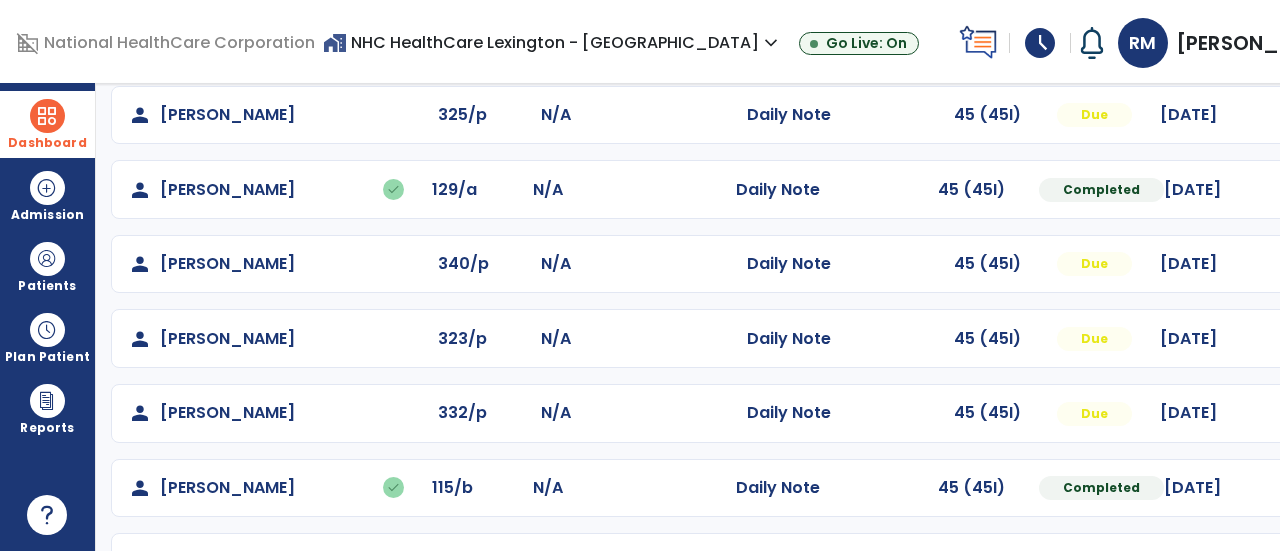 scroll, scrollTop: 213, scrollLeft: 0, axis: vertical 